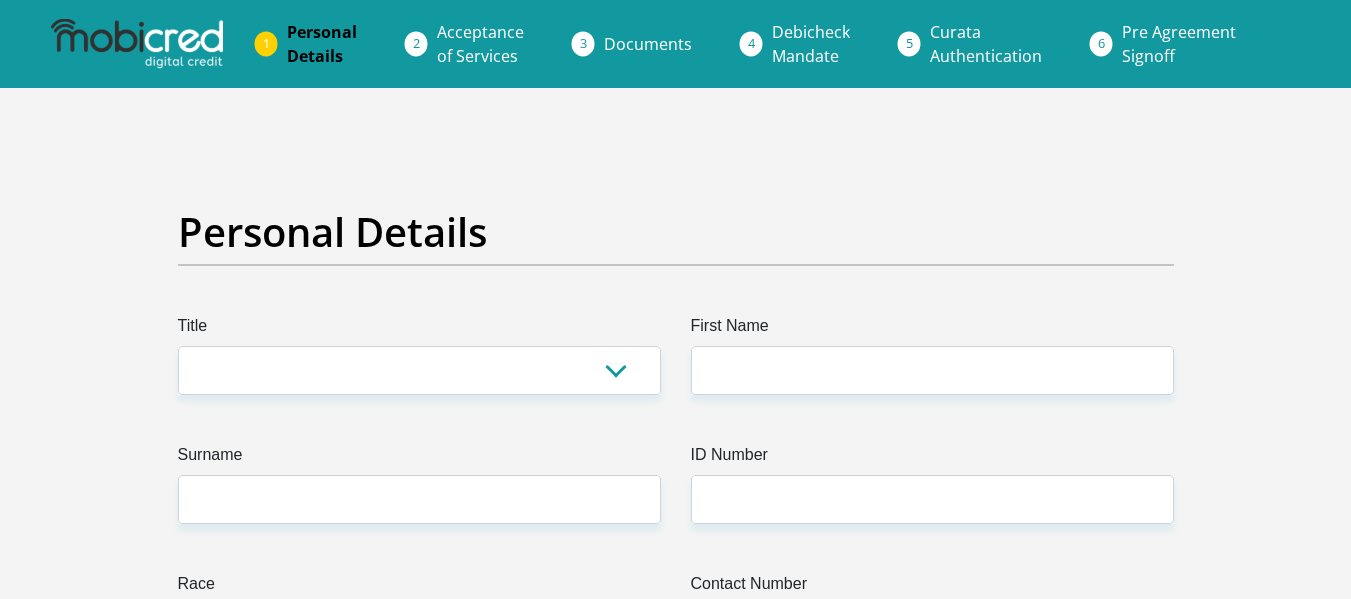 scroll, scrollTop: 0, scrollLeft: 0, axis: both 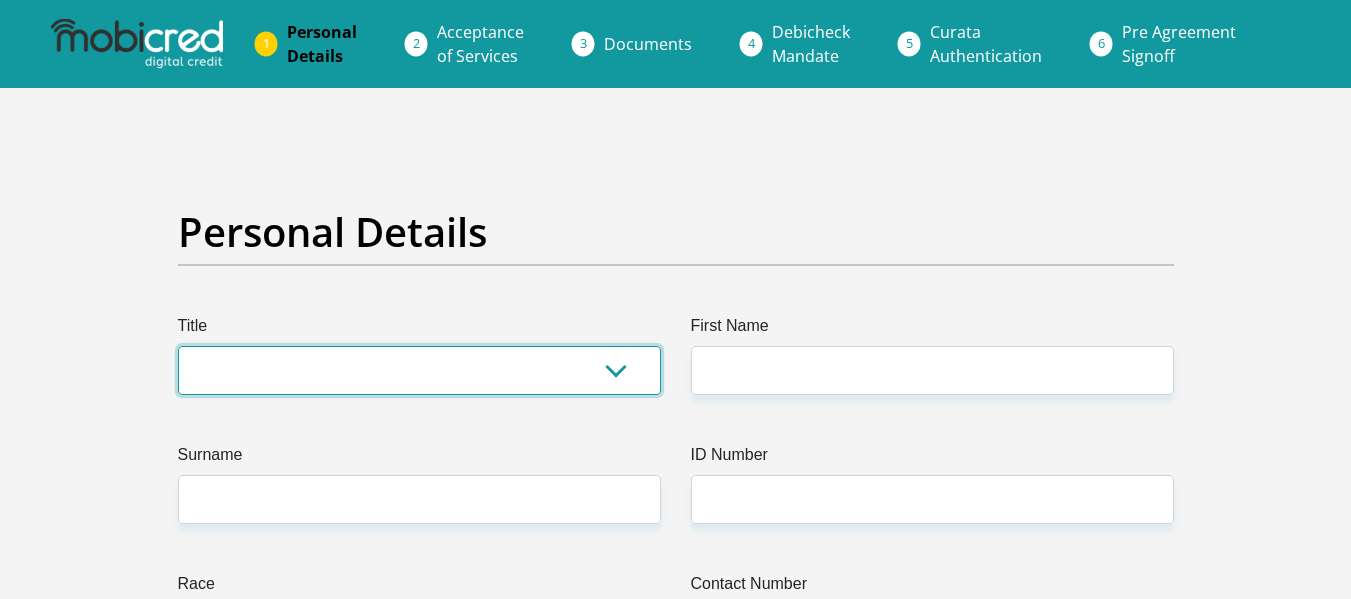 click on "Mr
Ms
Mrs
Dr
Other" at bounding box center (419, 370) 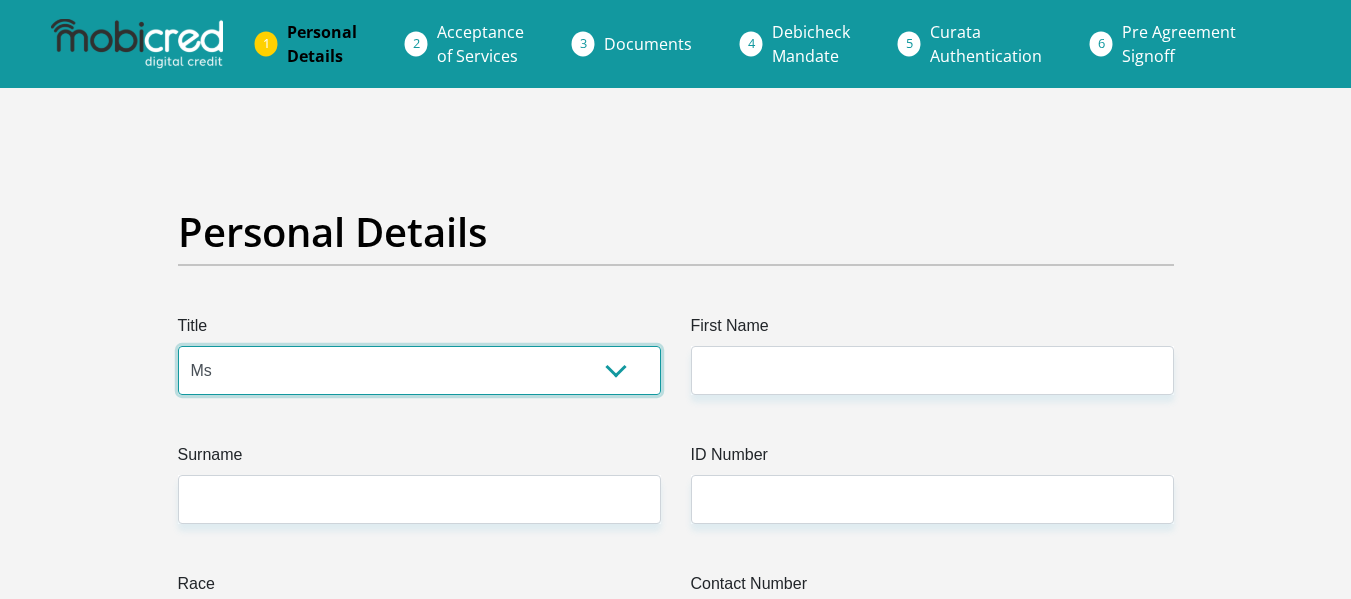 click on "Mr
Ms
Mrs
Dr
Other" at bounding box center (419, 370) 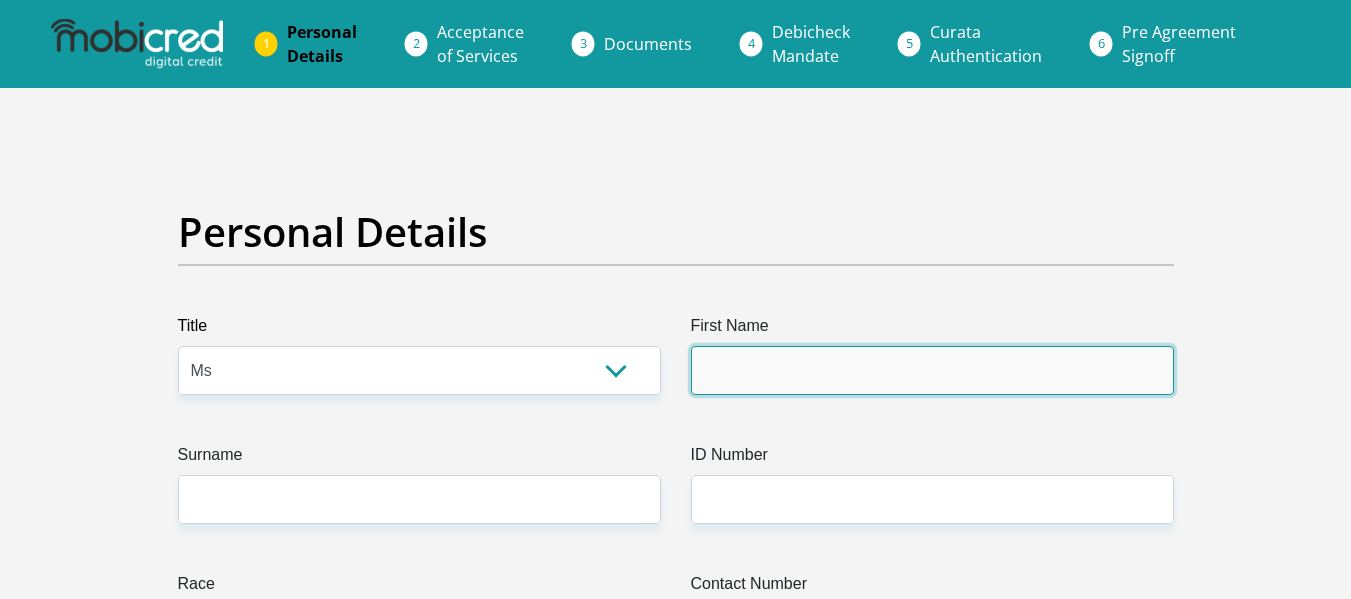 click on "First Name" at bounding box center [932, 370] 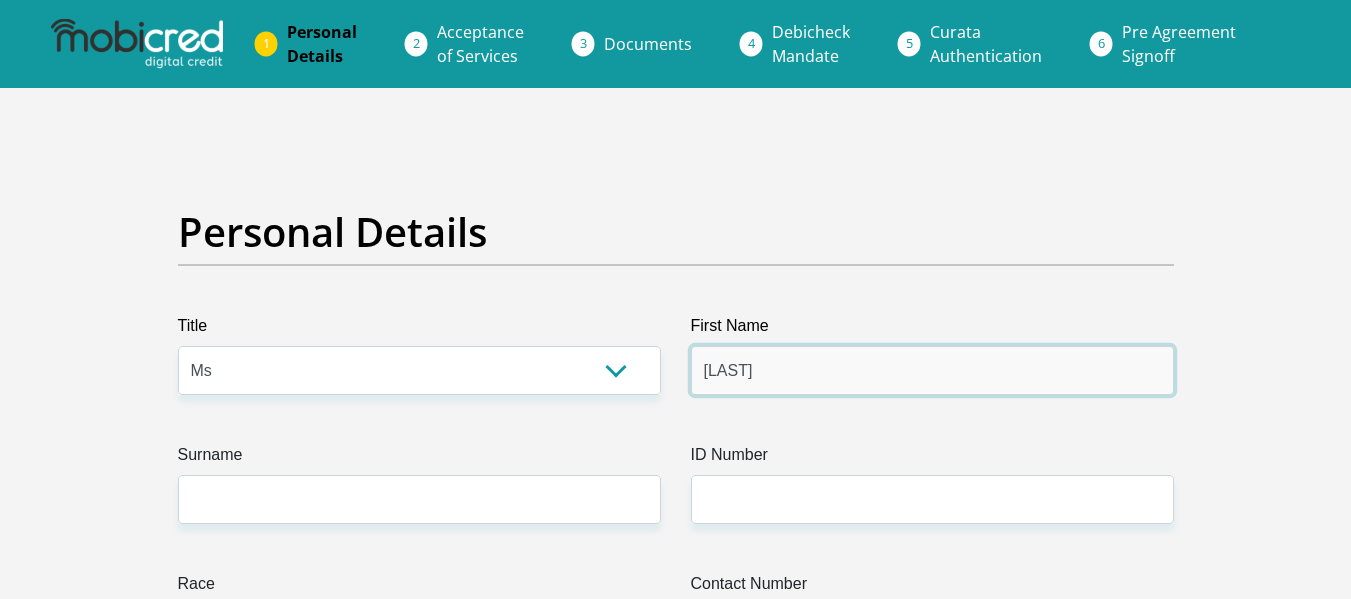 type on "Zanele" 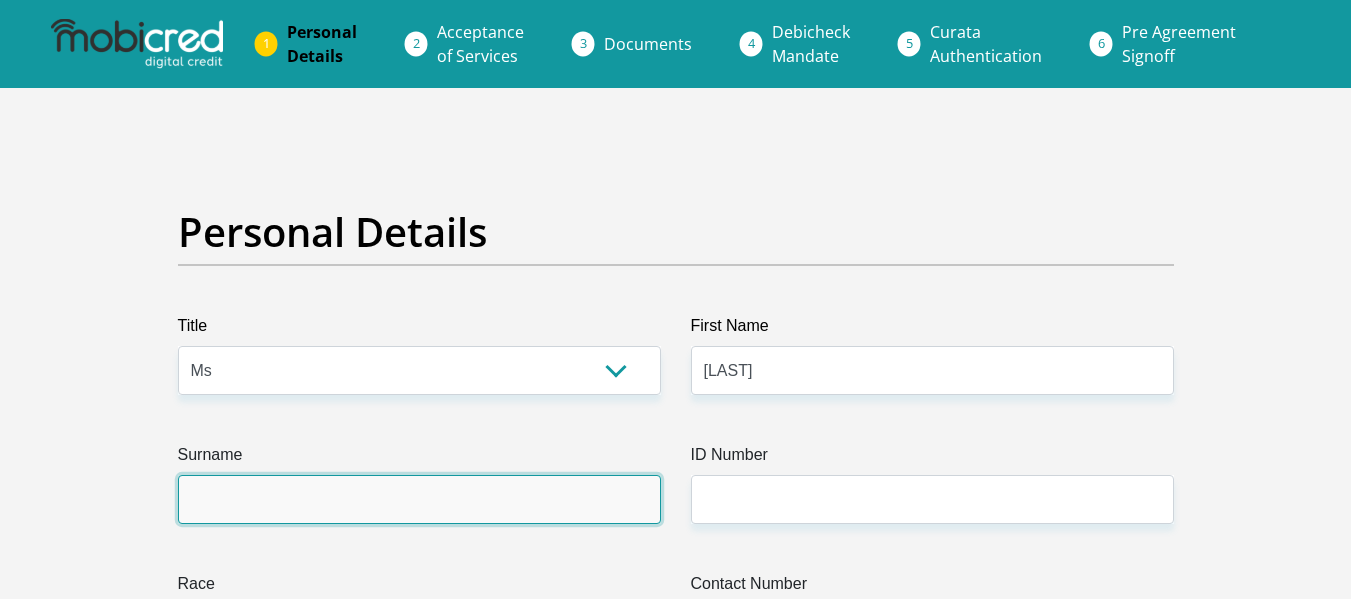 click on "Surname" at bounding box center (419, 499) 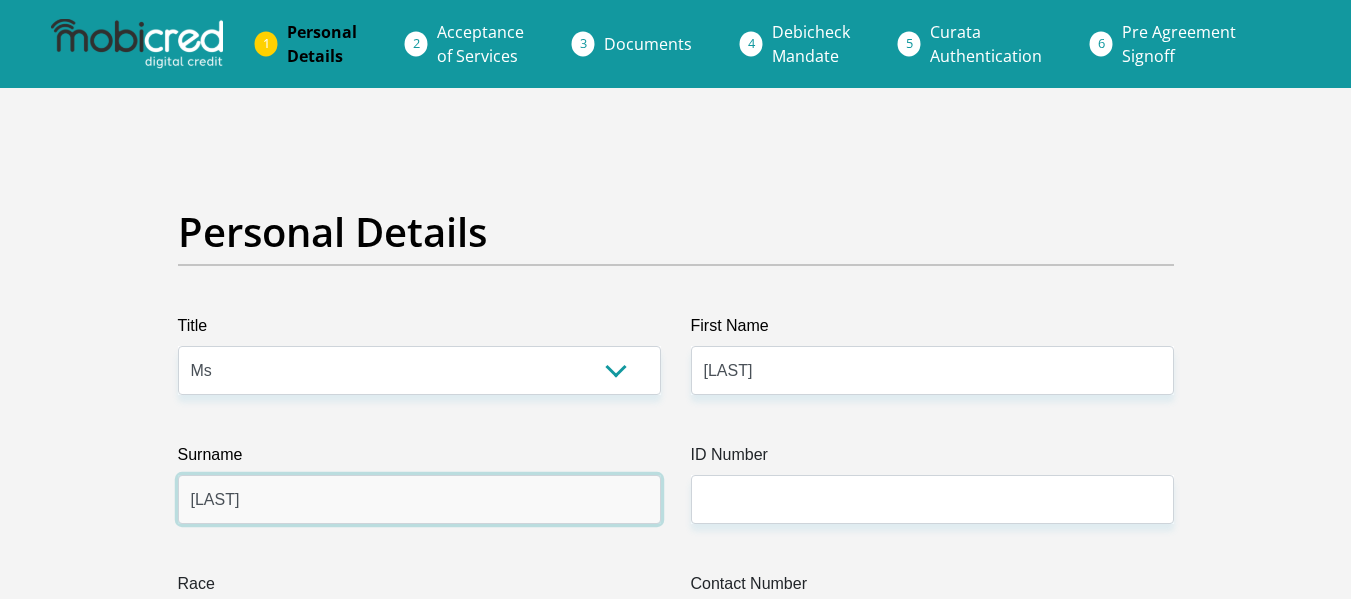type on "Mahlangu" 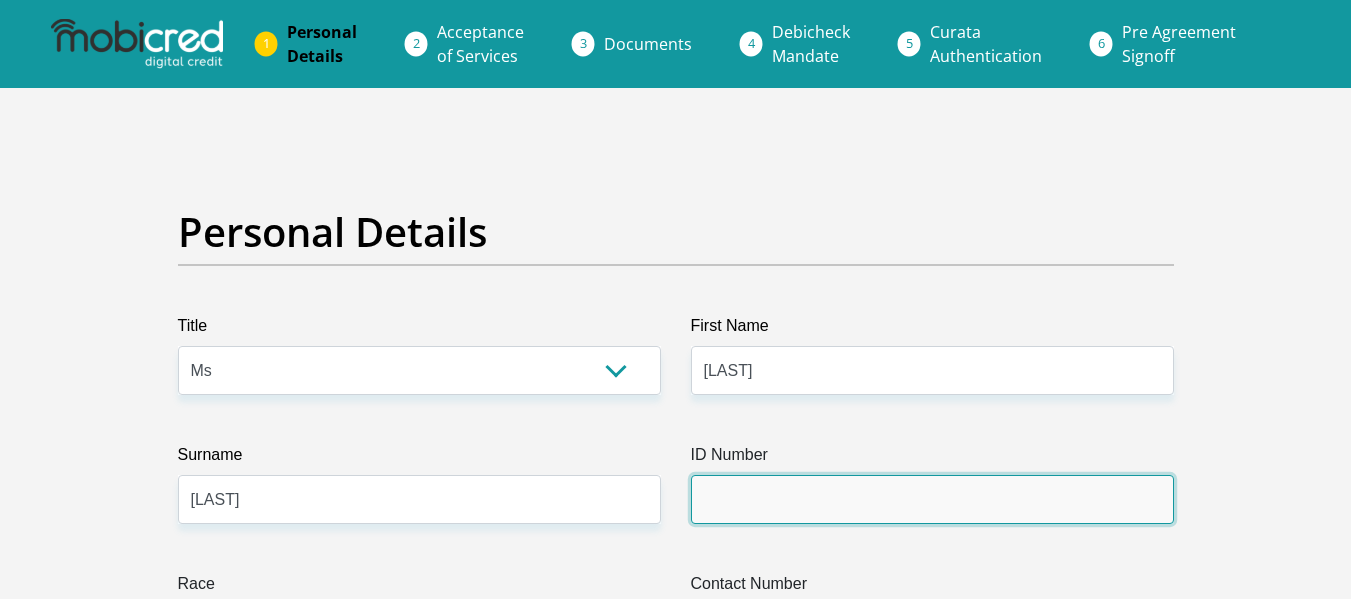 click on "ID Number" at bounding box center (932, 499) 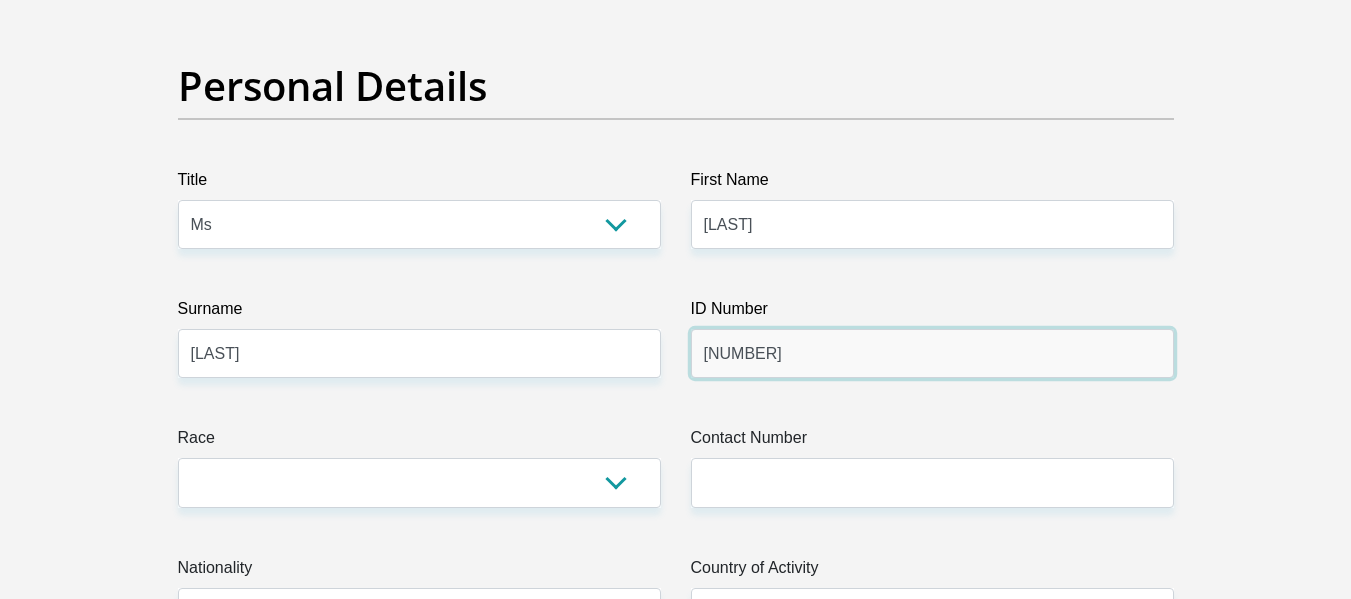 scroll, scrollTop: 149, scrollLeft: 0, axis: vertical 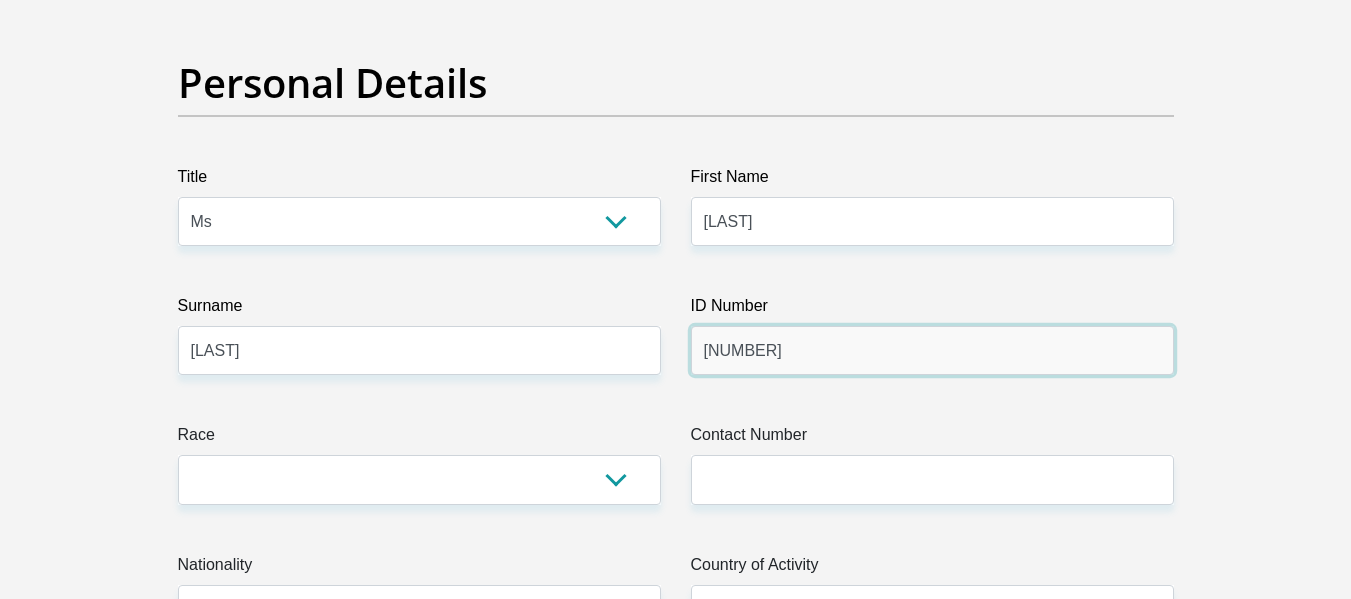 type on "[PHONE]" 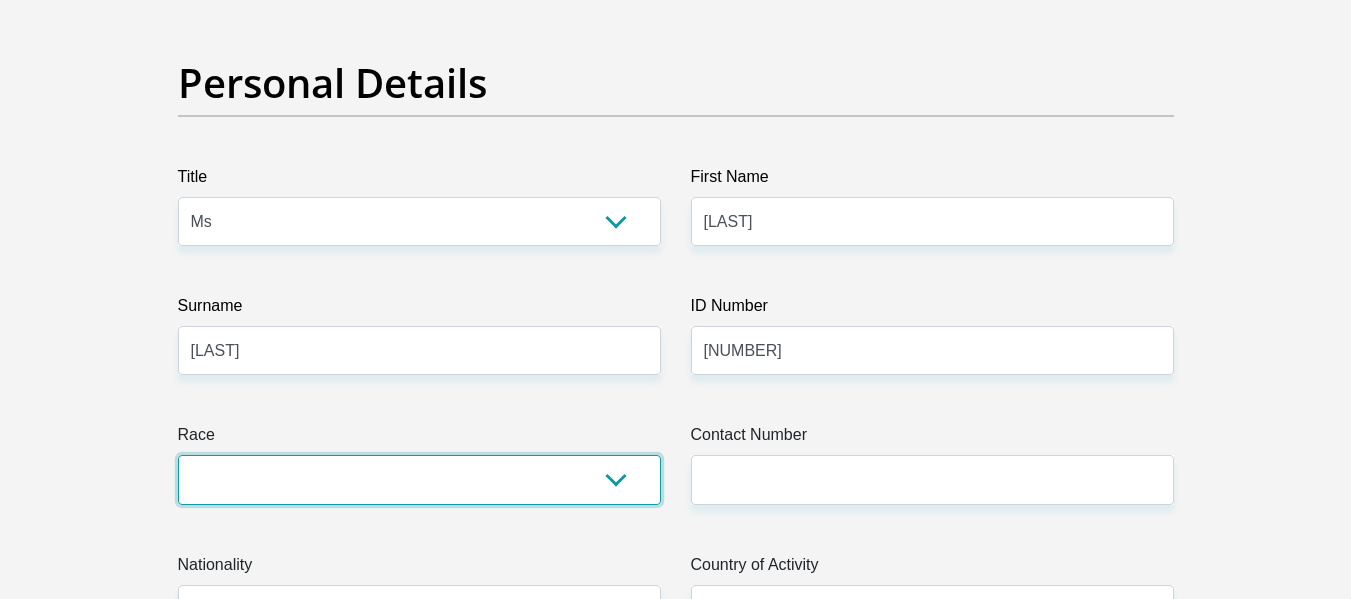 click on "Black
Coloured
Indian
White
Other" at bounding box center [419, 479] 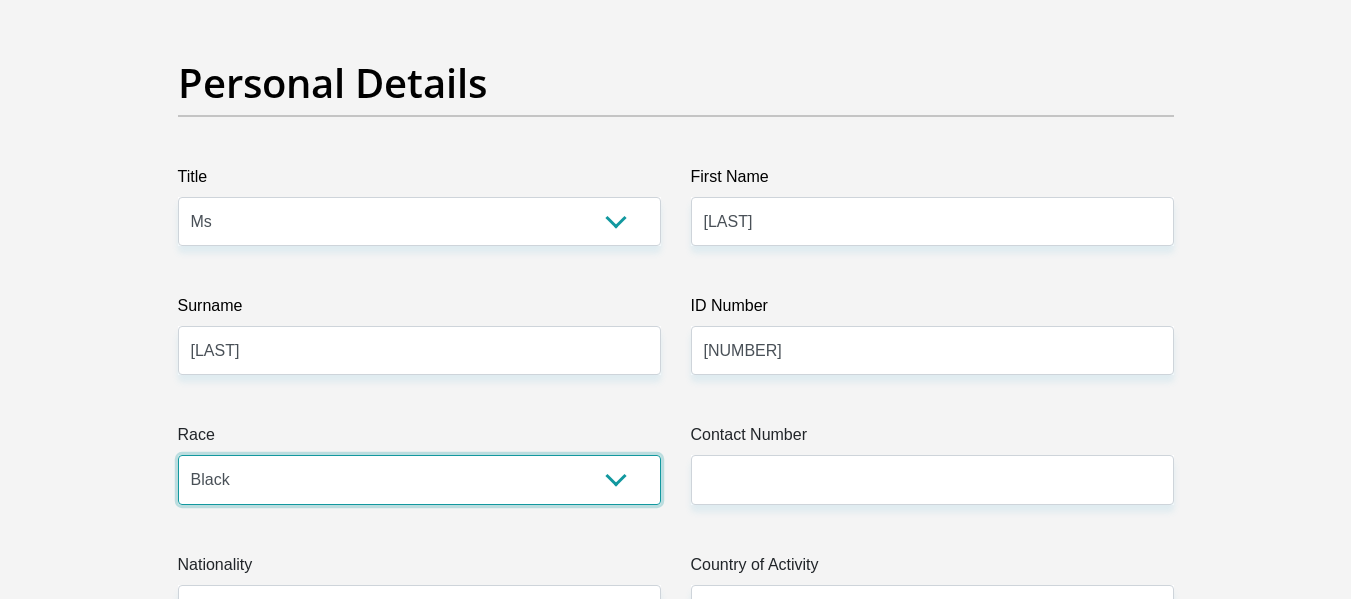 click on "Black
Coloured
Indian
White
Other" at bounding box center [419, 479] 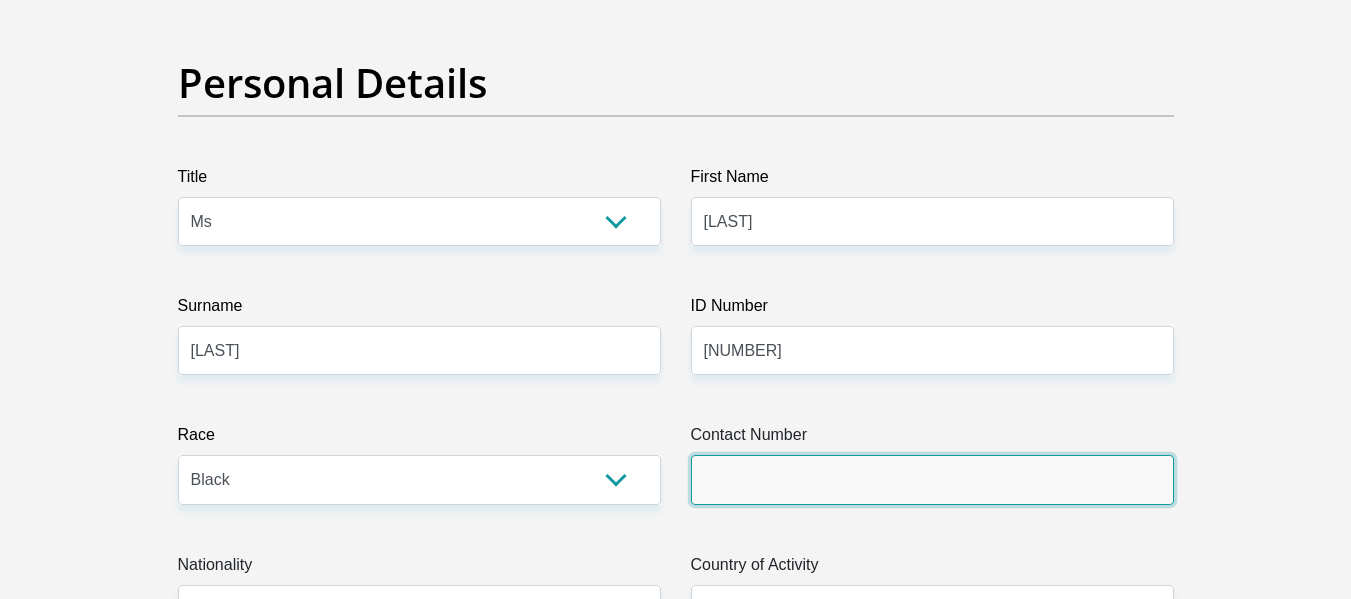 click on "Contact Number" at bounding box center [932, 479] 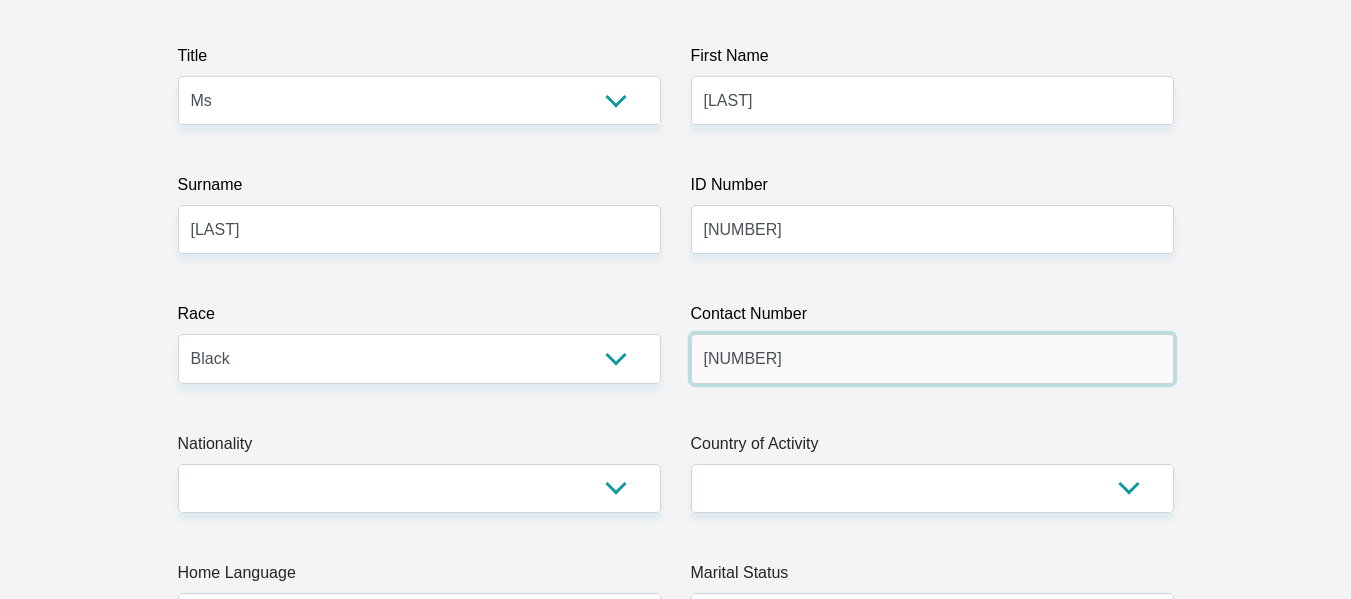 scroll, scrollTop: 272, scrollLeft: 0, axis: vertical 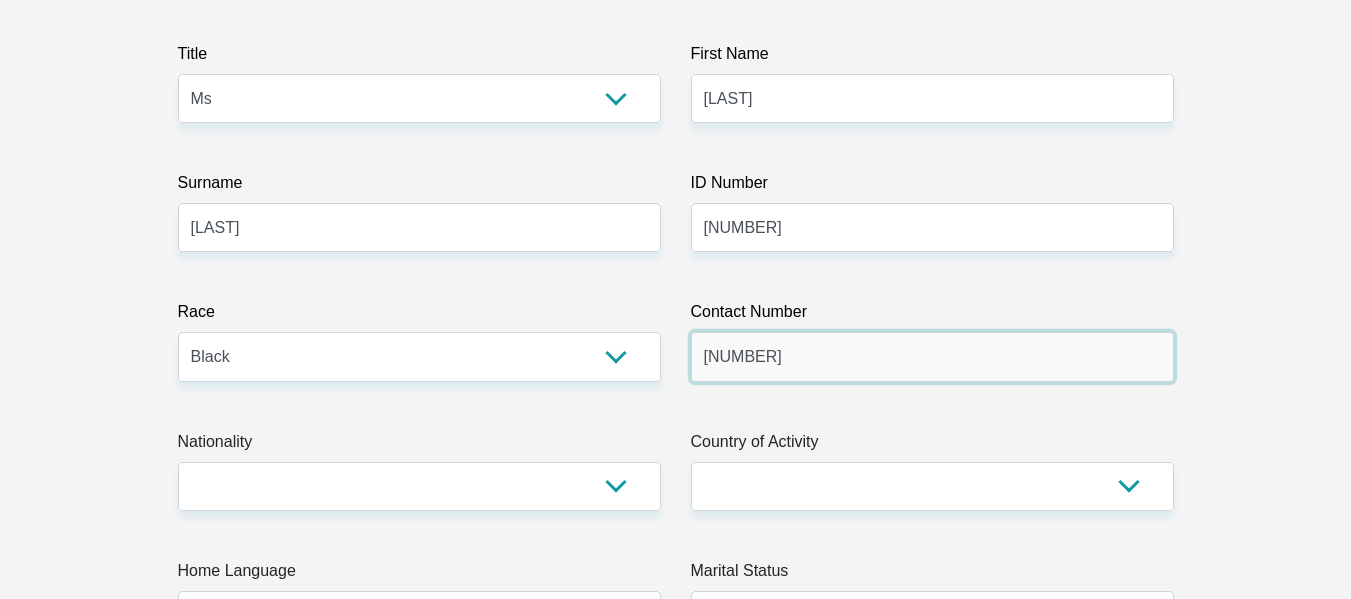 type on "0792403854" 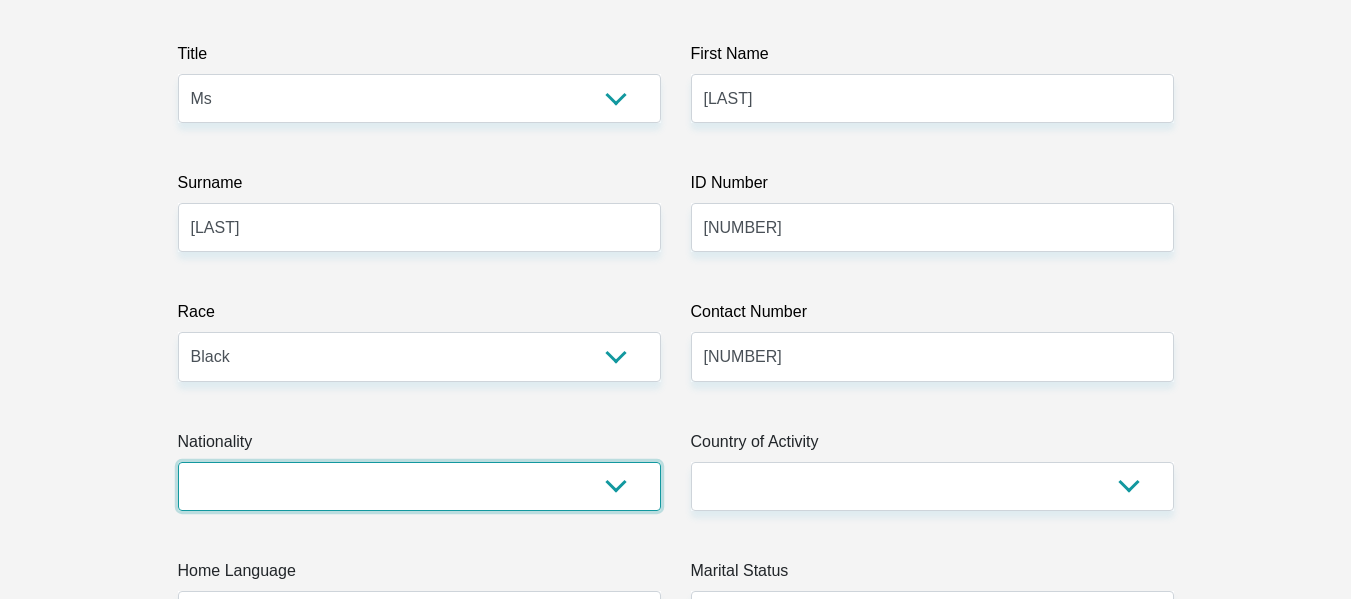 click on "South Africa
Afghanistan
Aland Islands
Albania
Algeria
America Samoa
American Virgin Islands
Andorra
Angola
Anguilla
Antarctica
Antigua and Barbuda
Argentina
Armenia
Aruba
Ascension Island
Australia
Austria
Azerbaijan
Bahamas
Bahrain
Bangladesh
Barbados
Chad" at bounding box center (419, 486) 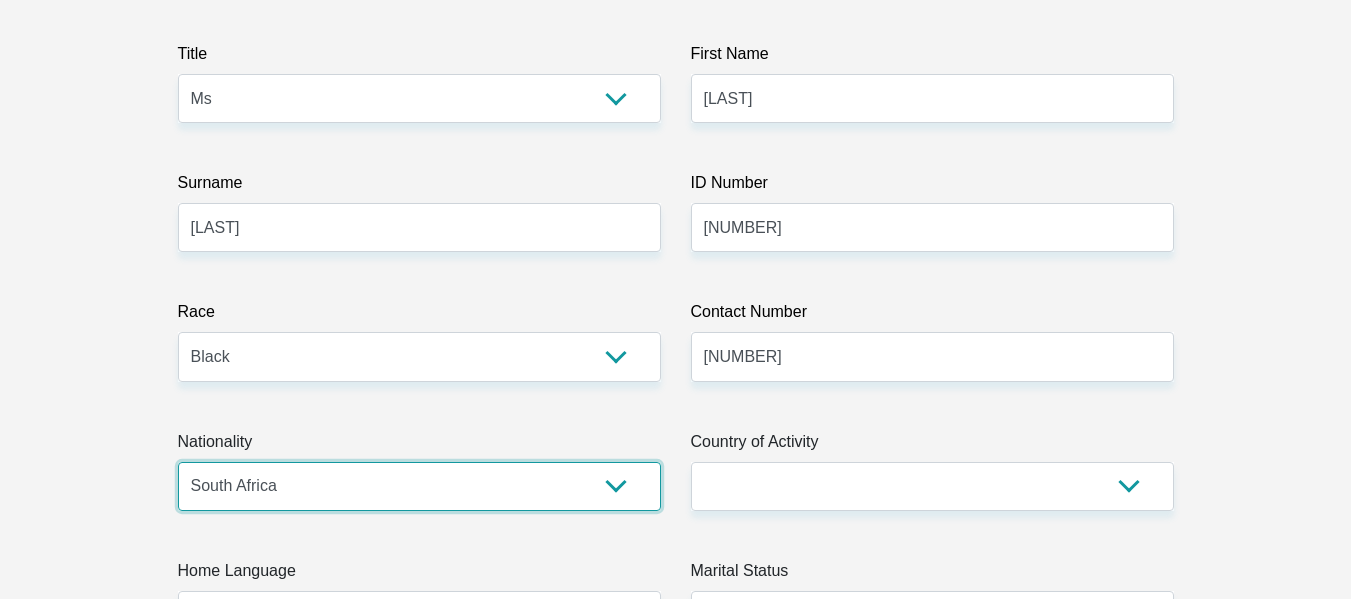 click on "South Africa
Afghanistan
Aland Islands
Albania
Algeria
America Samoa
American Virgin Islands
Andorra
Angola
Anguilla
Antarctica
Antigua and Barbuda
Argentina
Armenia
Aruba
Ascension Island
Australia
Austria
Azerbaijan
Bahamas
Bahrain
Bangladesh
Barbados
Chad" at bounding box center (419, 486) 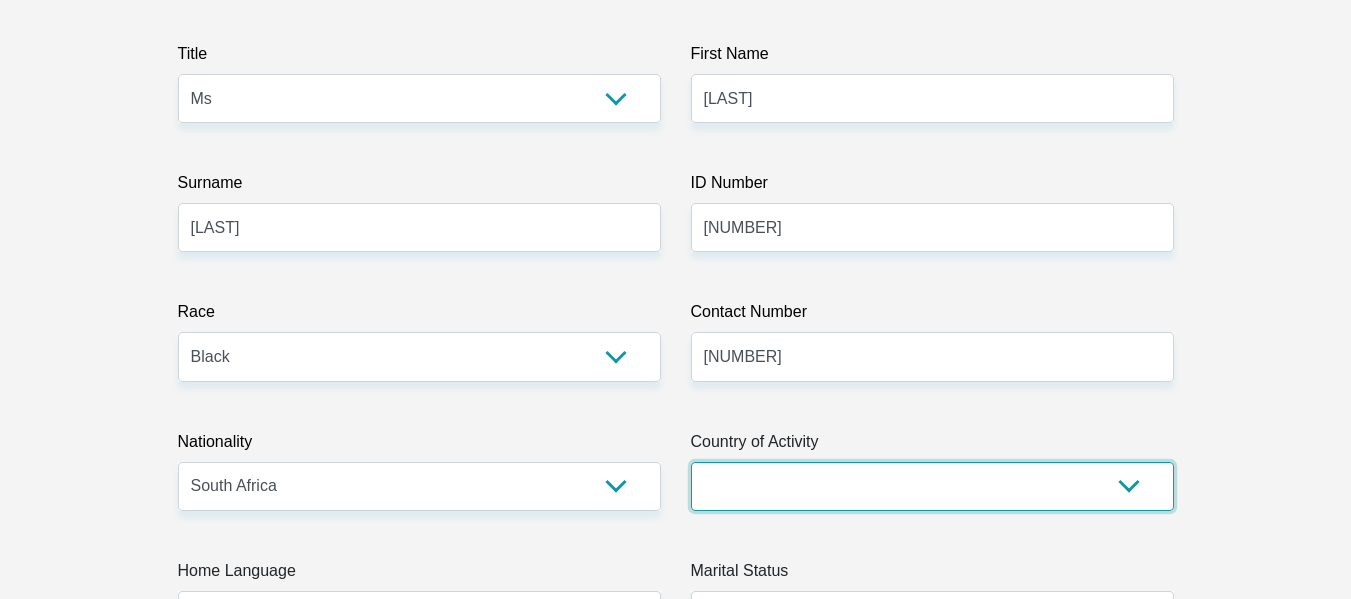 click on "South Africa
Afghanistan
Aland Islands
Albania
Algeria
America Samoa
American Virgin Islands
Andorra
Angola
Anguilla
Antarctica
Antigua and Barbuda
Argentina
Armenia
Aruba
Ascension Island
Australia
Austria
Azerbaijan
Chad" at bounding box center [932, 486] 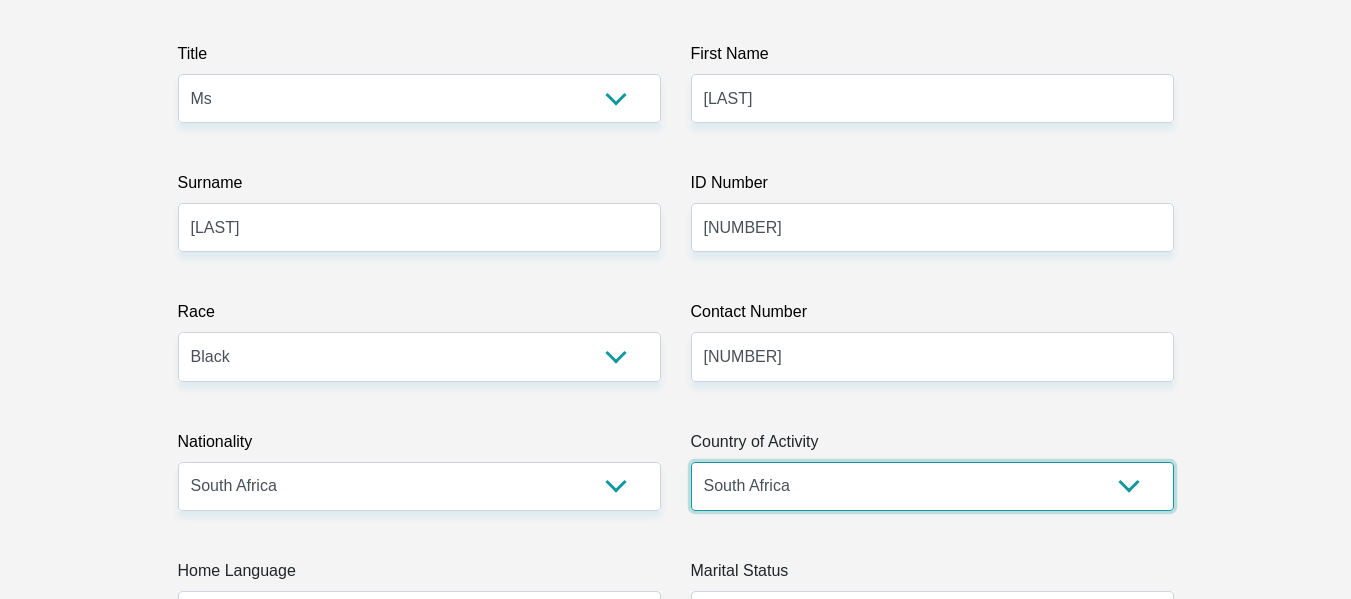 click on "South Africa
Afghanistan
Aland Islands
Albania
Algeria
America Samoa
American Virgin Islands
Andorra
Angola
Anguilla
Antarctica
Antigua and Barbuda
Argentina
Armenia
Aruba
Ascension Island
Australia
Austria
Azerbaijan
Chad" at bounding box center (932, 486) 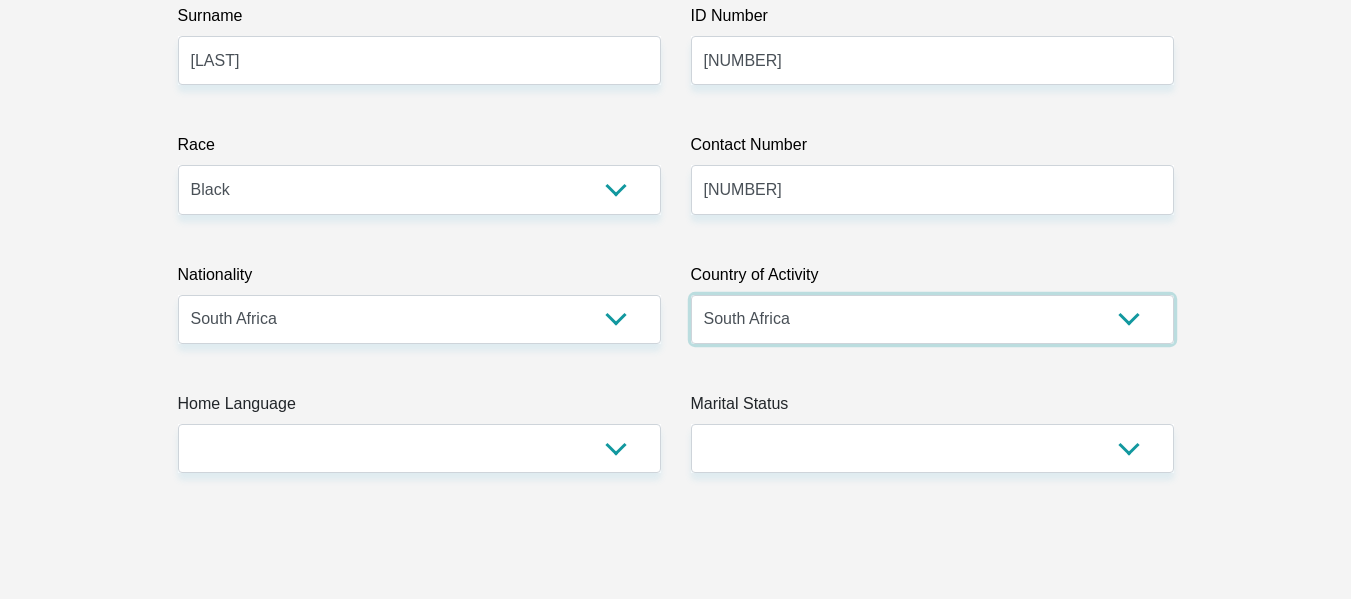 scroll, scrollTop: 445, scrollLeft: 0, axis: vertical 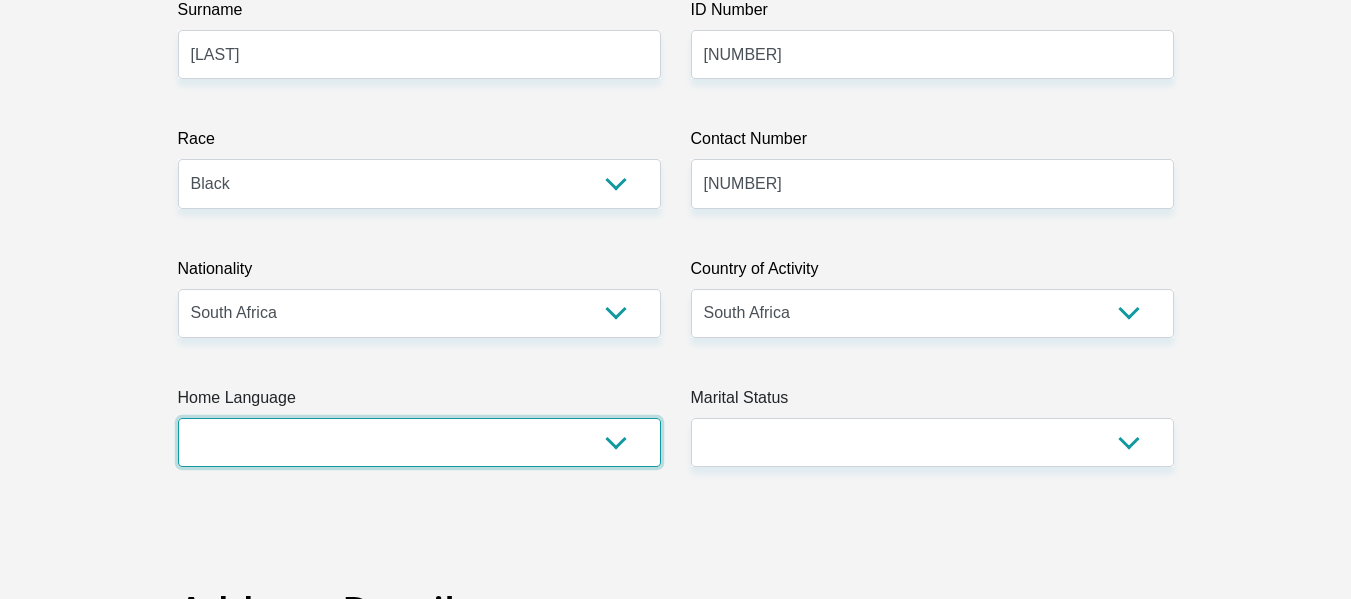 click on "Afrikaans
English
Sepedi
South Ndebele
Southern Sotho
Swati
Tsonga
Tswana
Venda
Xhosa
Zulu
Other" at bounding box center [419, 442] 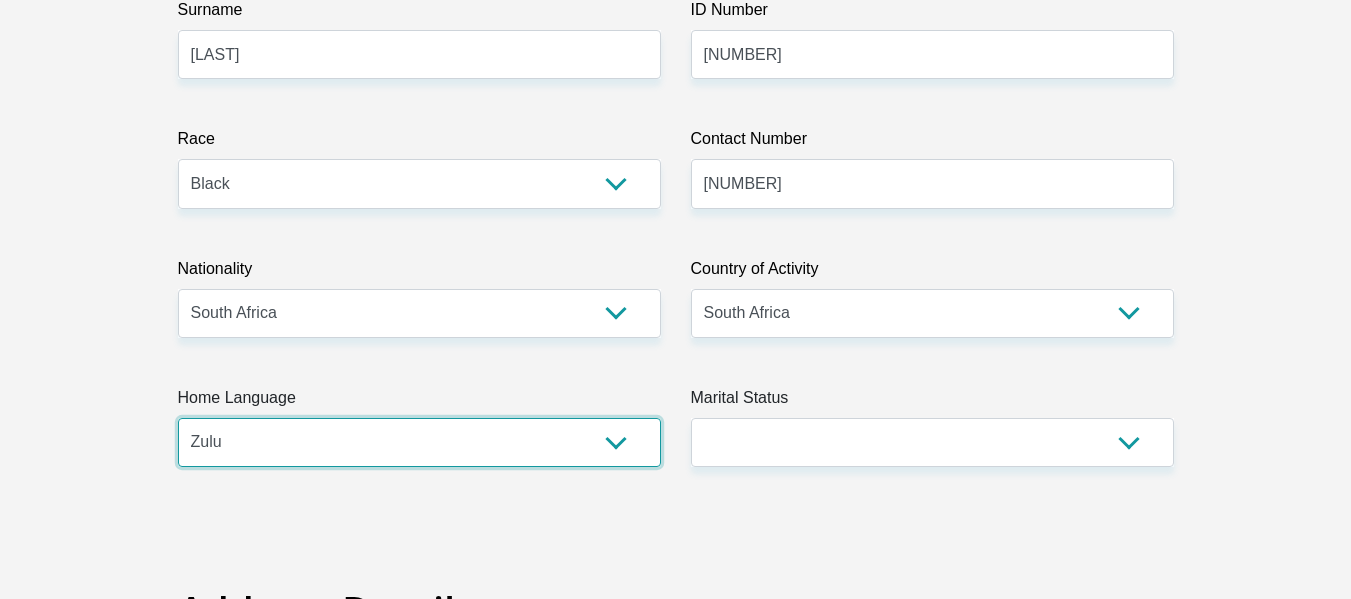 click on "Afrikaans
English
Sepedi
South Ndebele
Southern Sotho
Swati
Tsonga
Tswana
Venda
Xhosa
Zulu
Other" at bounding box center (419, 442) 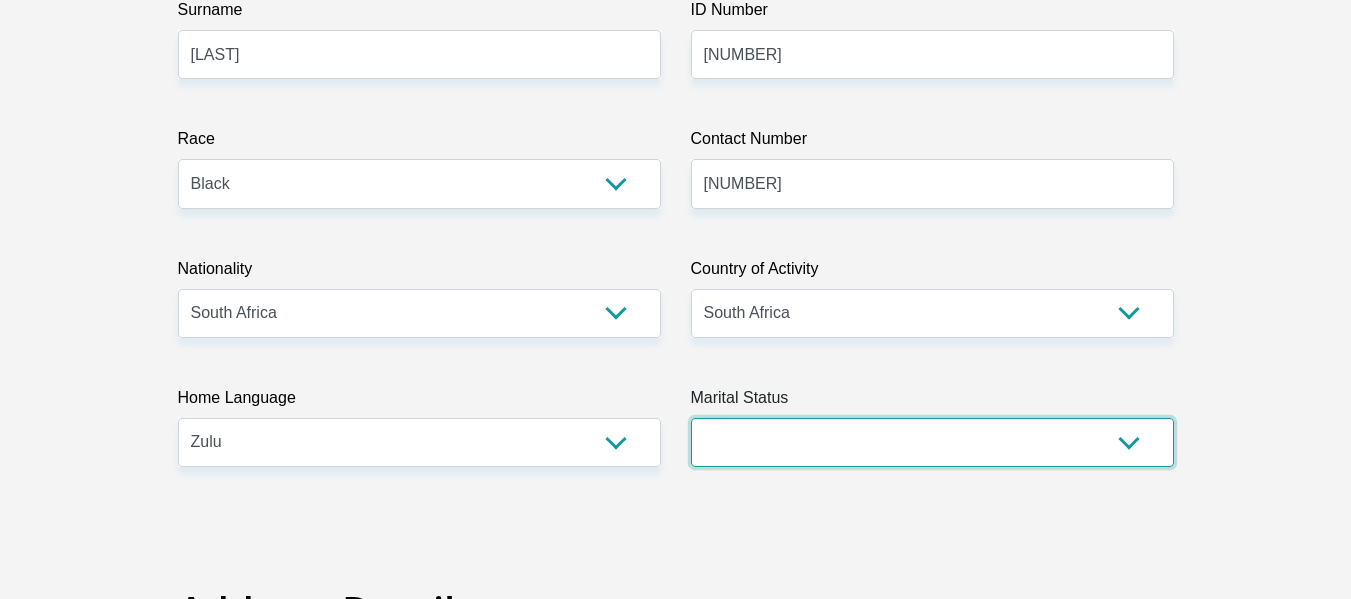 click on "Married ANC
Single
Divorced
Widowed
Married COP or Customary Law" at bounding box center [932, 442] 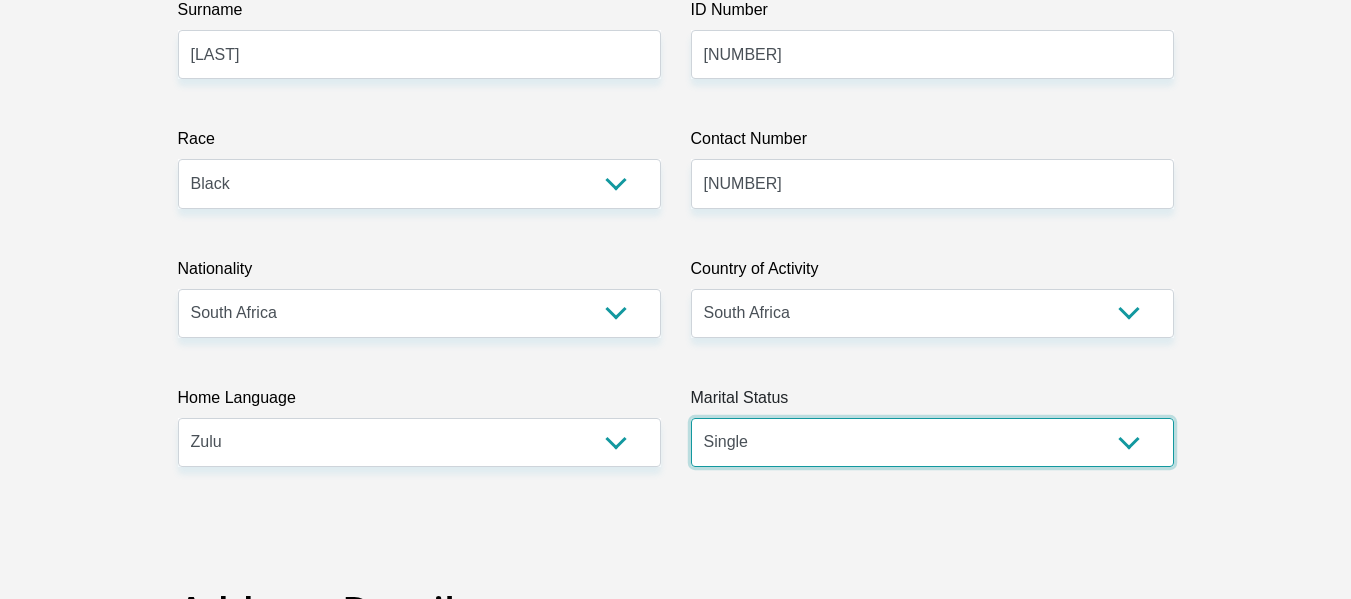 click on "Married ANC
Single
Divorced
Widowed
Married COP or Customary Law" at bounding box center [932, 442] 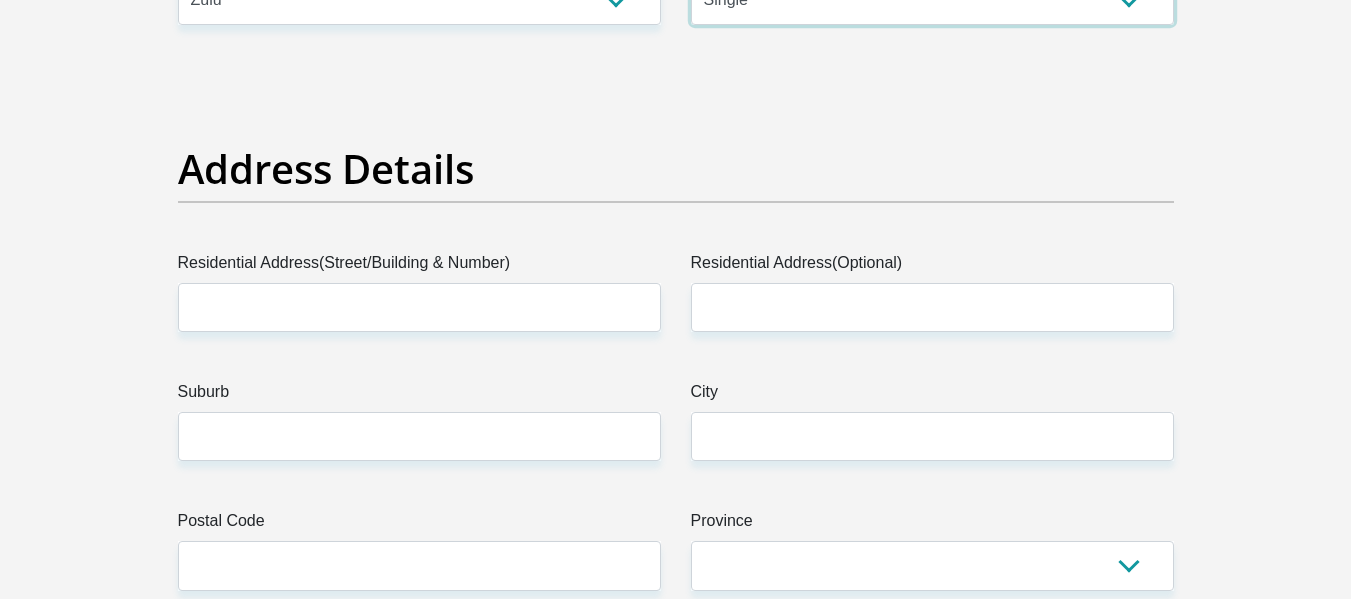 scroll, scrollTop: 890, scrollLeft: 0, axis: vertical 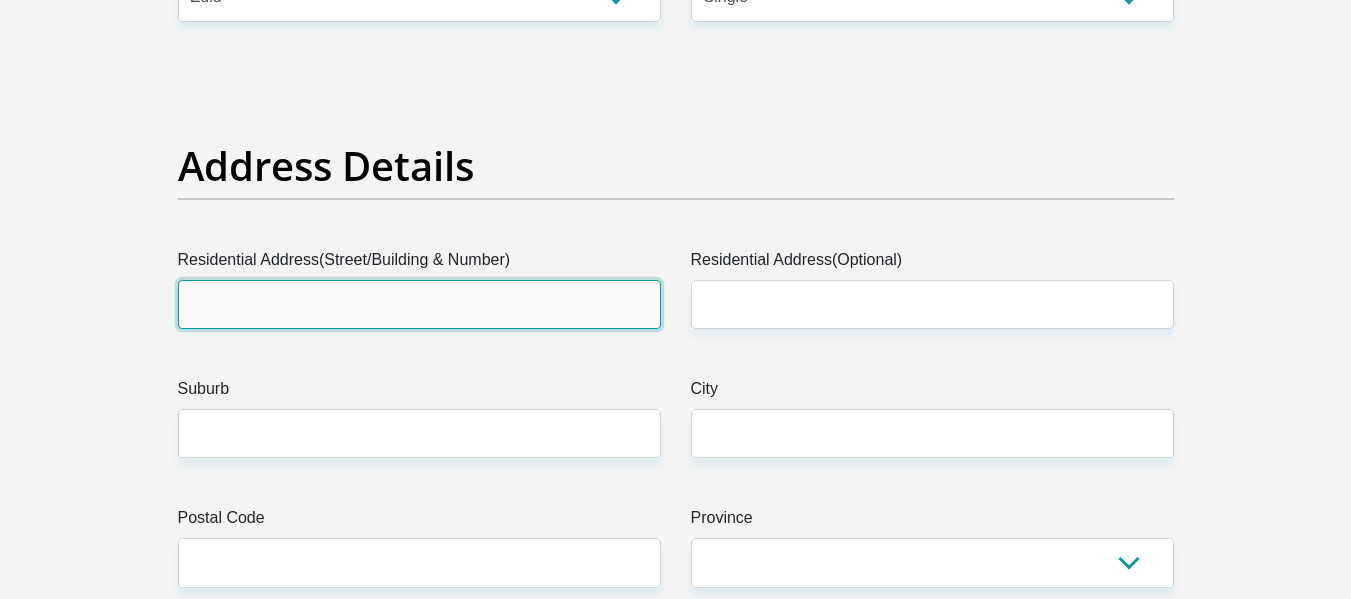 click on "Residential Address(Street/Building & Number)" at bounding box center [419, 304] 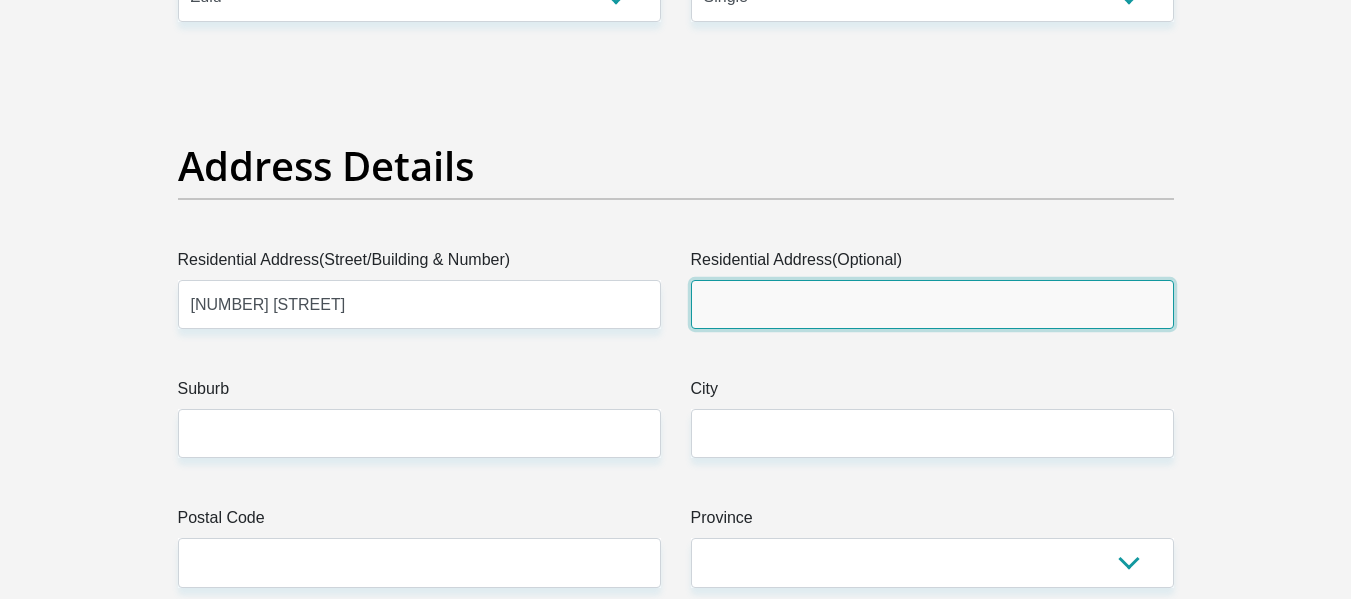 type on "Gresswold" 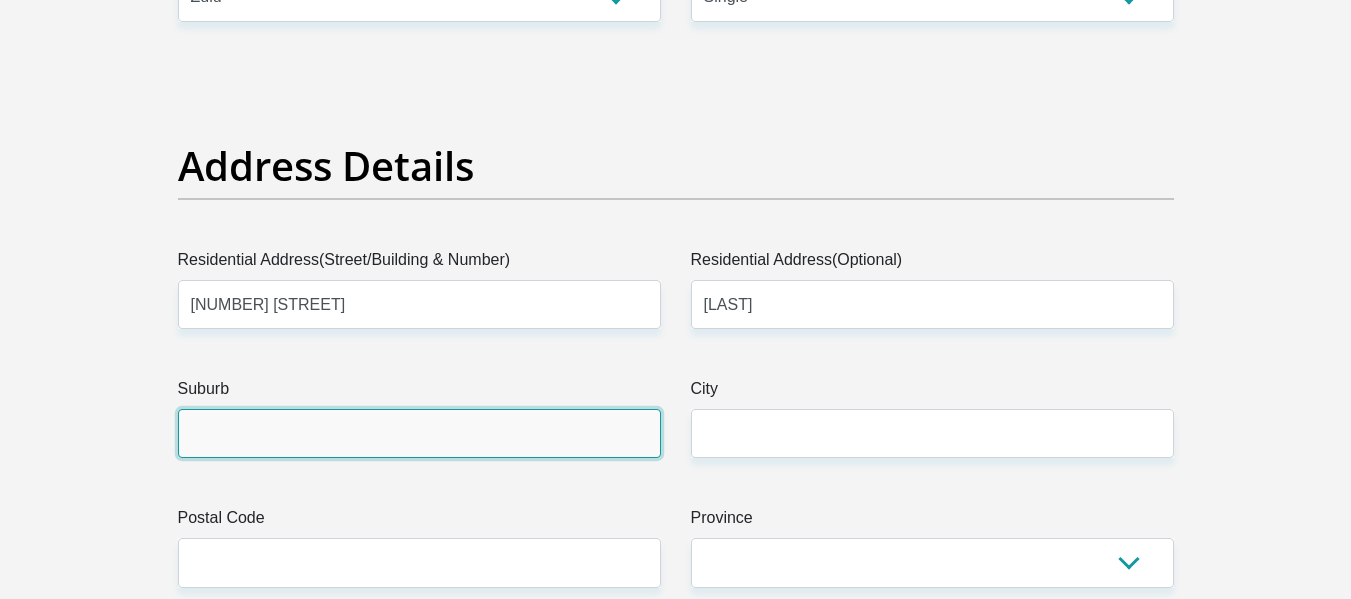 type on "Johannesburg" 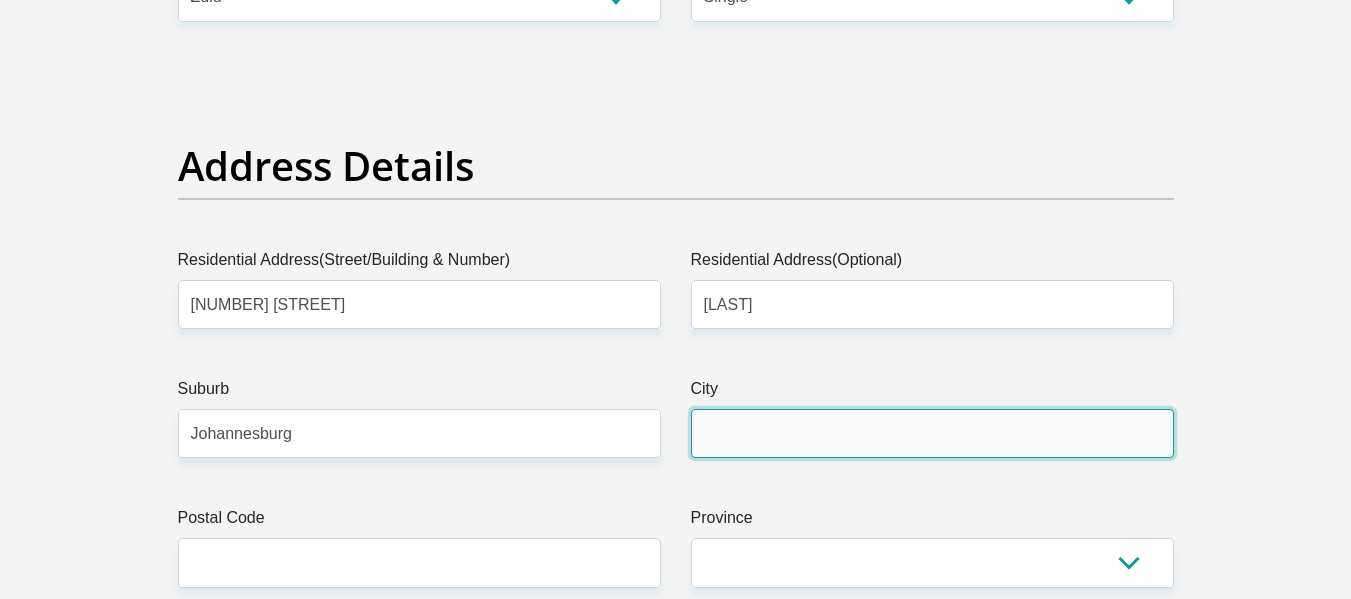 type on "Johannesburg" 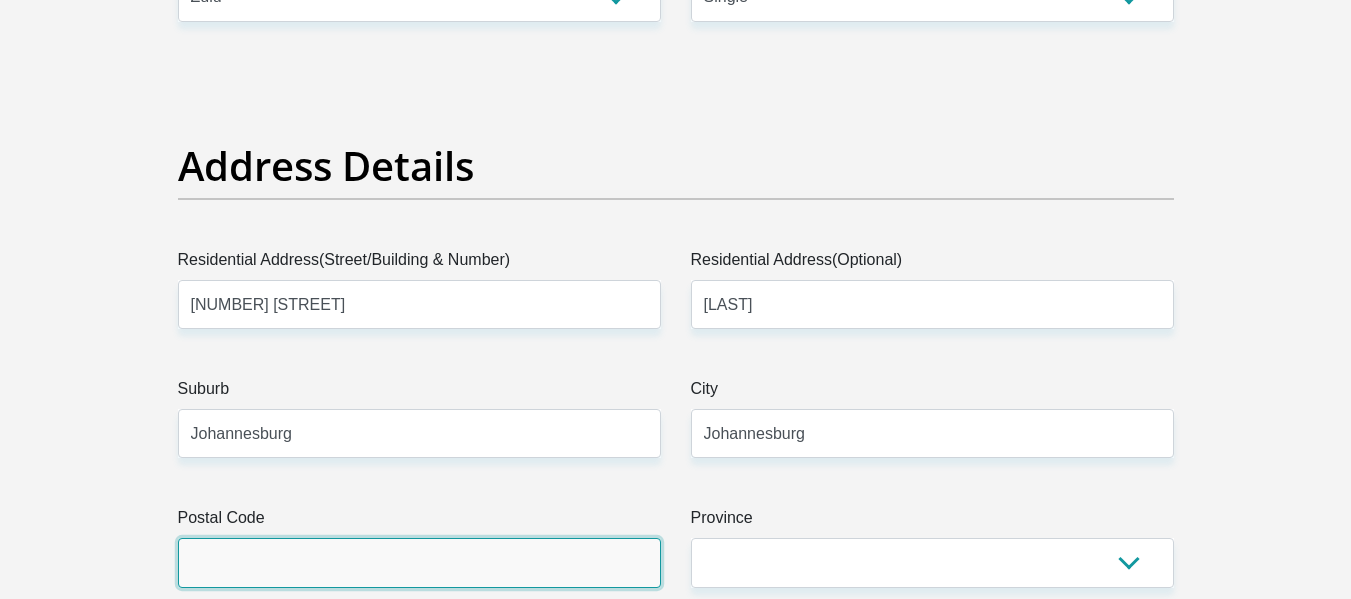 type on "2090" 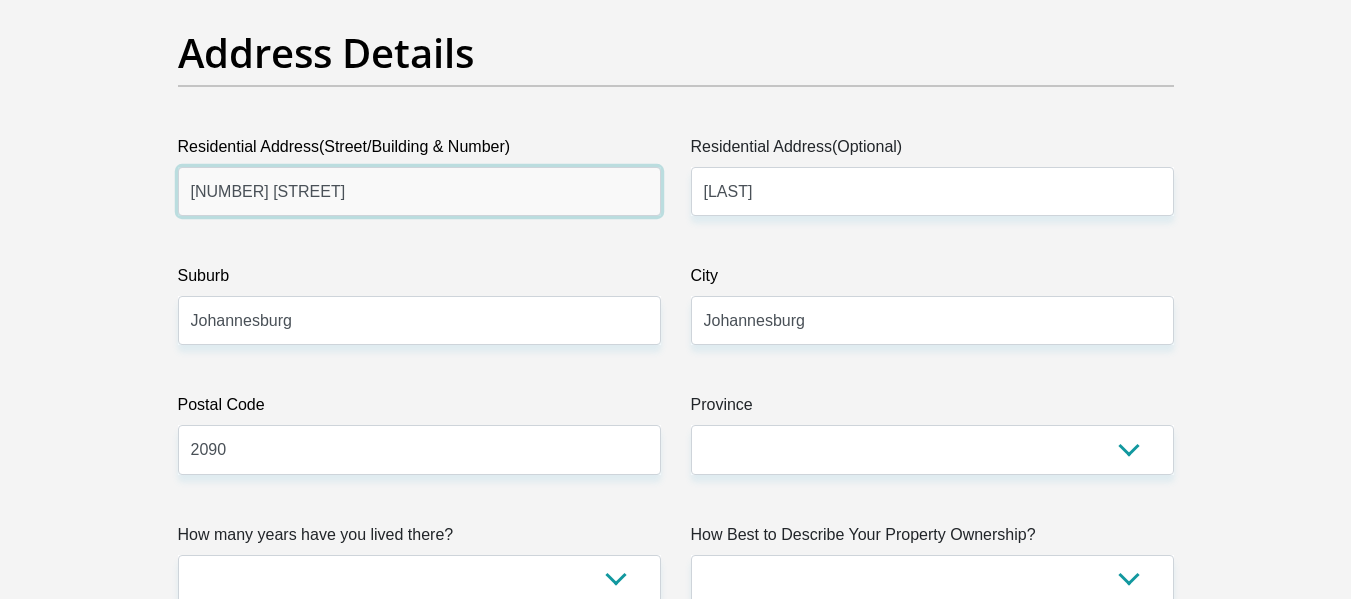 scroll, scrollTop: 1009, scrollLeft: 0, axis: vertical 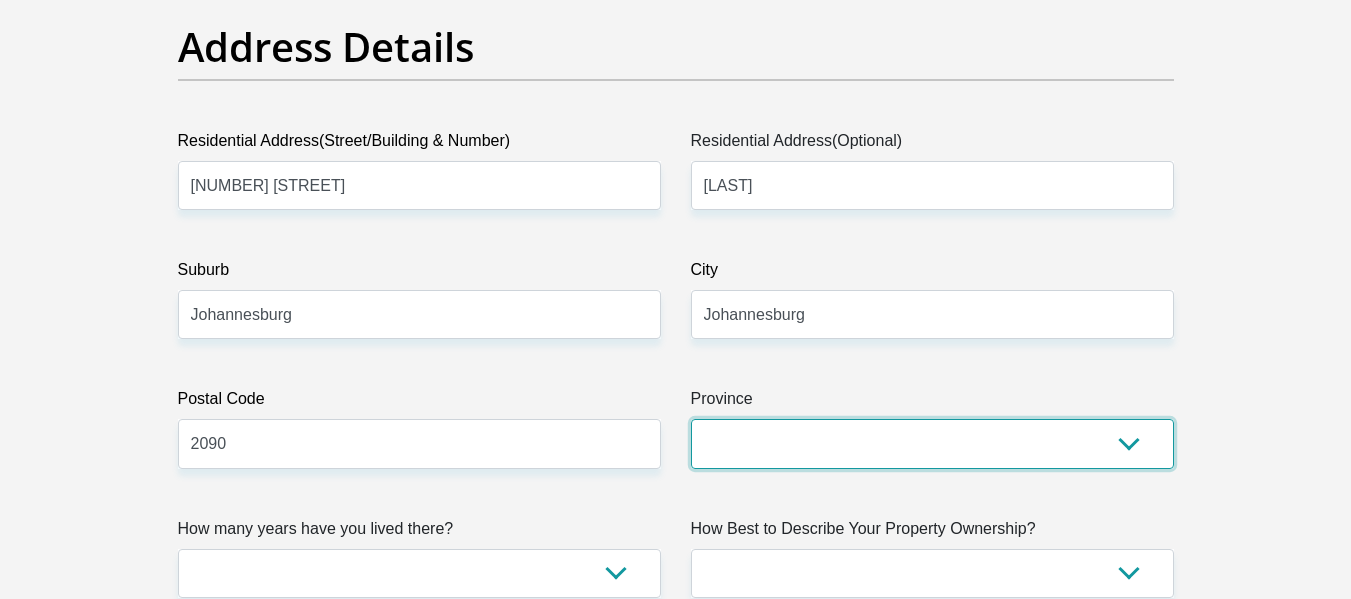 click on "Eastern Cape
Free State
Gauteng
KwaZulu-Natal
Limpopo
Mpumalanga
Northern Cape
North West
Western Cape" at bounding box center (932, 443) 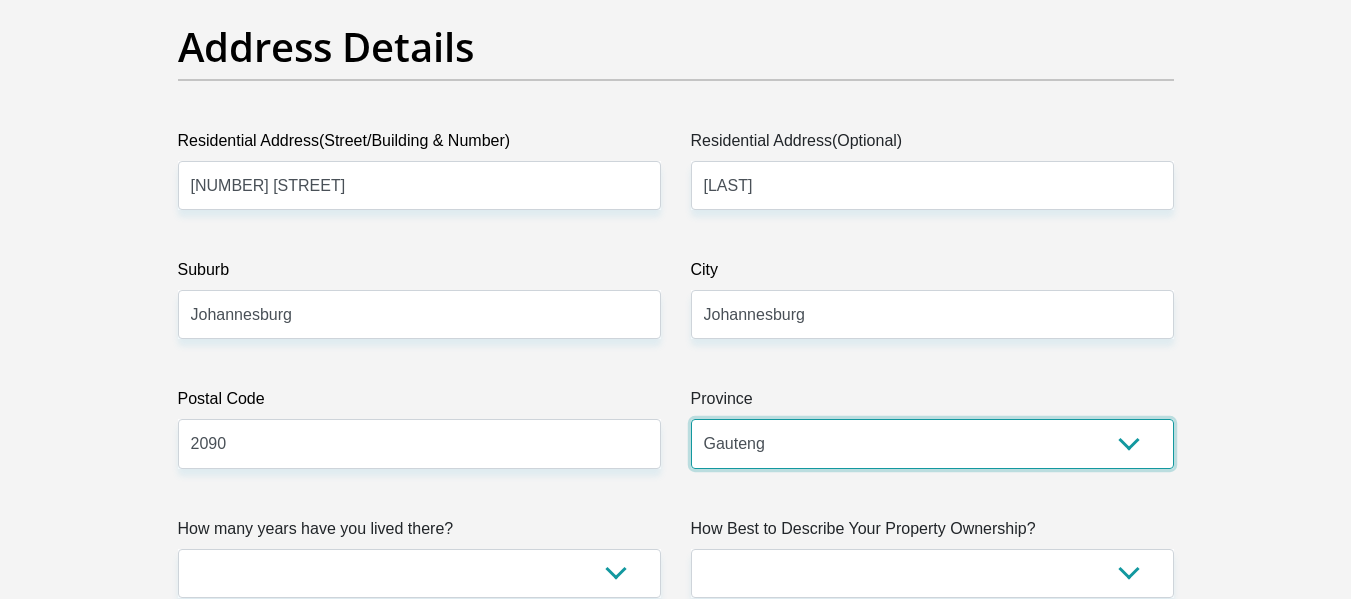 click on "Eastern Cape
Free State
Gauteng
KwaZulu-Natal
Limpopo
Mpumalanga
Northern Cape
North West
Western Cape" at bounding box center [932, 443] 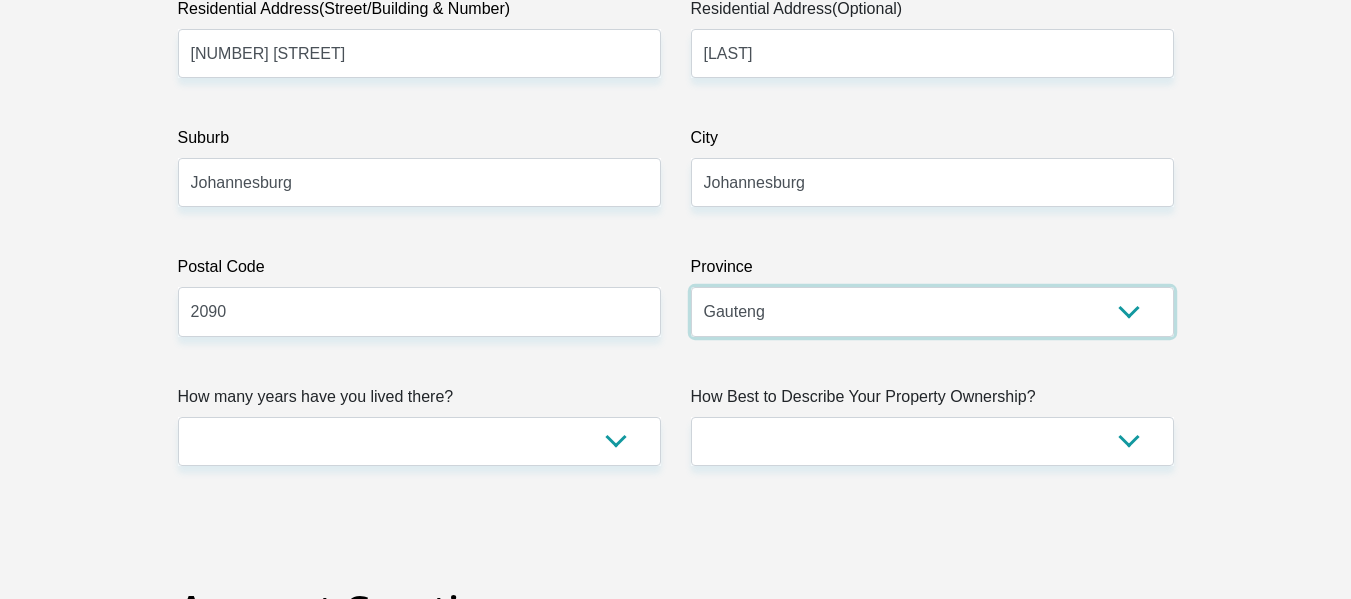 scroll, scrollTop: 1146, scrollLeft: 0, axis: vertical 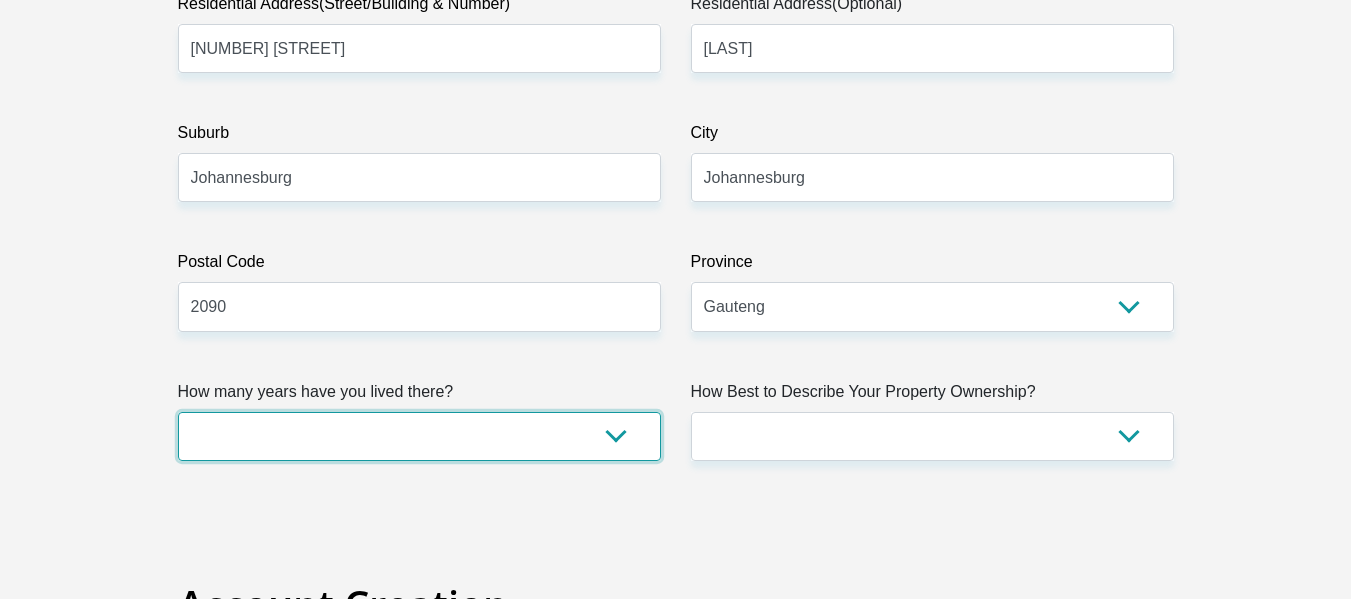 click on "less than 1 year
1-3 years
3-5 years
5+ years" at bounding box center [419, 436] 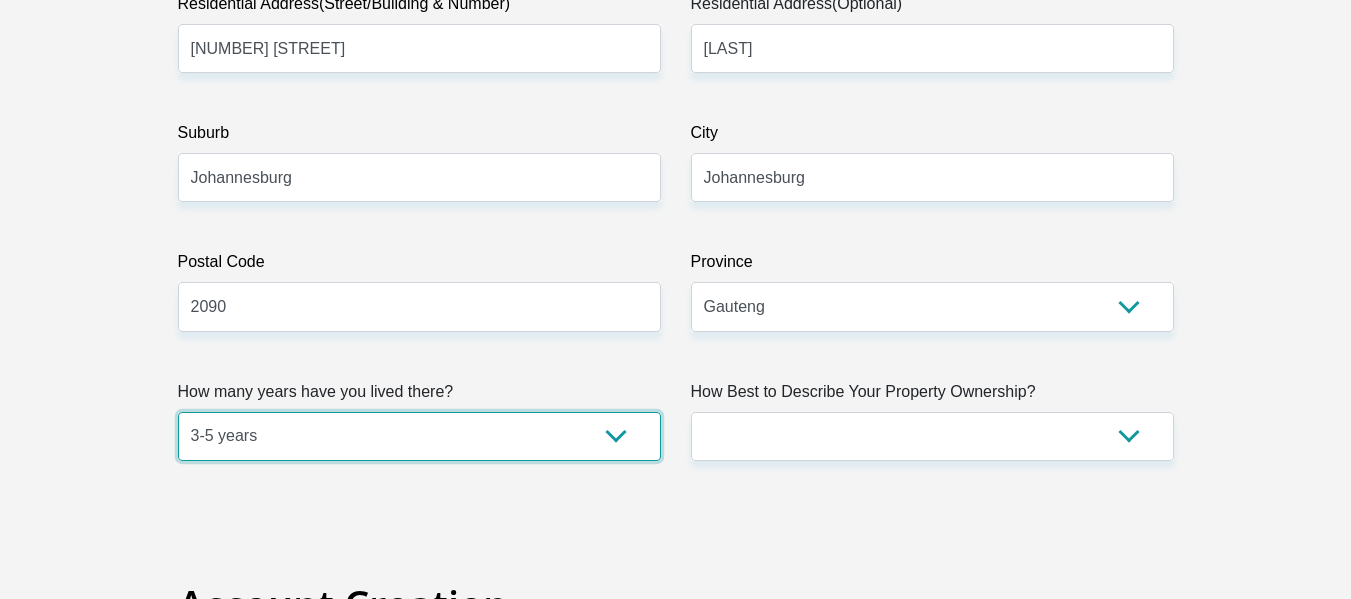 click on "less than 1 year
1-3 years
3-5 years
5+ years" at bounding box center [419, 436] 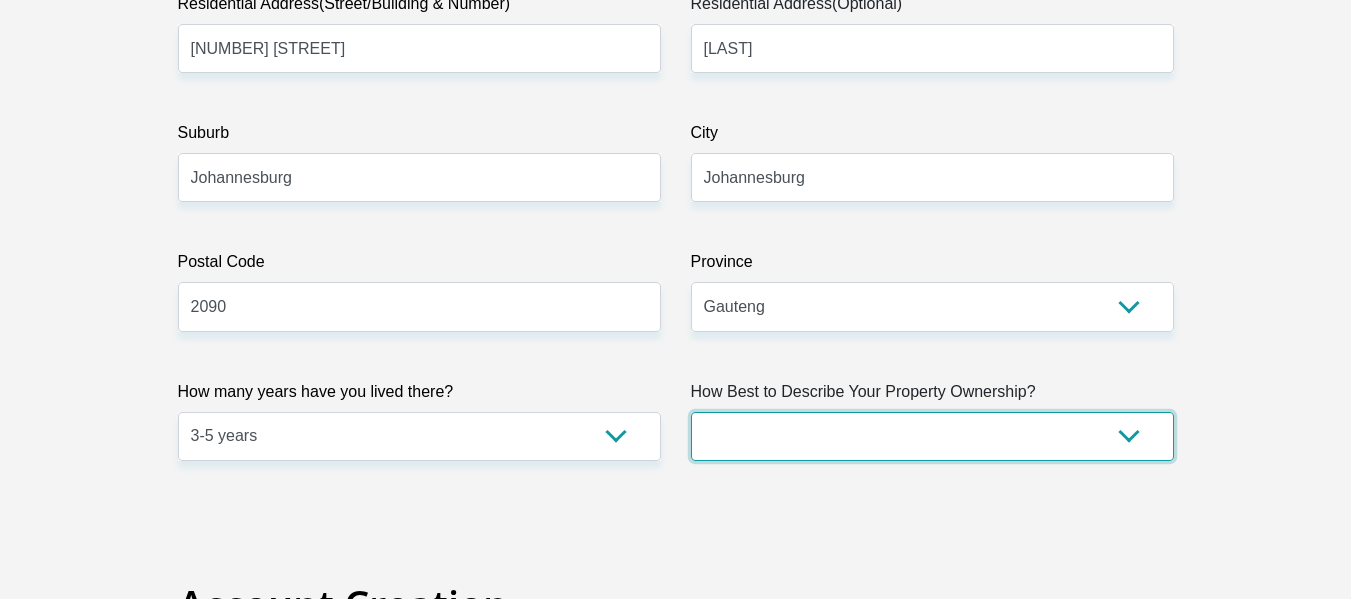 click on "Owned
Rented
Family Owned
Company Dwelling" at bounding box center (932, 436) 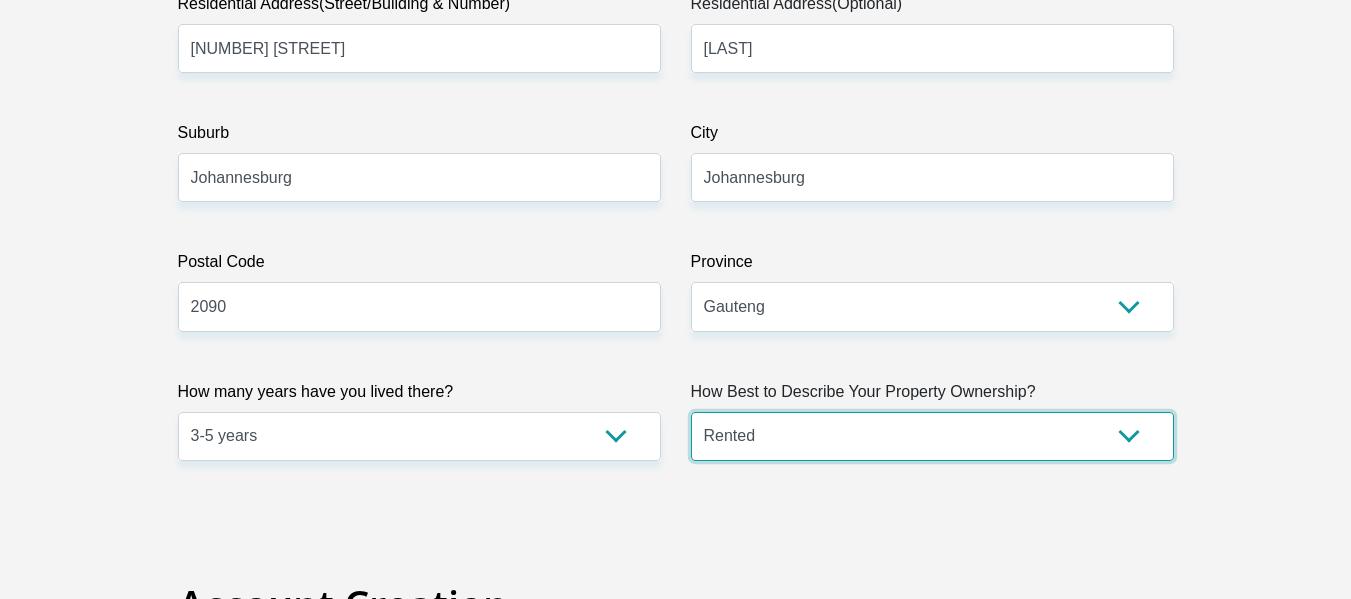 click on "Owned
Rented
Family Owned
Company Dwelling" at bounding box center (932, 436) 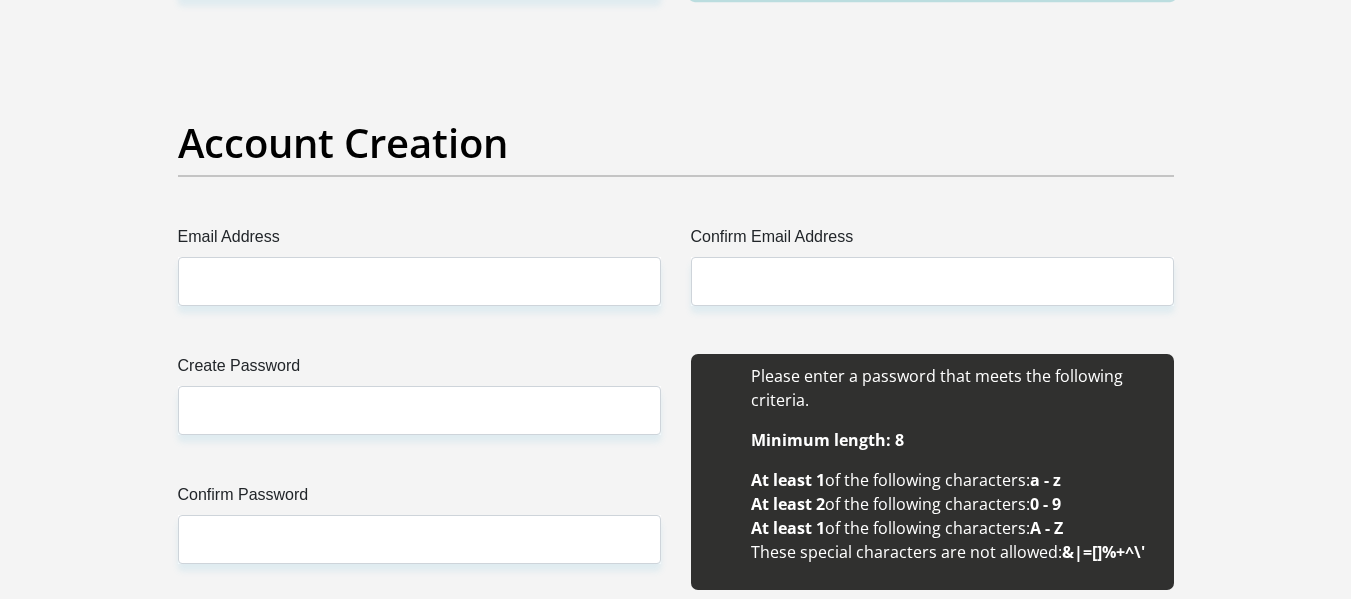 scroll, scrollTop: 1609, scrollLeft: 0, axis: vertical 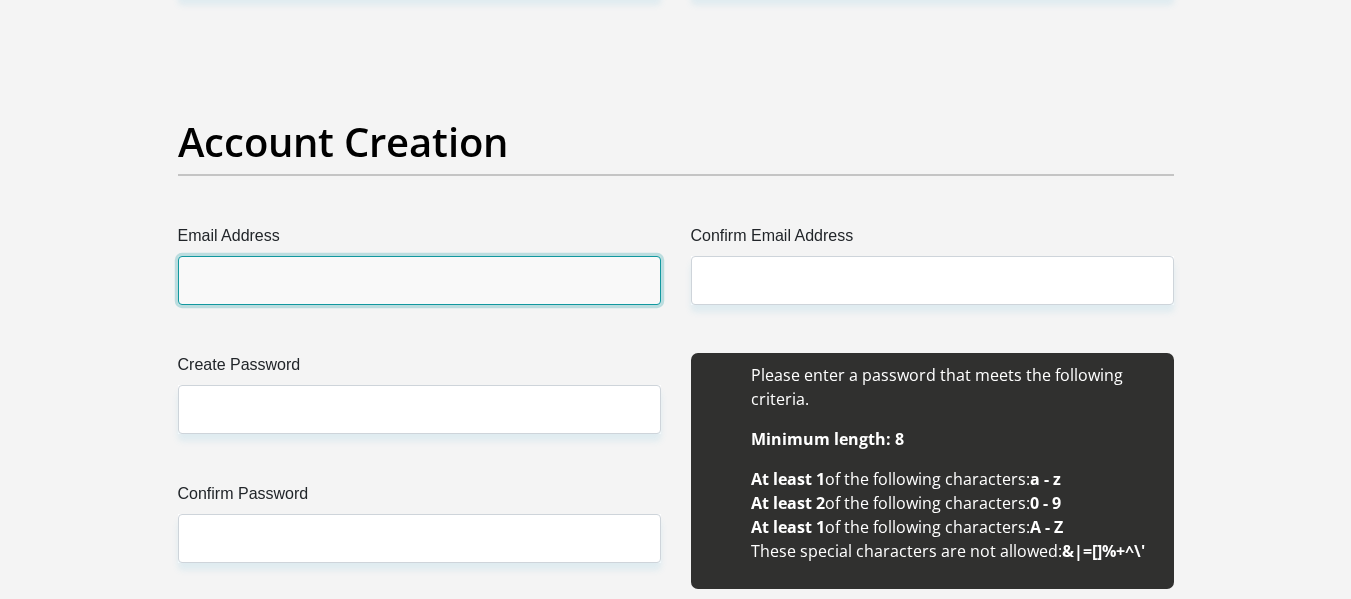 click on "Email Address" at bounding box center (419, 280) 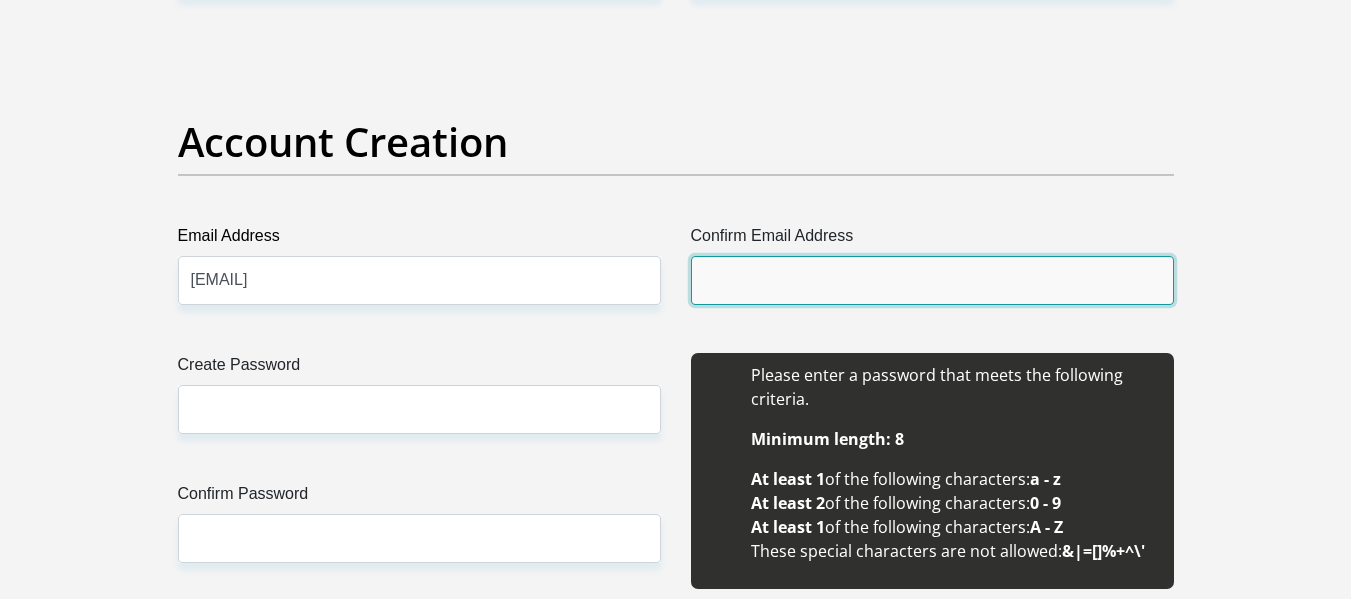 click on "Confirm Email Address" at bounding box center (932, 280) 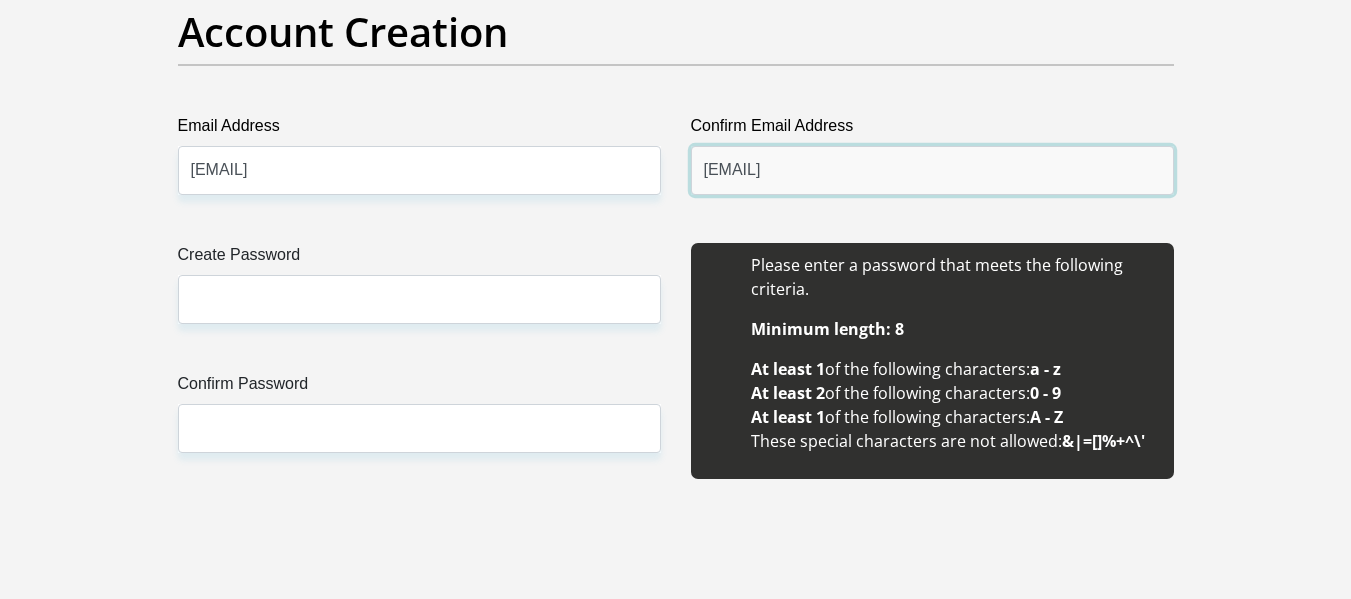 scroll, scrollTop: 1722, scrollLeft: 0, axis: vertical 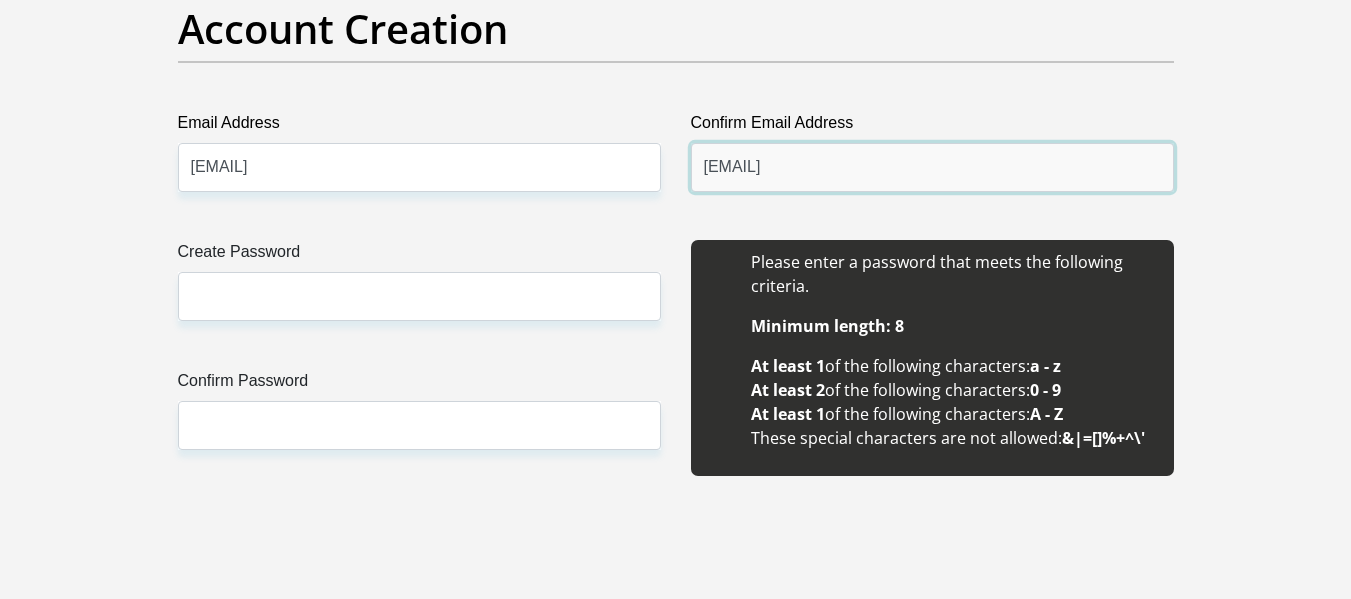 type on "sharon.mazett@gmail.com" 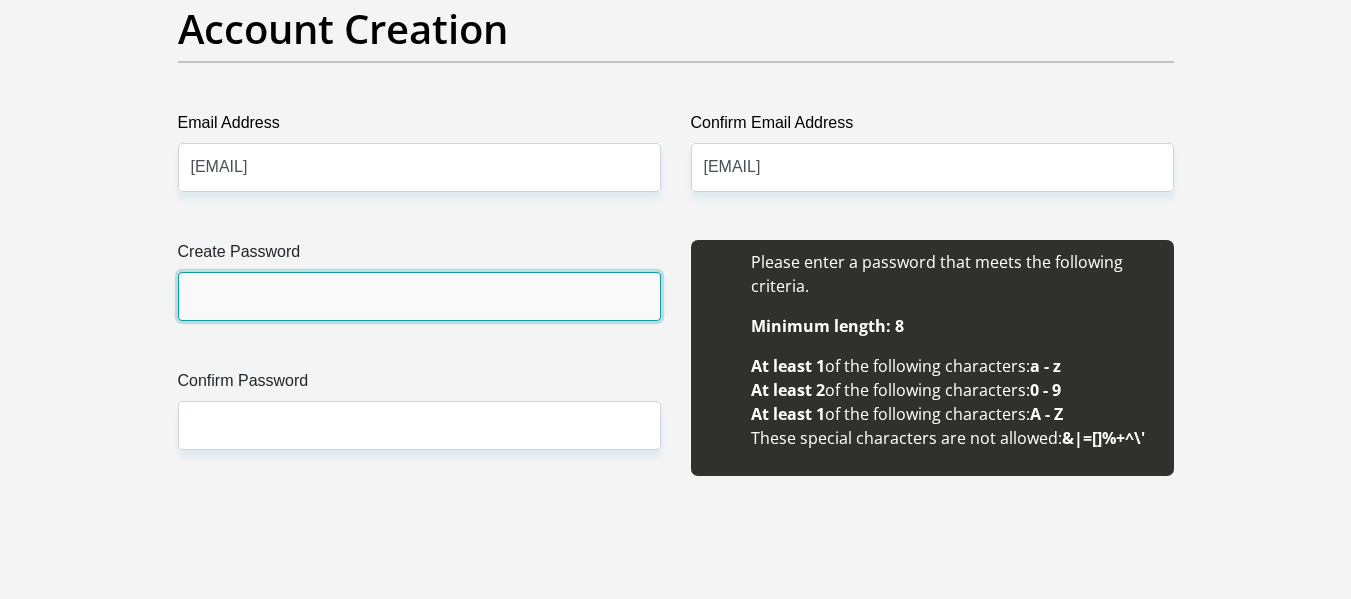 click on "Create Password" at bounding box center [419, 296] 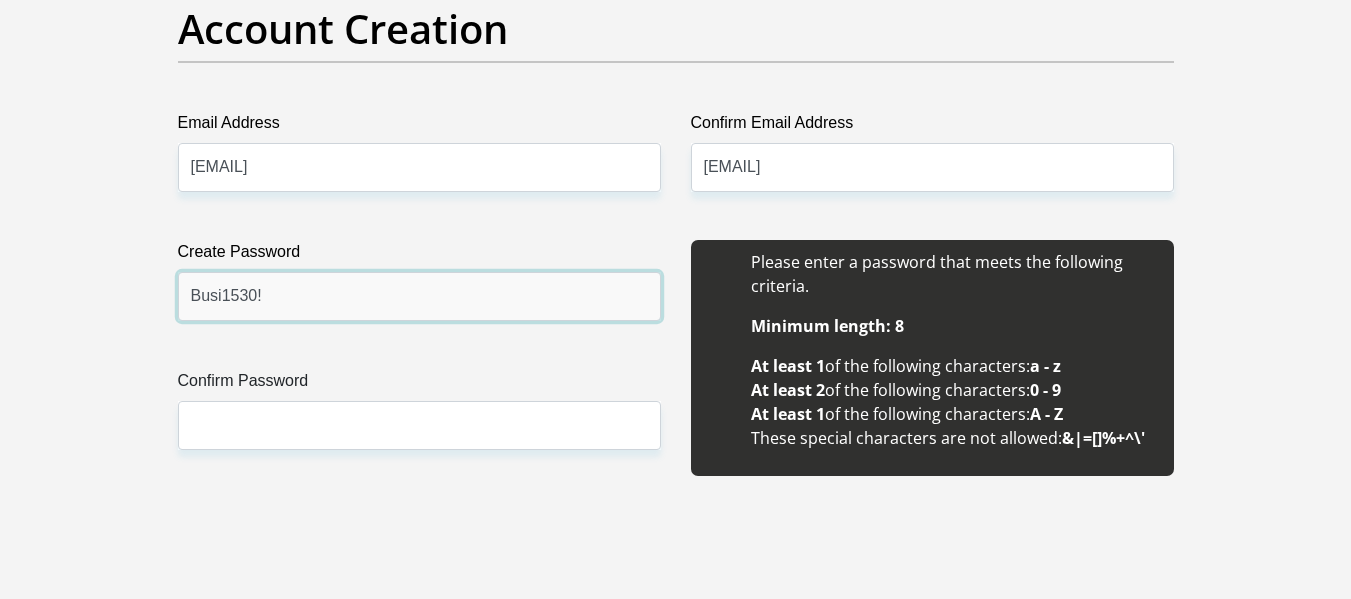 type on "Busi1530!" 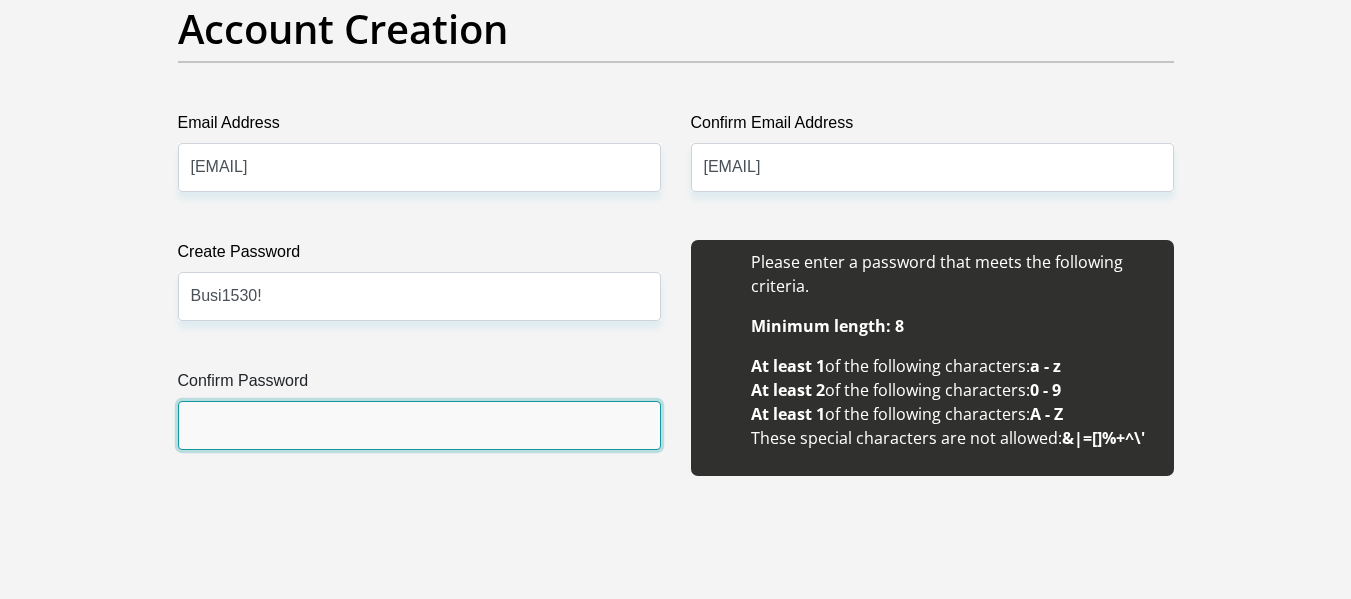 click on "Confirm Password" at bounding box center [419, 425] 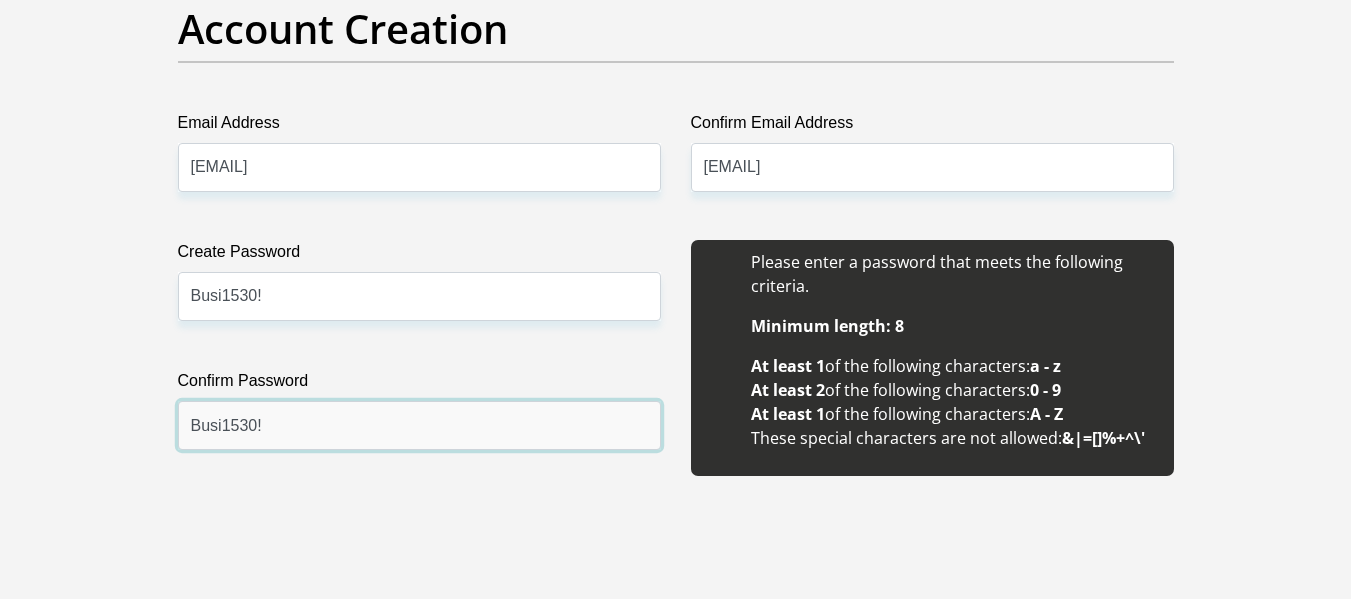 type on "Busi1530!" 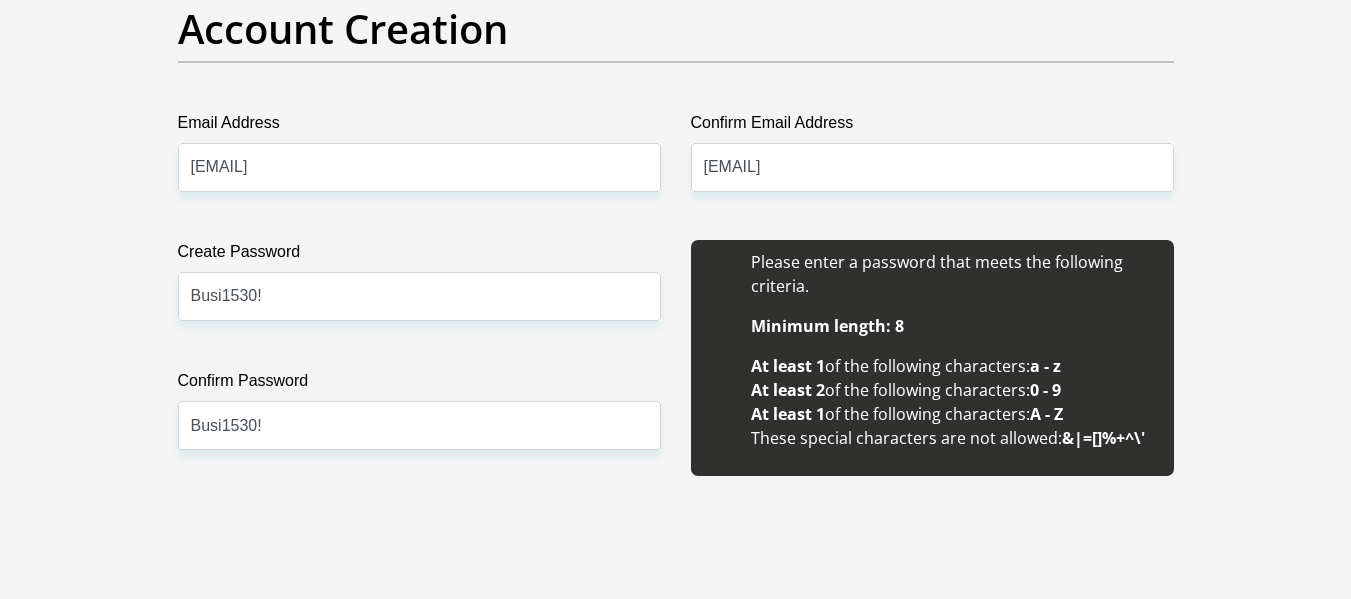 click on "Title
Mr
Ms
Mrs
Dr
Other
First Name
Zanele
Surname
Mahlangu
ID Number
9405031412085
Please input valid ID number
Race
Black
Coloured
Indian
White
Other
Contact Number
0792403854
Please input valid contact number
Nationality
South Africa
Afghanistan
Aland Islands  Albania  Algeria" at bounding box center [676, 1845] 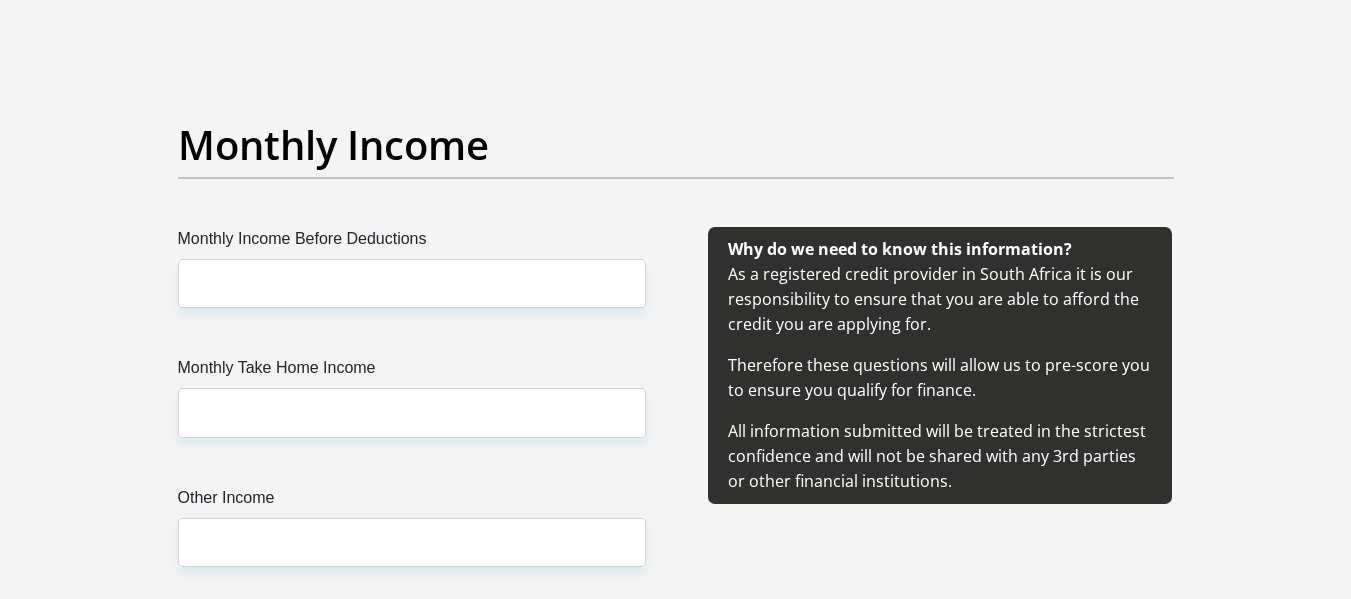 scroll, scrollTop: 2232, scrollLeft: 0, axis: vertical 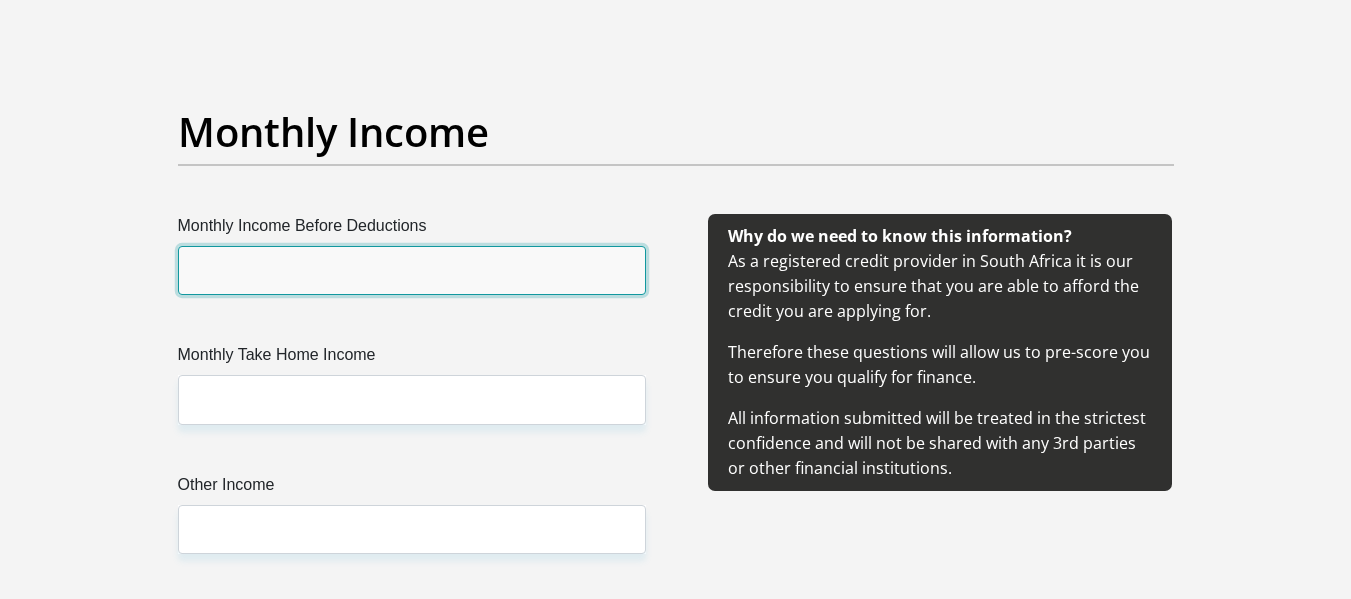 click on "Monthly Income Before Deductions" at bounding box center [412, 270] 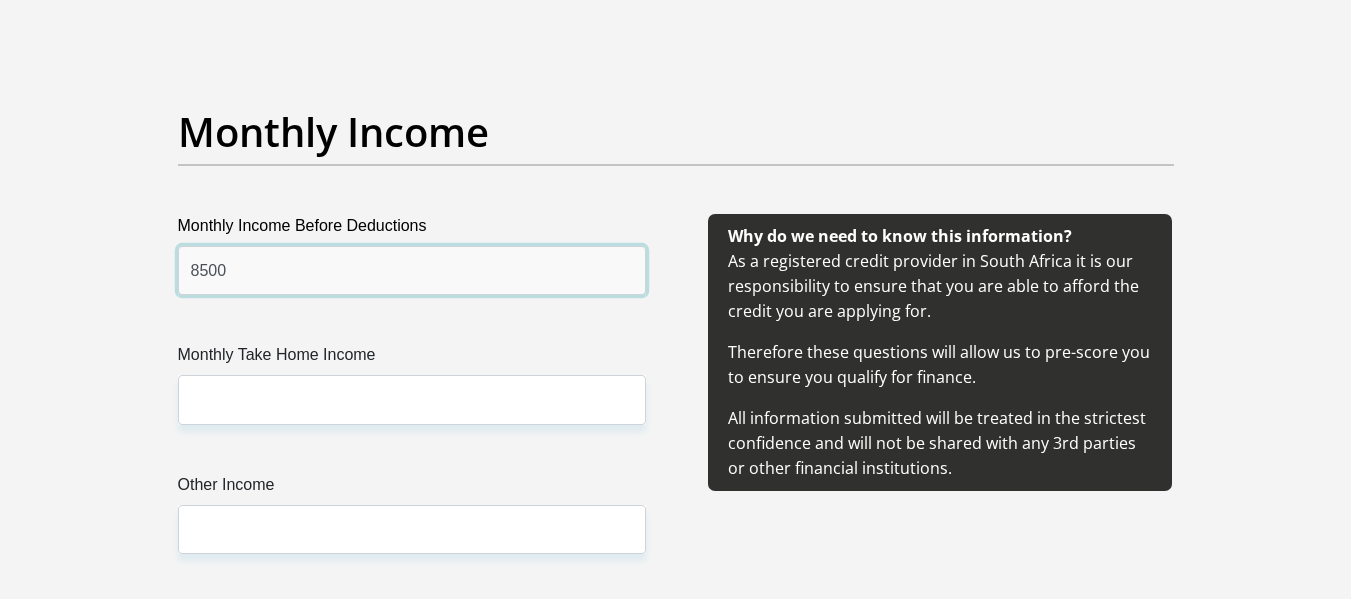 type on "8500" 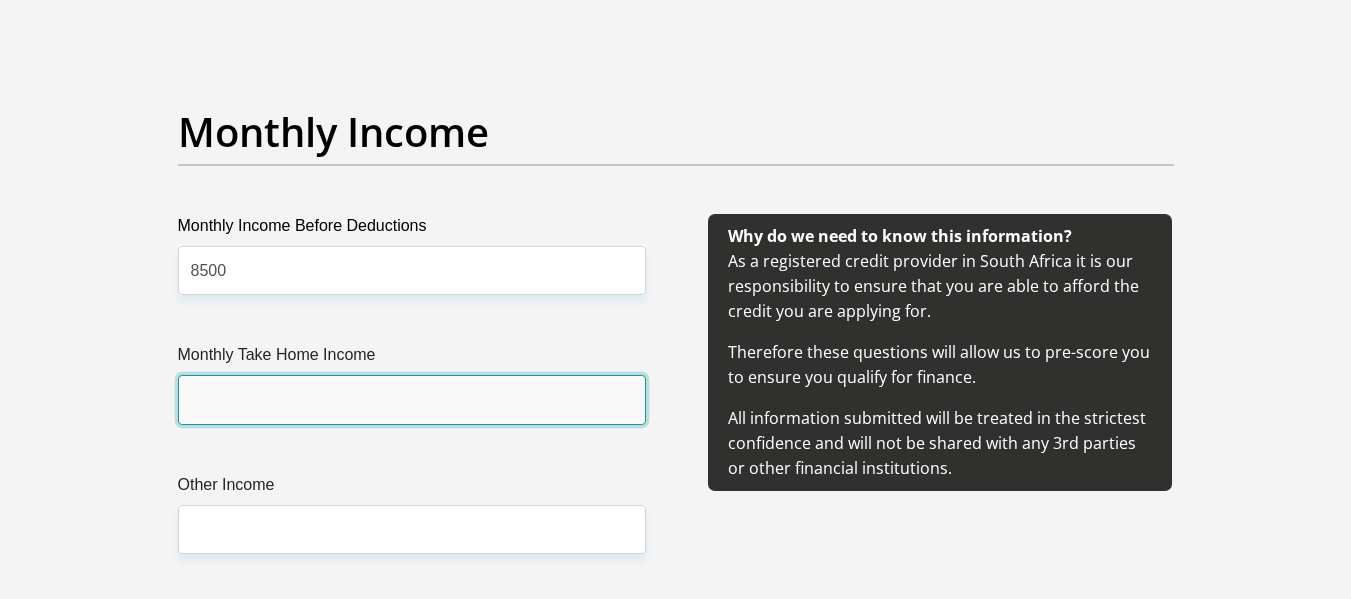 click on "Monthly Take Home Income" at bounding box center (412, 399) 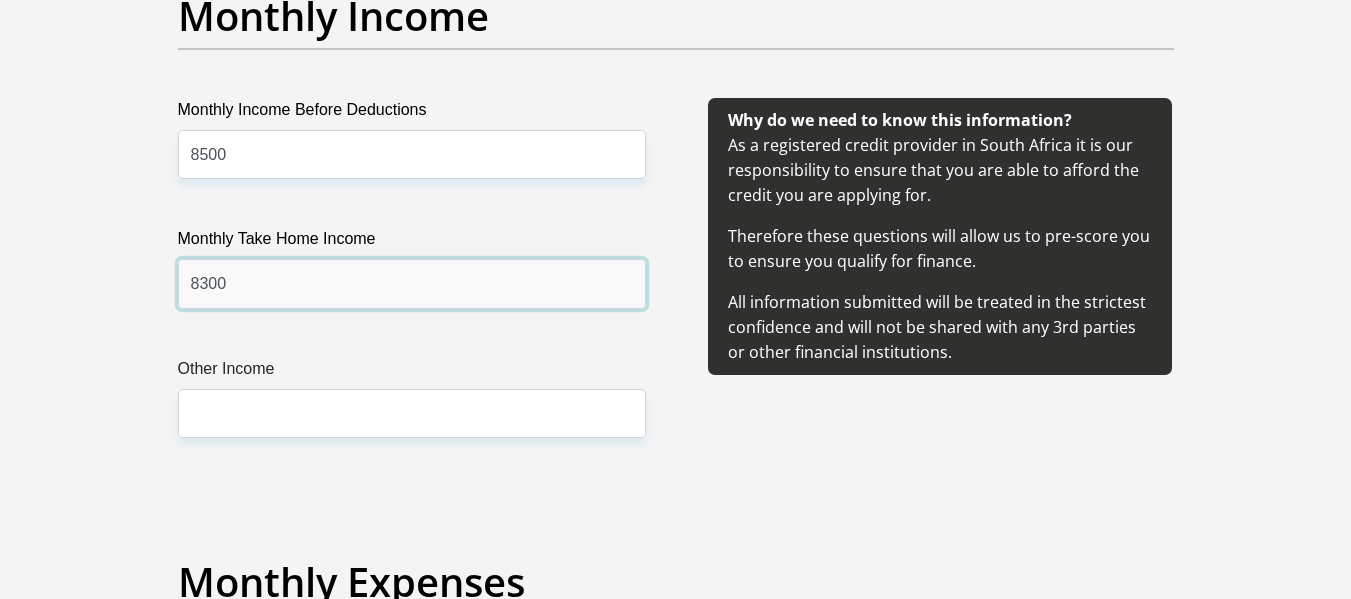 scroll, scrollTop: 2353, scrollLeft: 0, axis: vertical 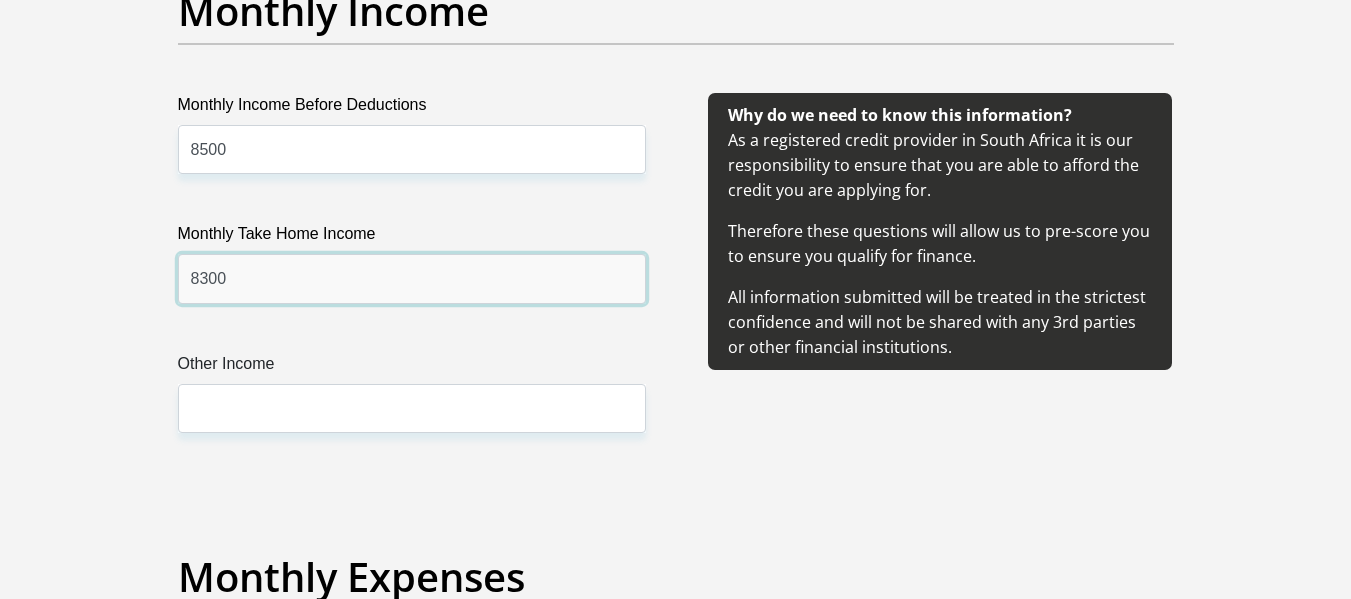 type on "8300" 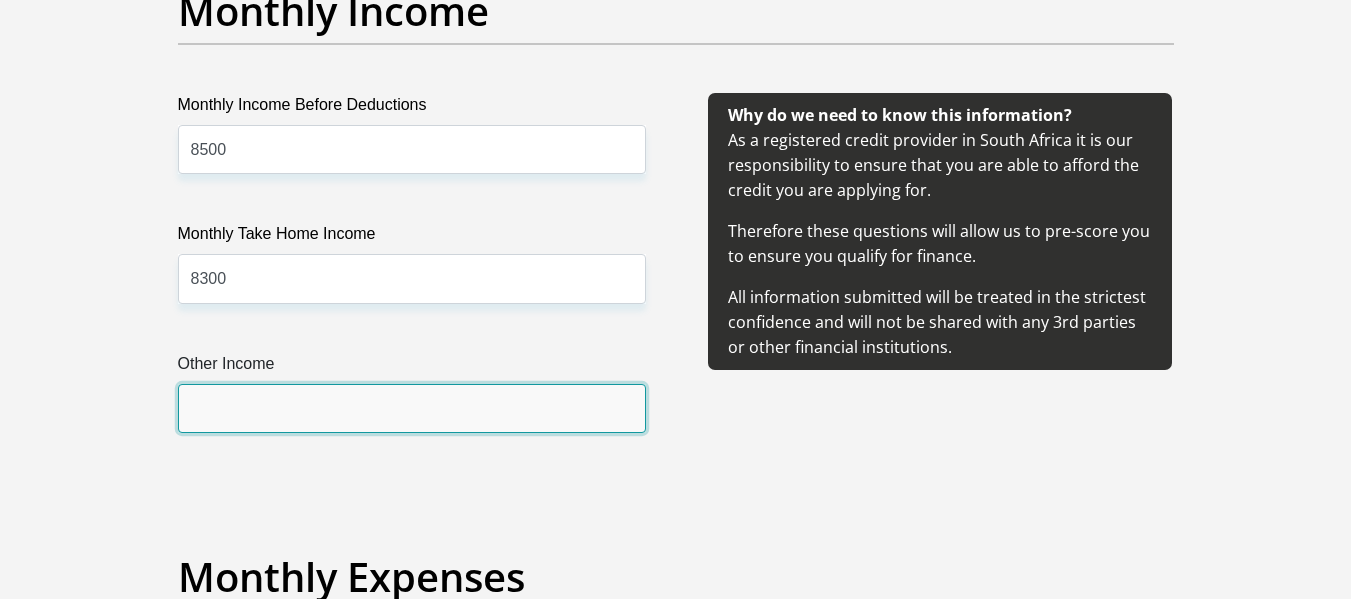 click on "Other Income" at bounding box center (412, 408) 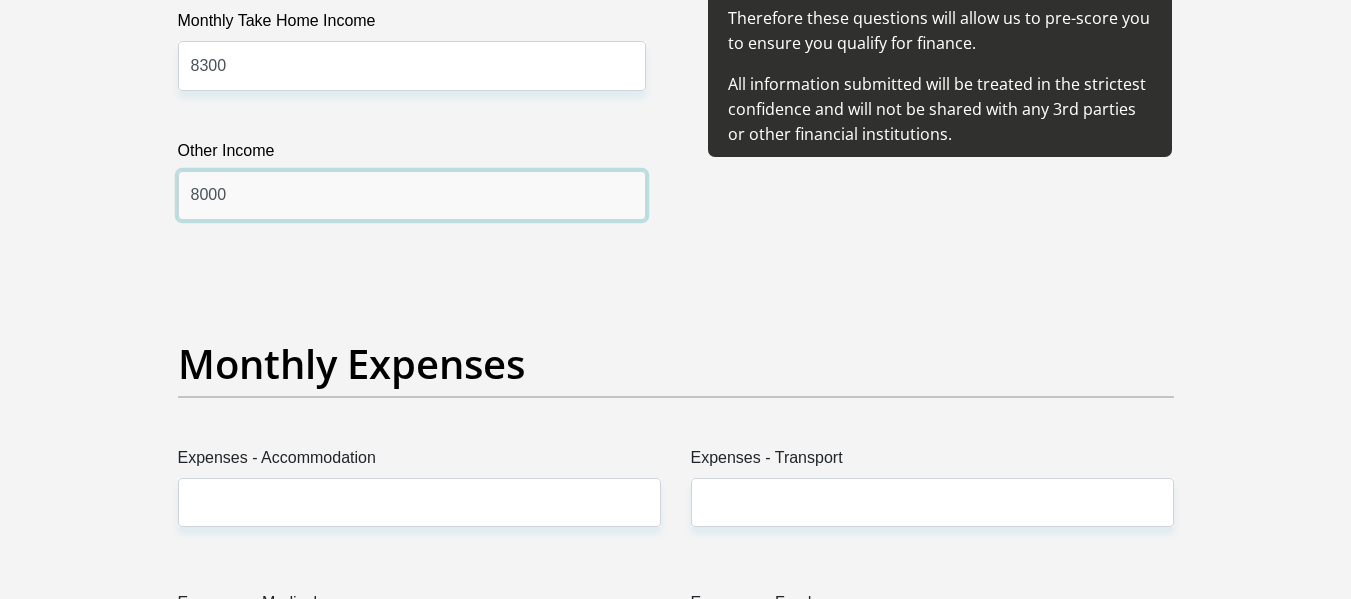 scroll, scrollTop: 2583, scrollLeft: 0, axis: vertical 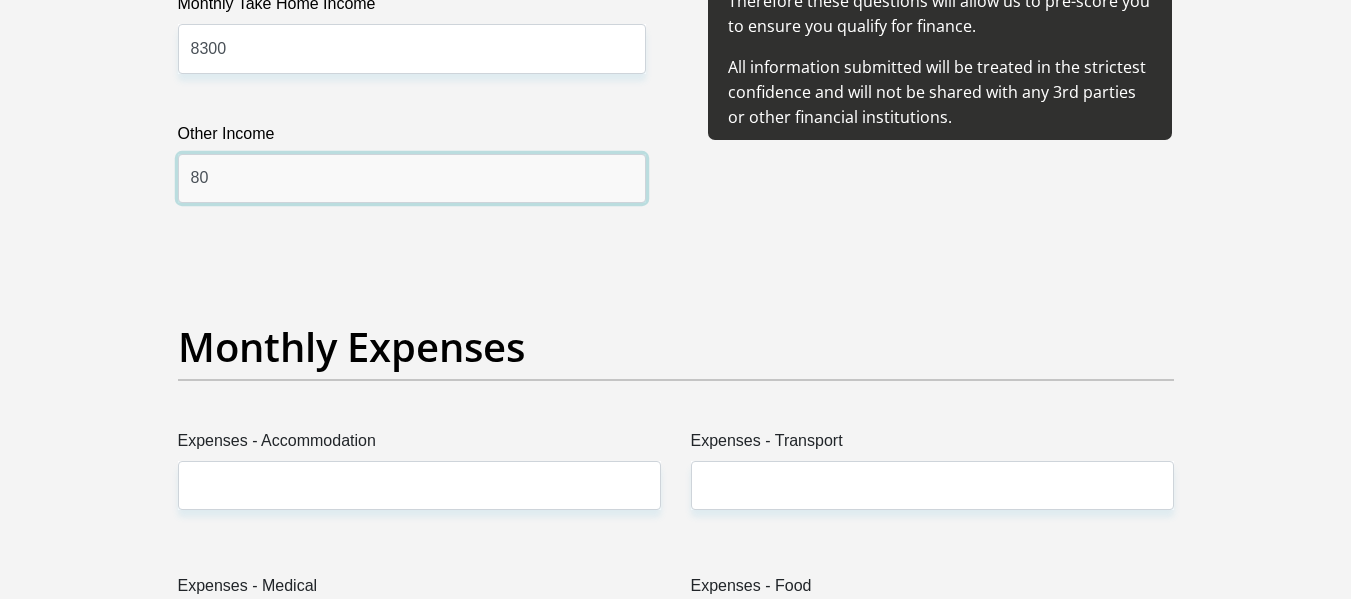 type on "8" 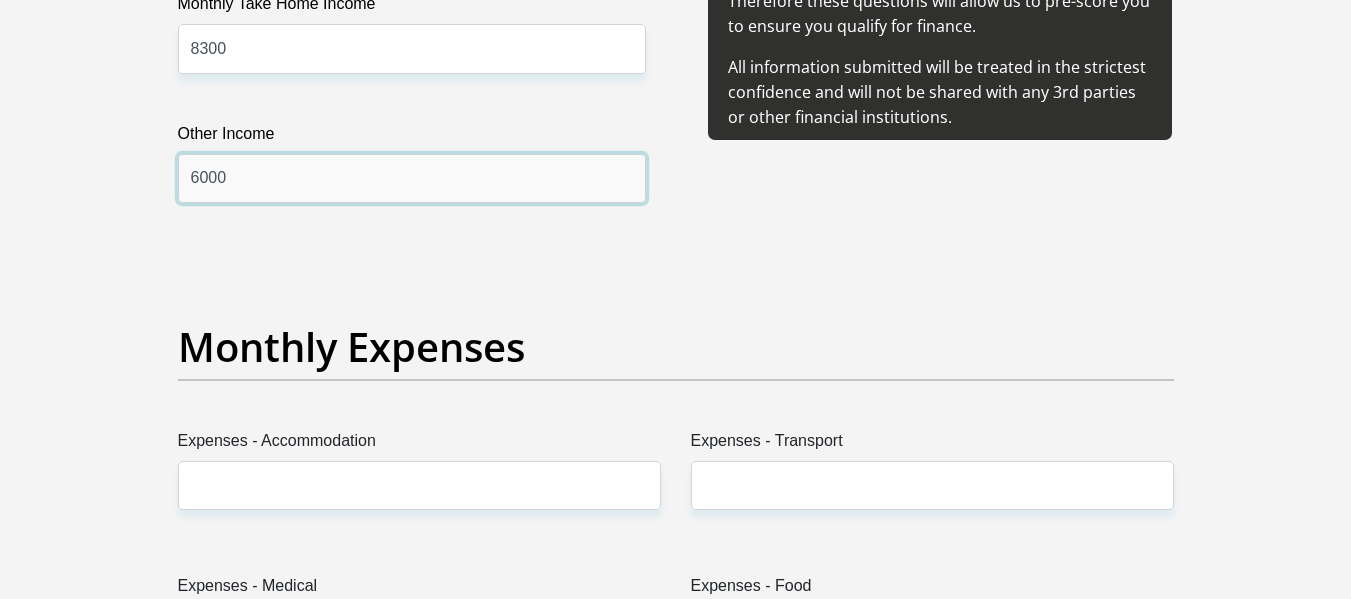 type on "6000" 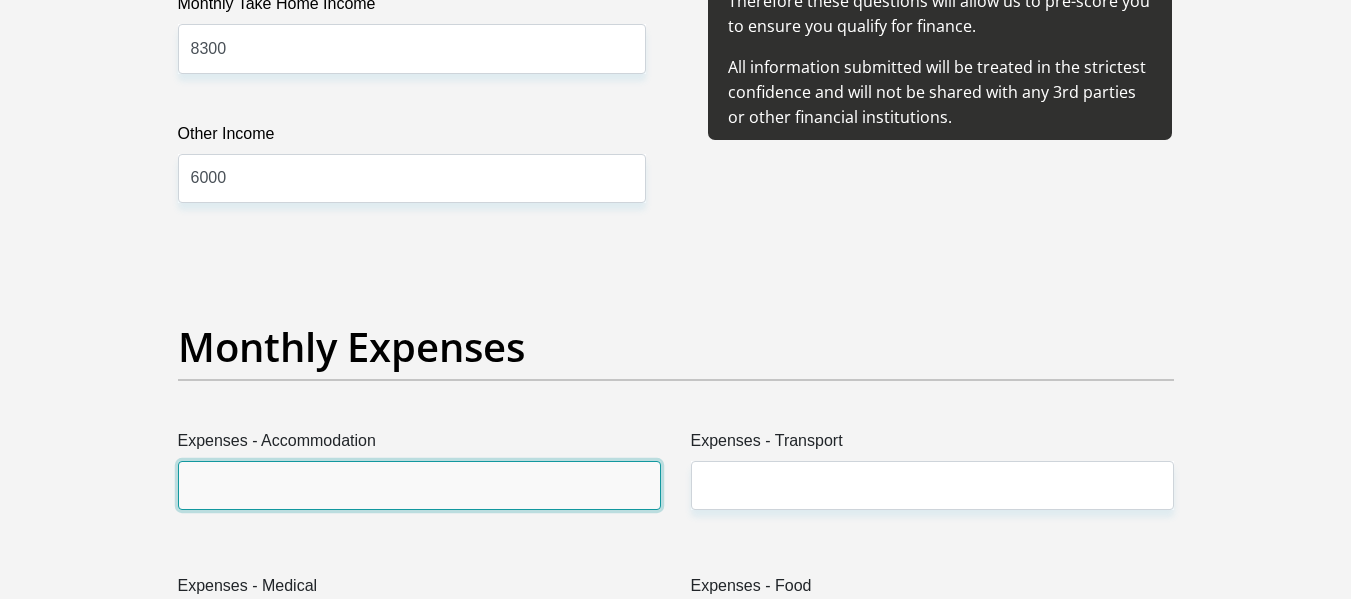 click on "Expenses - Accommodation" at bounding box center [419, 485] 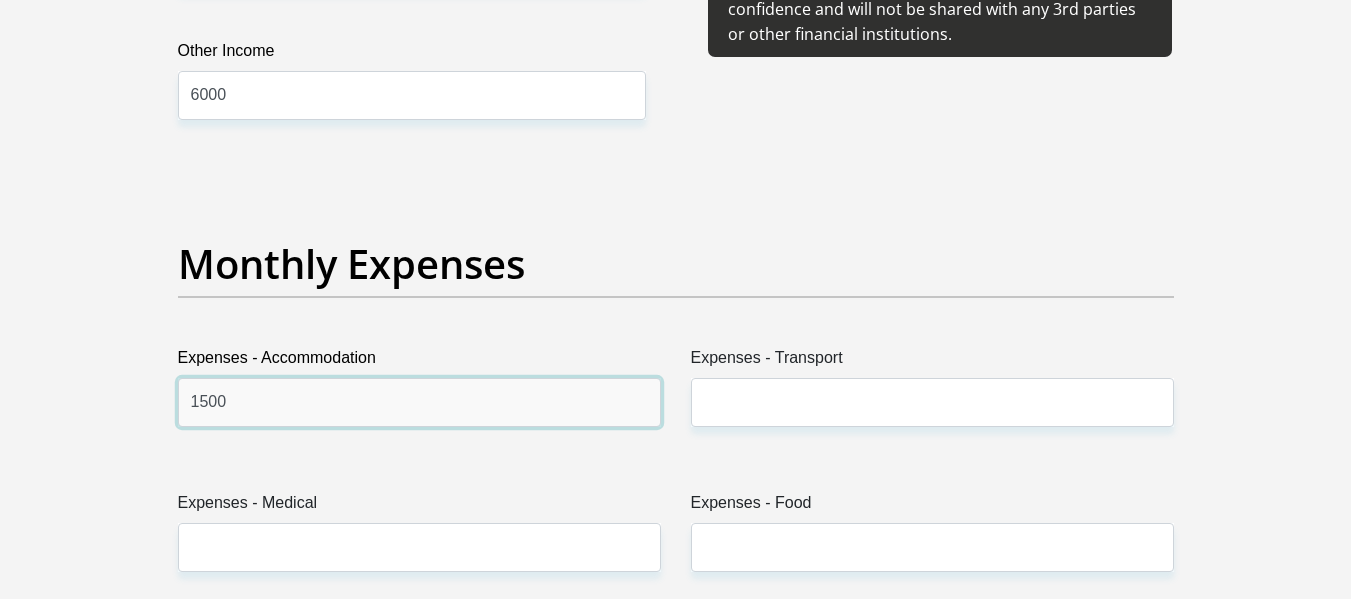 scroll, scrollTop: 2670, scrollLeft: 0, axis: vertical 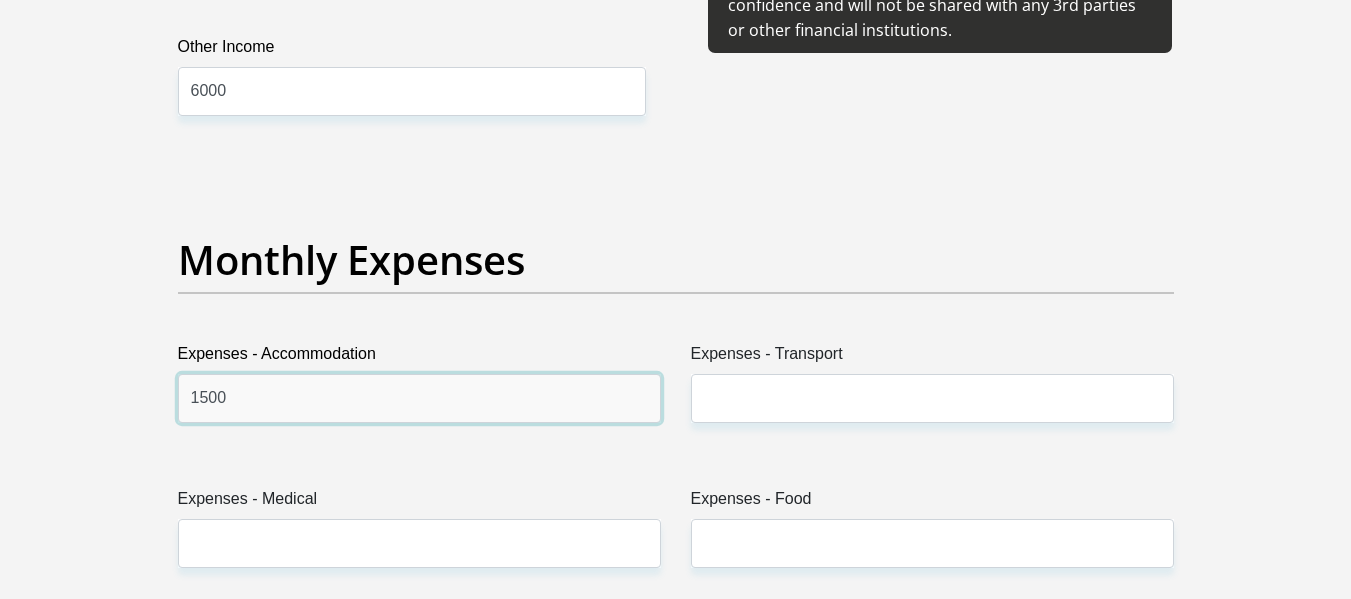 type on "1500" 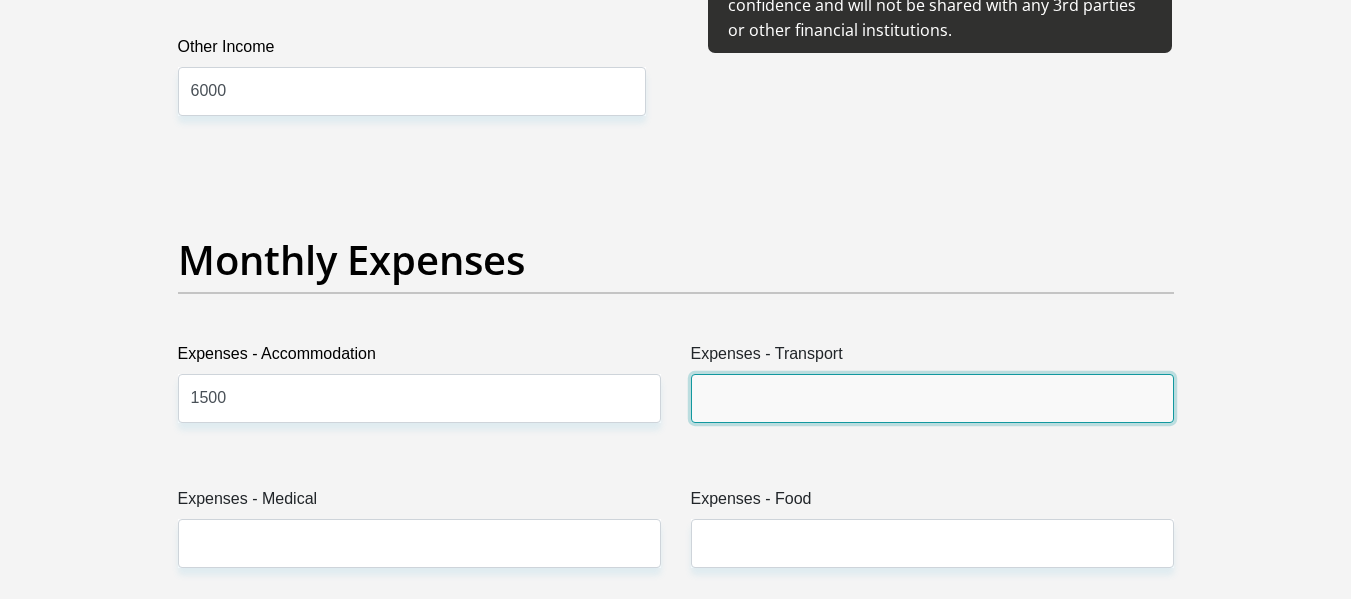 click on "Expenses - Transport" at bounding box center [932, 398] 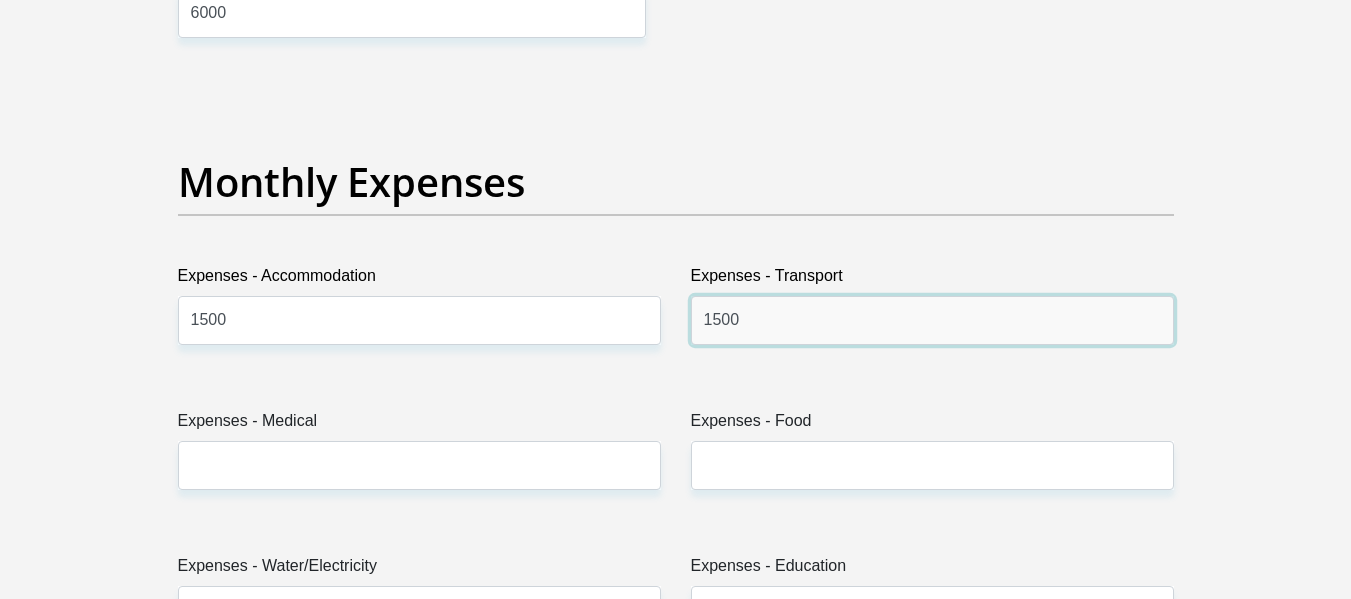 scroll, scrollTop: 2765, scrollLeft: 0, axis: vertical 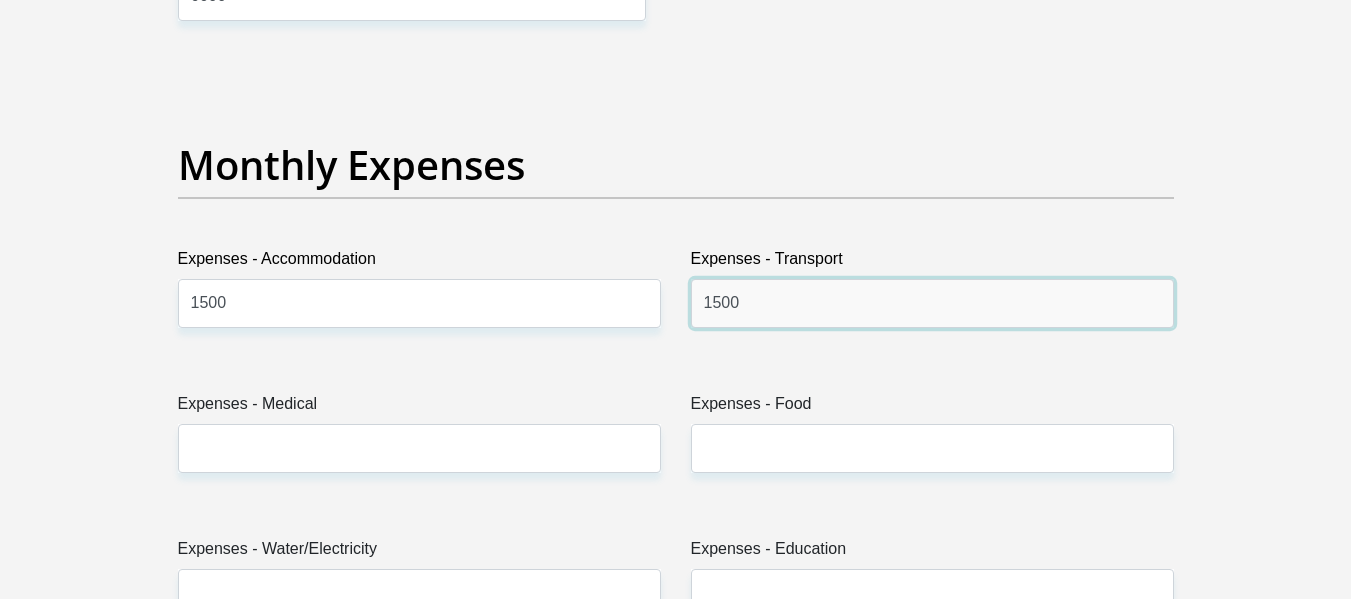 type on "1500" 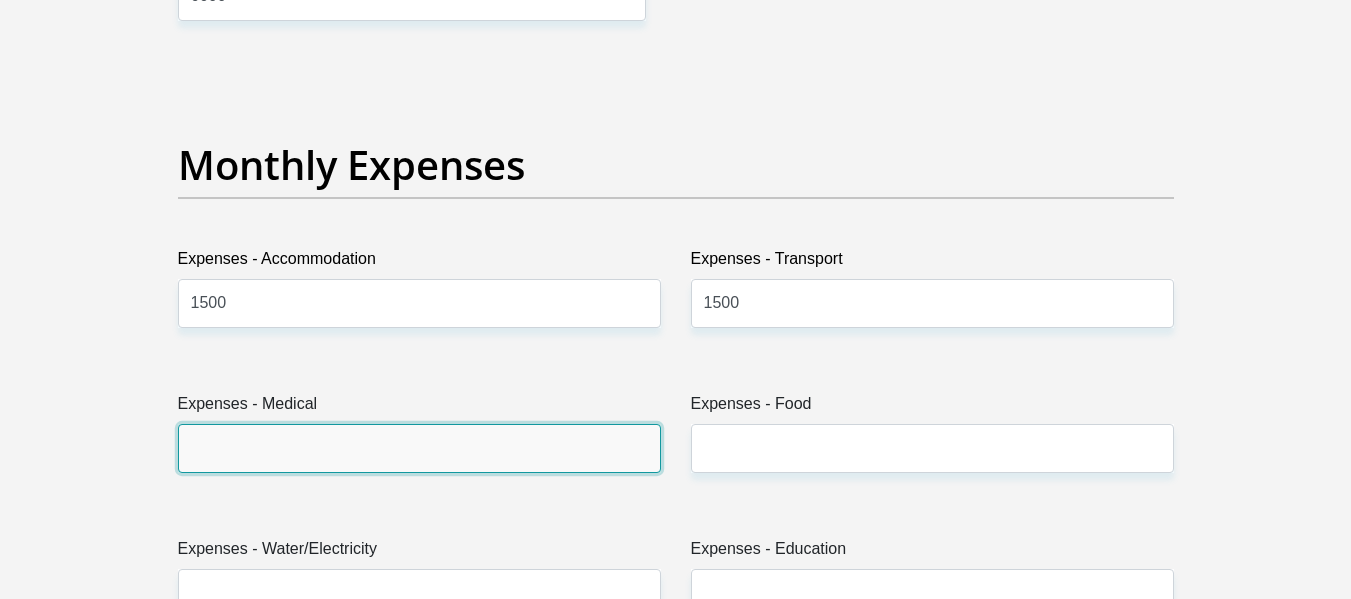 click on "Expenses - Medical" at bounding box center (419, 448) 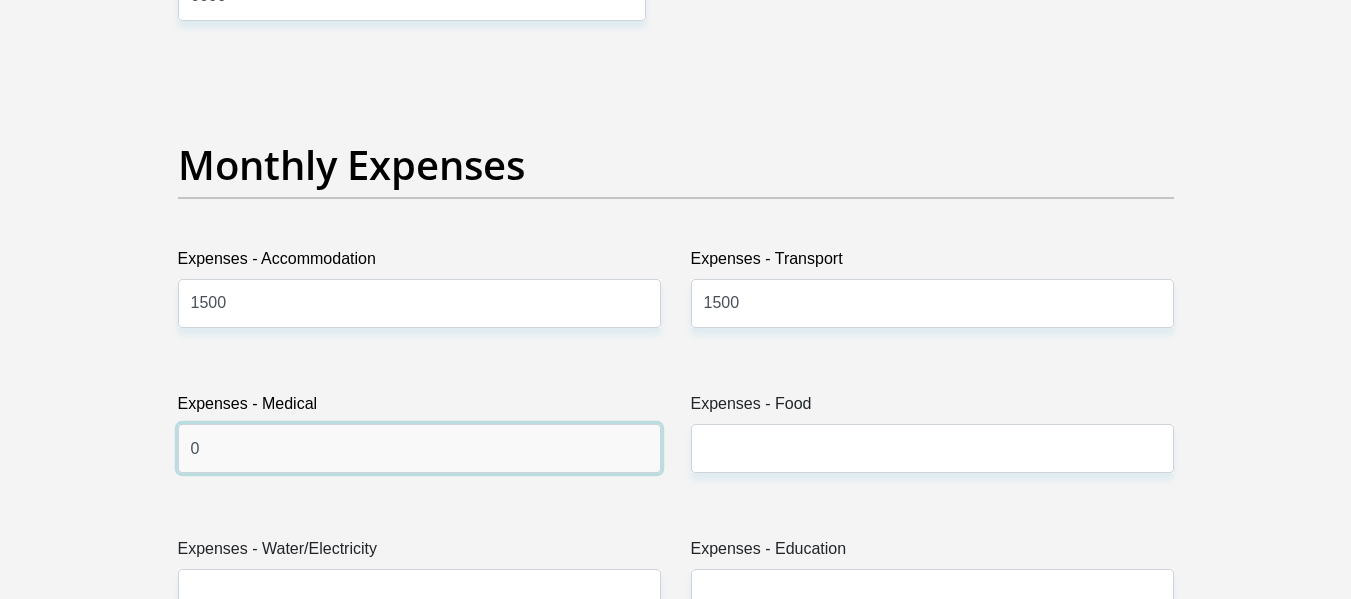 type on "0" 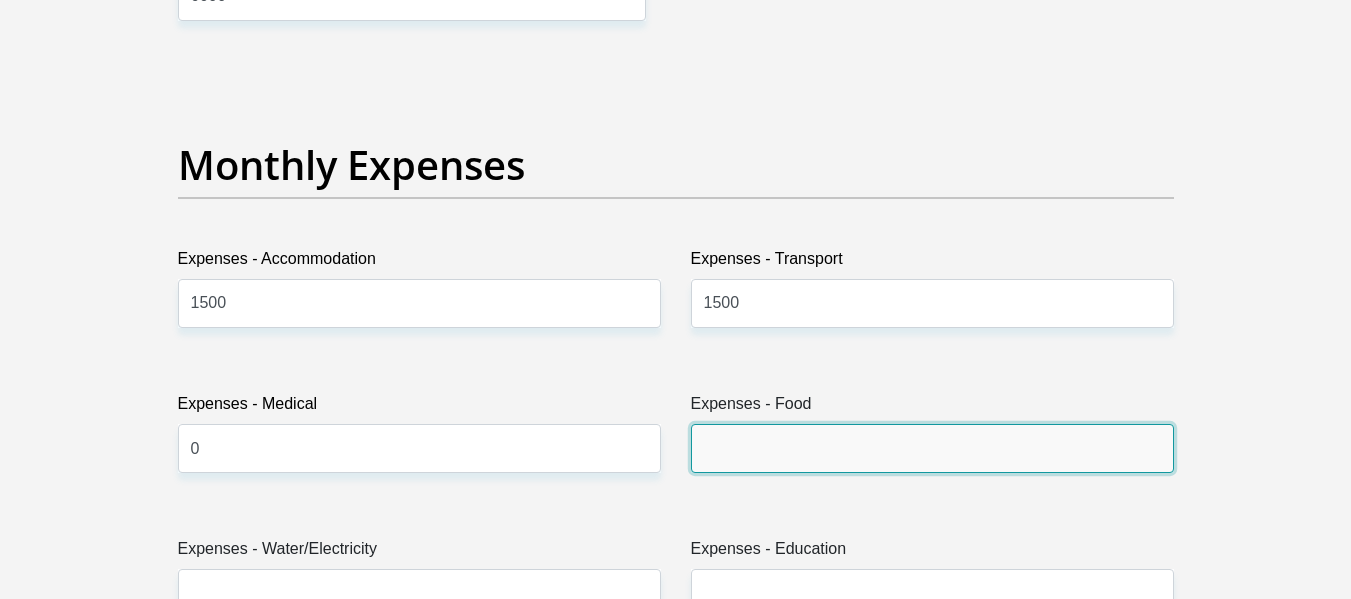 click on "Expenses - Food" at bounding box center (932, 448) 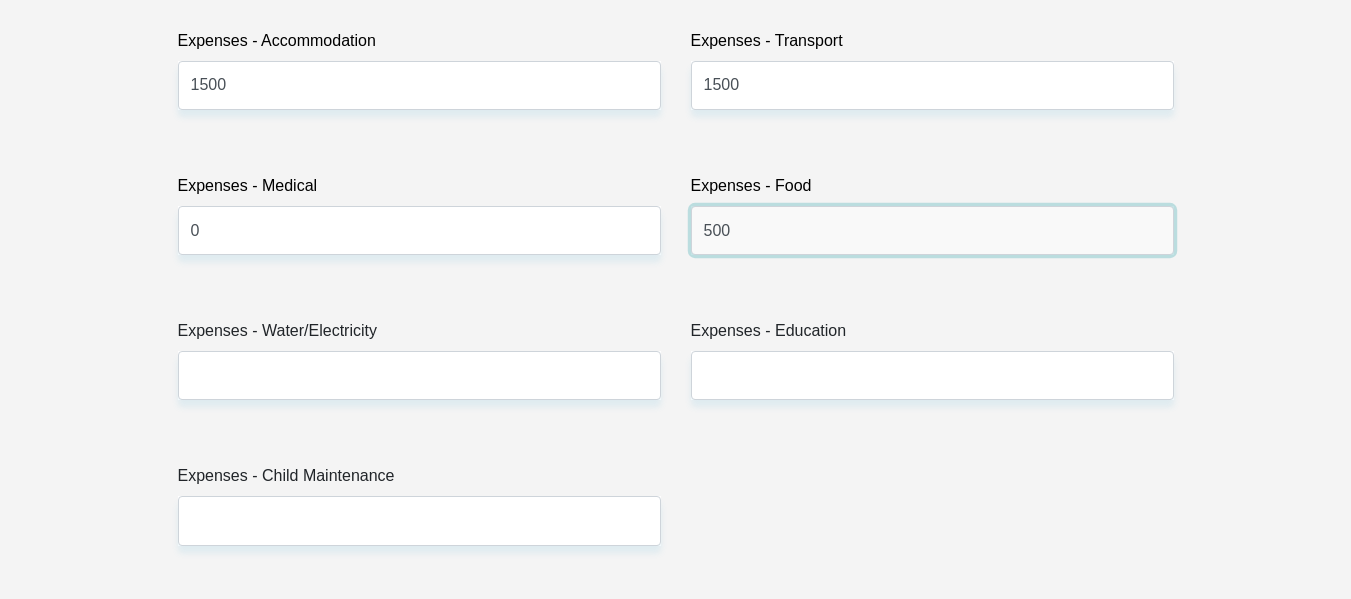 scroll, scrollTop: 2991, scrollLeft: 0, axis: vertical 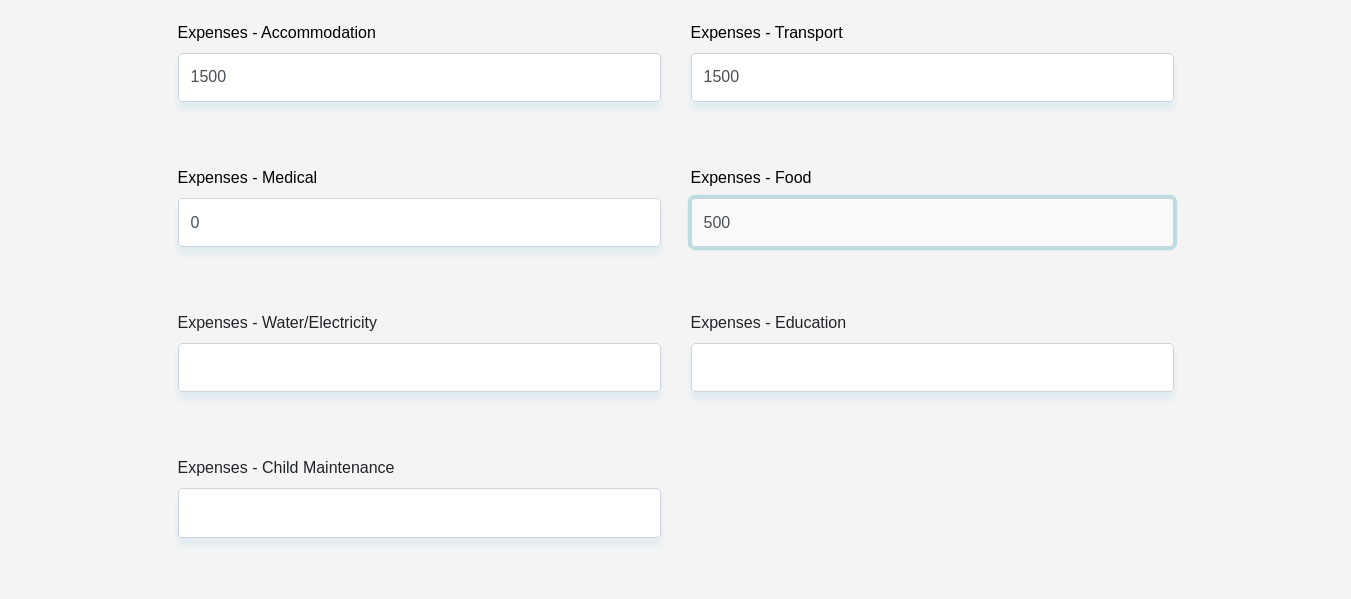 type on "500" 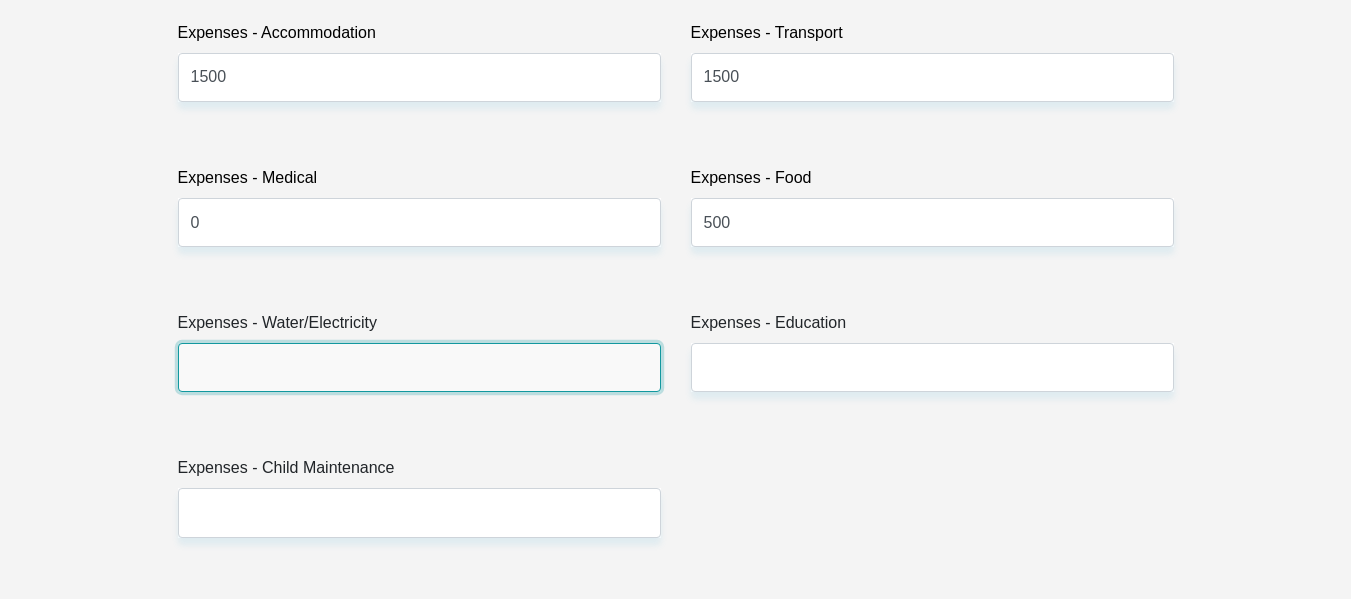 click on "Expenses - Water/Electricity" at bounding box center (419, 367) 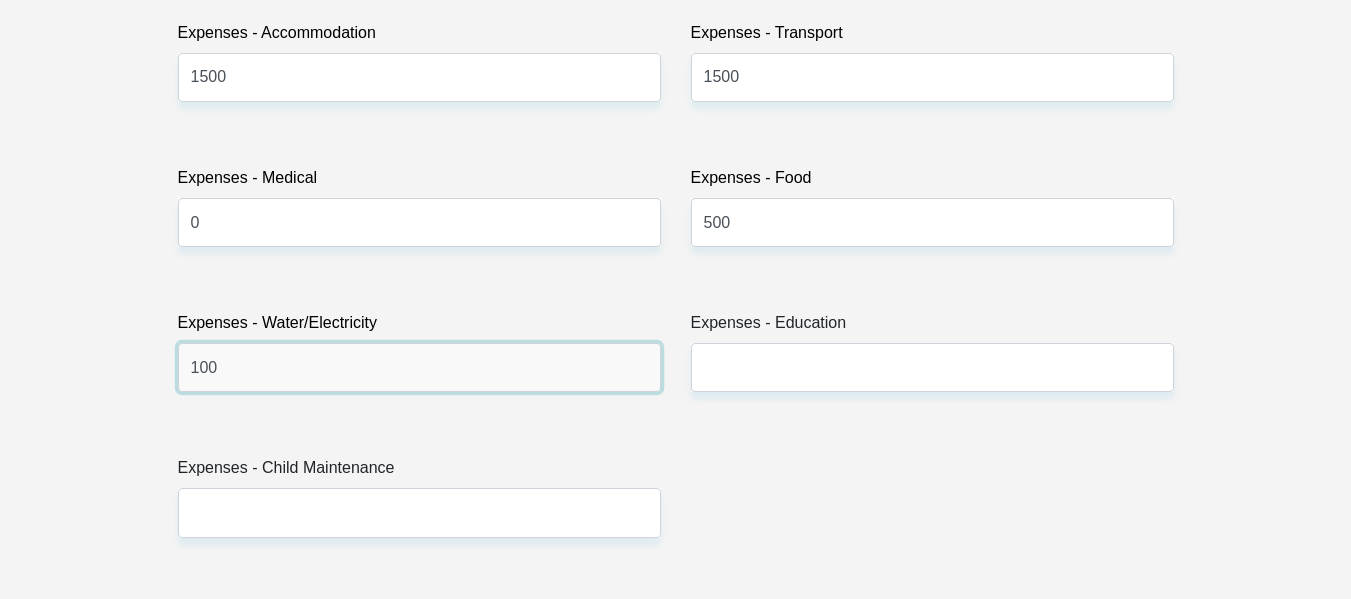 type on "100" 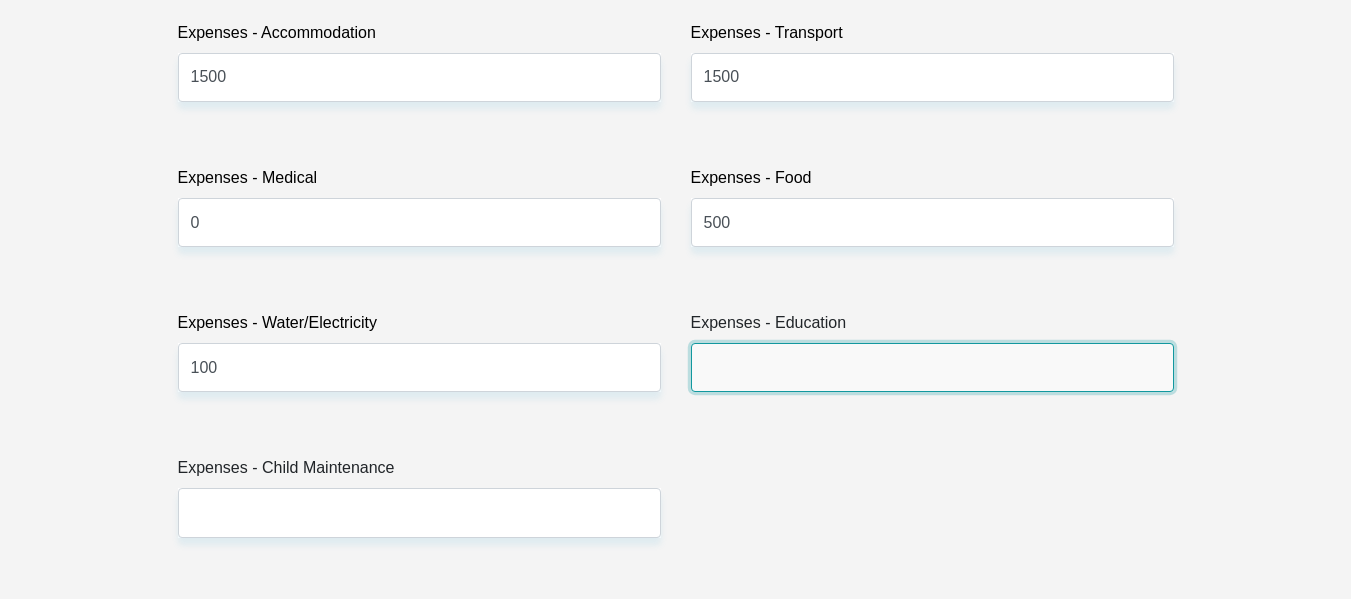 click on "Expenses - Education" at bounding box center (932, 367) 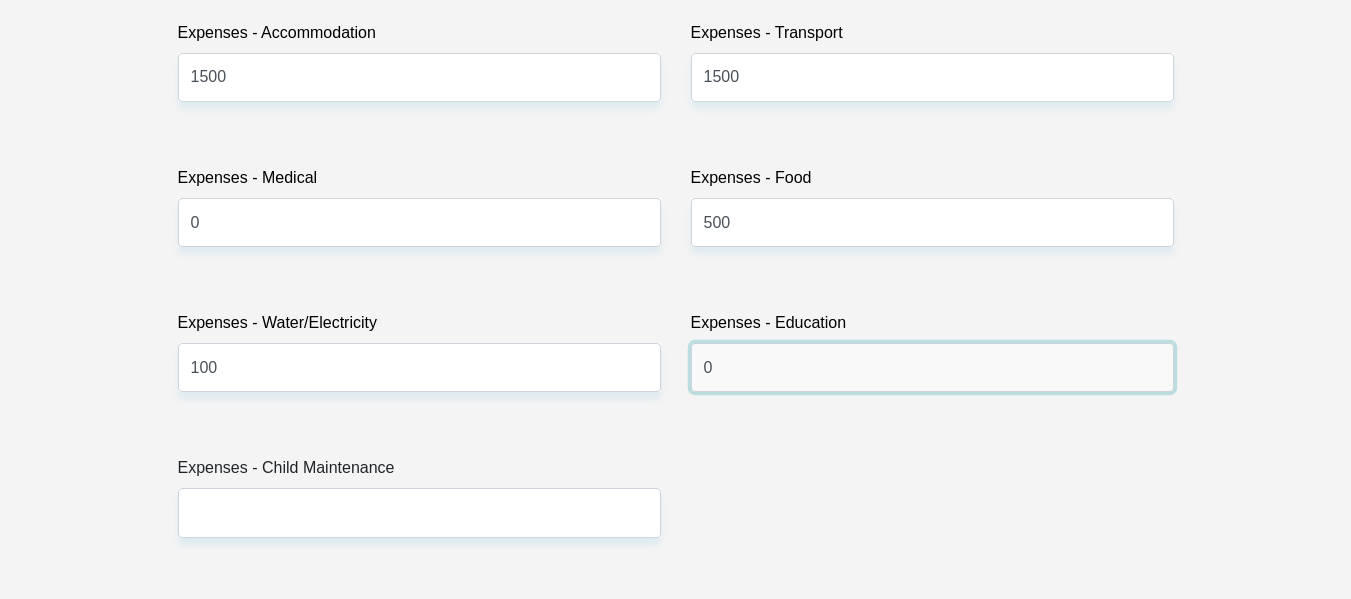type on "0" 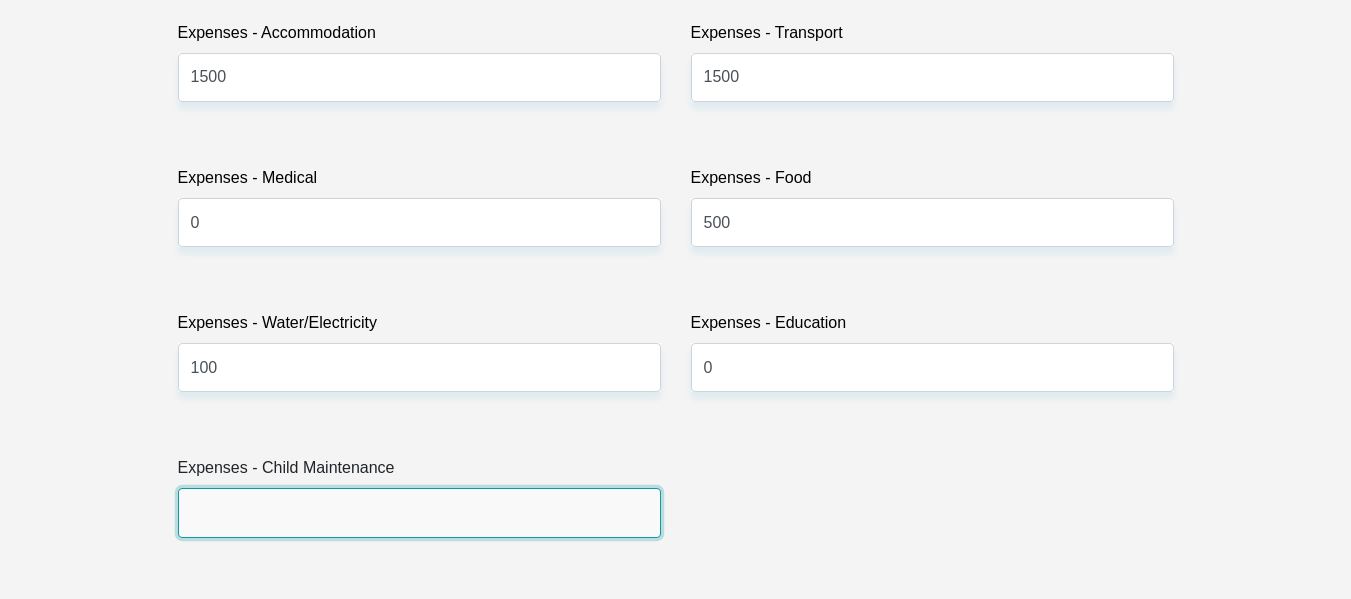click on "Expenses - Child Maintenance" at bounding box center (419, 512) 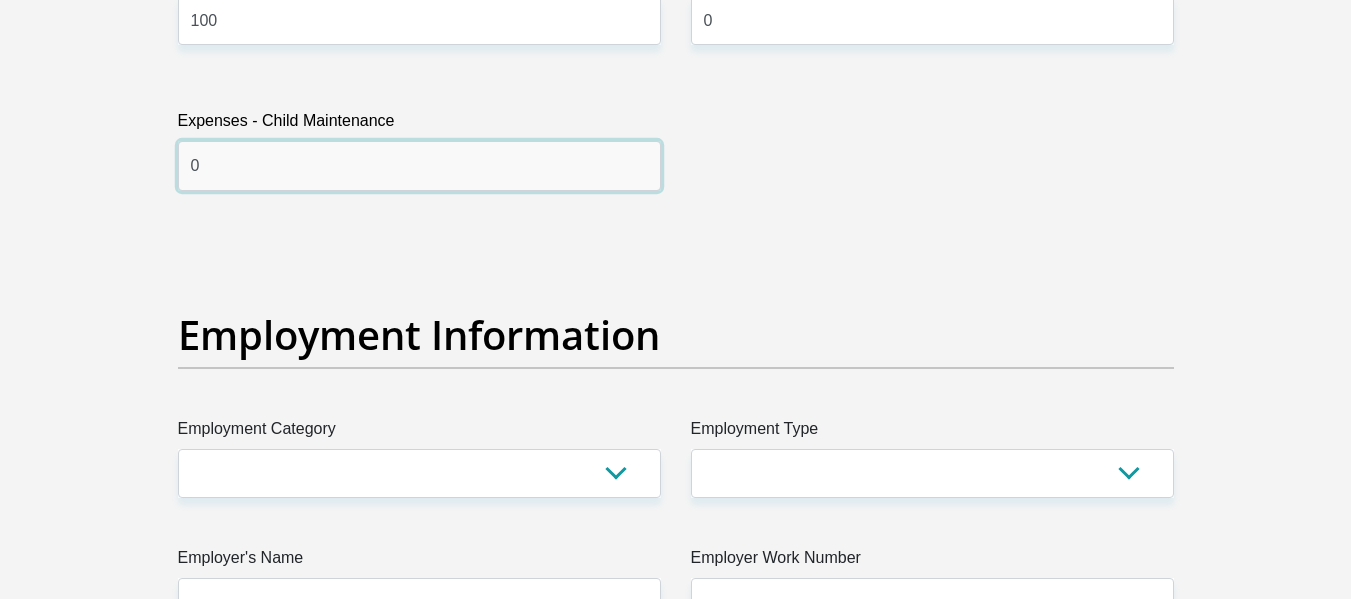 scroll, scrollTop: 3340, scrollLeft: 0, axis: vertical 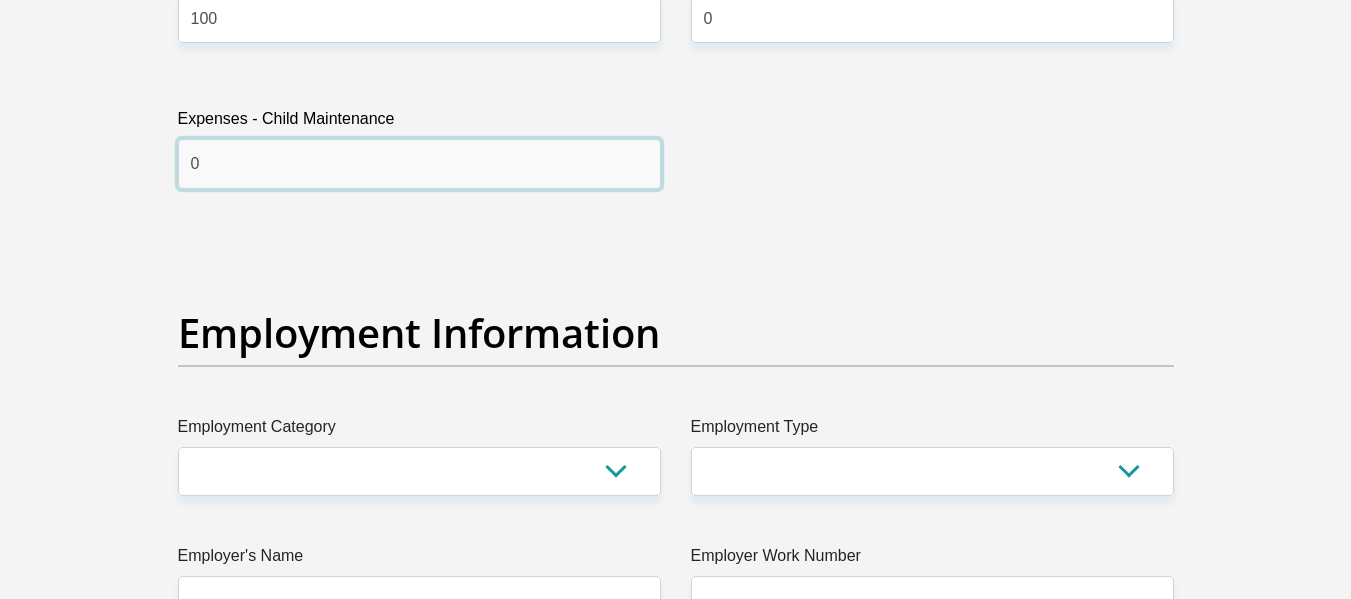 type on "0" 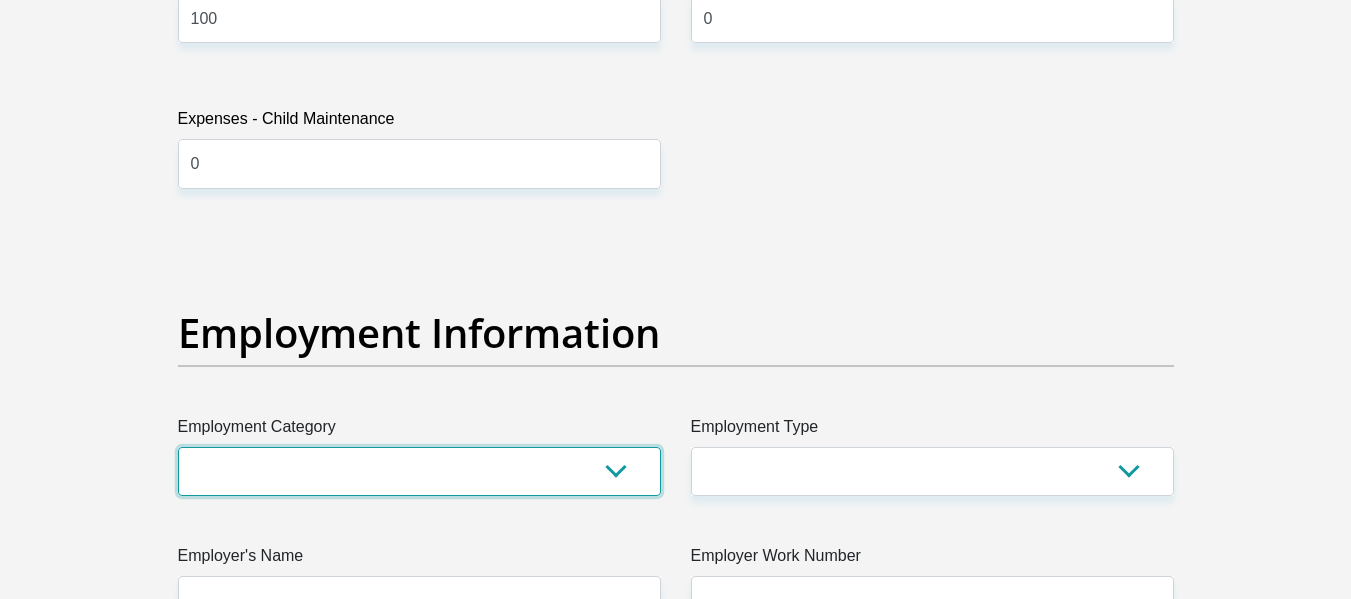 click on "AGRICULTURE
ALCOHOL & TOBACCO
CONSTRUCTION MATERIALS
METALLURGY
EQUIPMENT FOR RENEWABLE ENERGY
SPECIALIZED CONTRACTORS
CAR
GAMING (INCL. INTERNET
OTHER WHOLESALE
UNLICENSED PHARMACEUTICALS
CURRENCY EXCHANGE HOUSES
OTHER FINANCIAL INSTITUTIONS & INSURANCE
REAL ESTATE AGENTS
OIL & GAS
OTHER MATERIALS (E.G. IRON ORE)
PRECIOUS STONES & PRECIOUS METALS
POLITICAL ORGANIZATIONS
RELIGIOUS ORGANIZATIONS(NOT SECTS)
ACTI. HAVING BUSINESS DEAL WITH PUBLIC ADMINISTRATION
LAUNDROMATS" at bounding box center (419, 471) 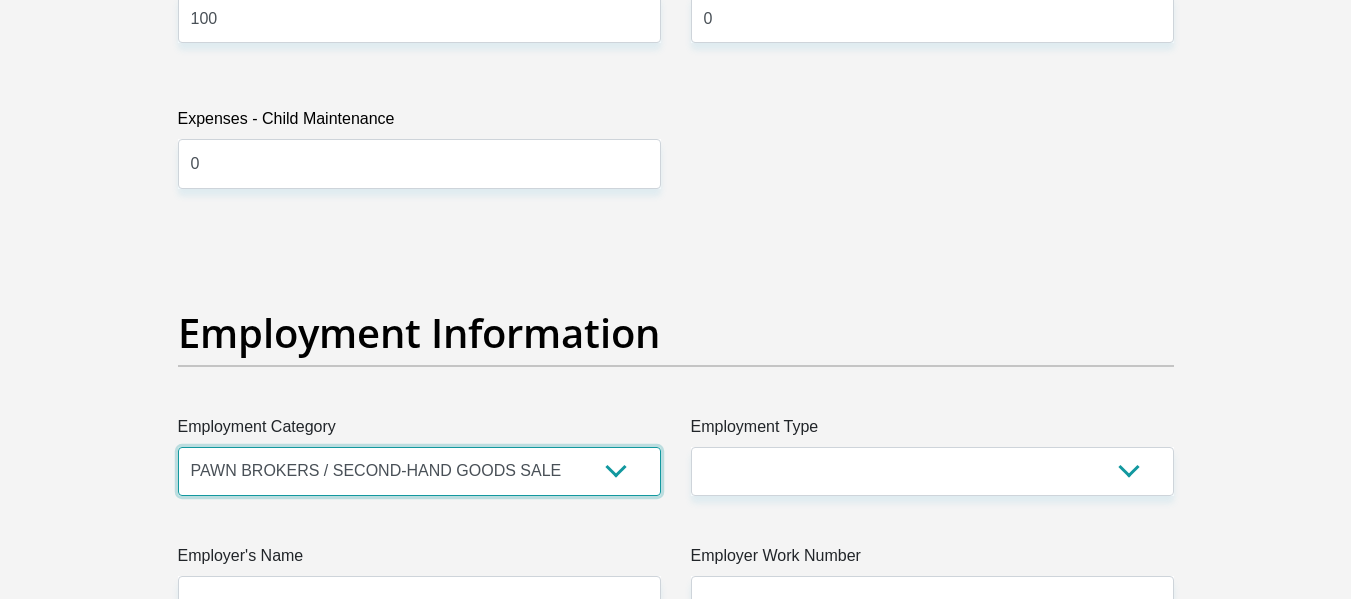 click on "AGRICULTURE
ALCOHOL & TOBACCO
CONSTRUCTION MATERIALS
METALLURGY
EQUIPMENT FOR RENEWABLE ENERGY
SPECIALIZED CONTRACTORS
CAR
GAMING (INCL. INTERNET
OTHER WHOLESALE
UNLICENSED PHARMACEUTICALS
CURRENCY EXCHANGE HOUSES
OTHER FINANCIAL INSTITUTIONS & INSURANCE
REAL ESTATE AGENTS
OIL & GAS
OTHER MATERIALS (E.G. IRON ORE)
PRECIOUS STONES & PRECIOUS METALS
POLITICAL ORGANIZATIONS
RELIGIOUS ORGANIZATIONS(NOT SECTS)
ACTI. HAVING BUSINESS DEAL WITH PUBLIC ADMINISTRATION
LAUNDROMATS" at bounding box center [419, 471] 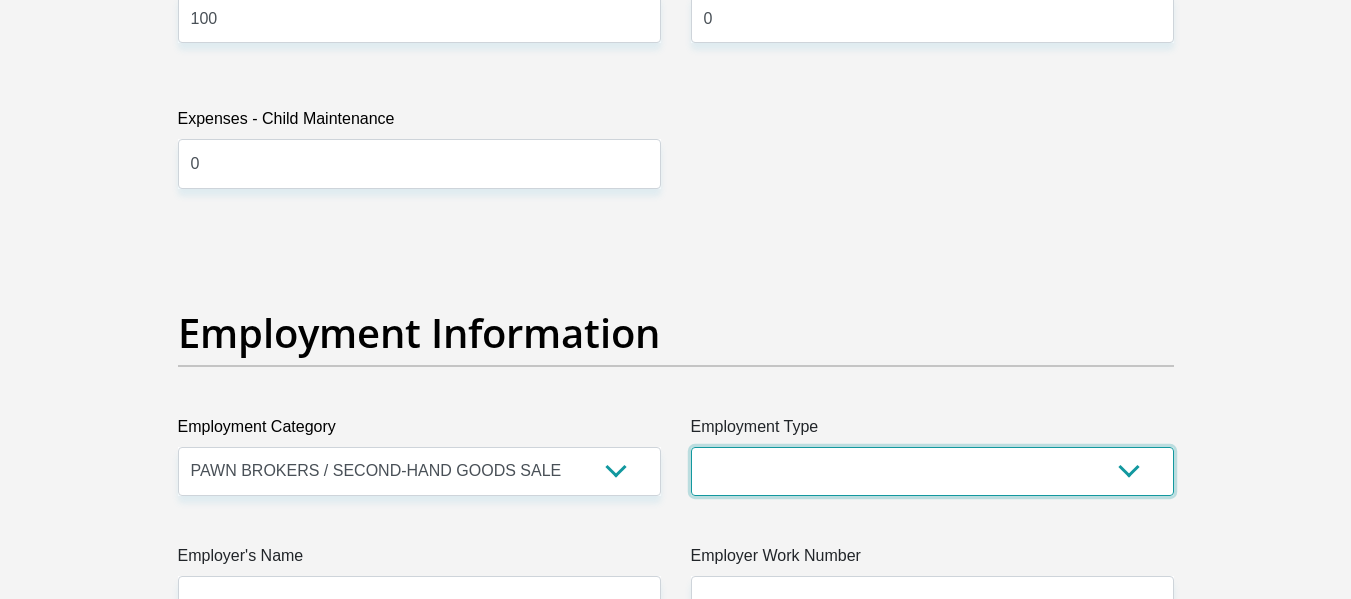 click on "College/Lecturer
Craft Seller
Creative
Driver
Executive
Farmer
Forces - Non Commissioned
Forces - Officer
Hawker
Housewife
Labourer
Licenced Professional
Manager
Miner
Non Licenced Professional
Office Staff/Clerk
Outside Worker
Pensioner
Permanent Teacher
Production/Manufacturing
Sales
Self-Employed
Semi-Professional Worker
Service Industry  Social Worker  Student" at bounding box center [932, 471] 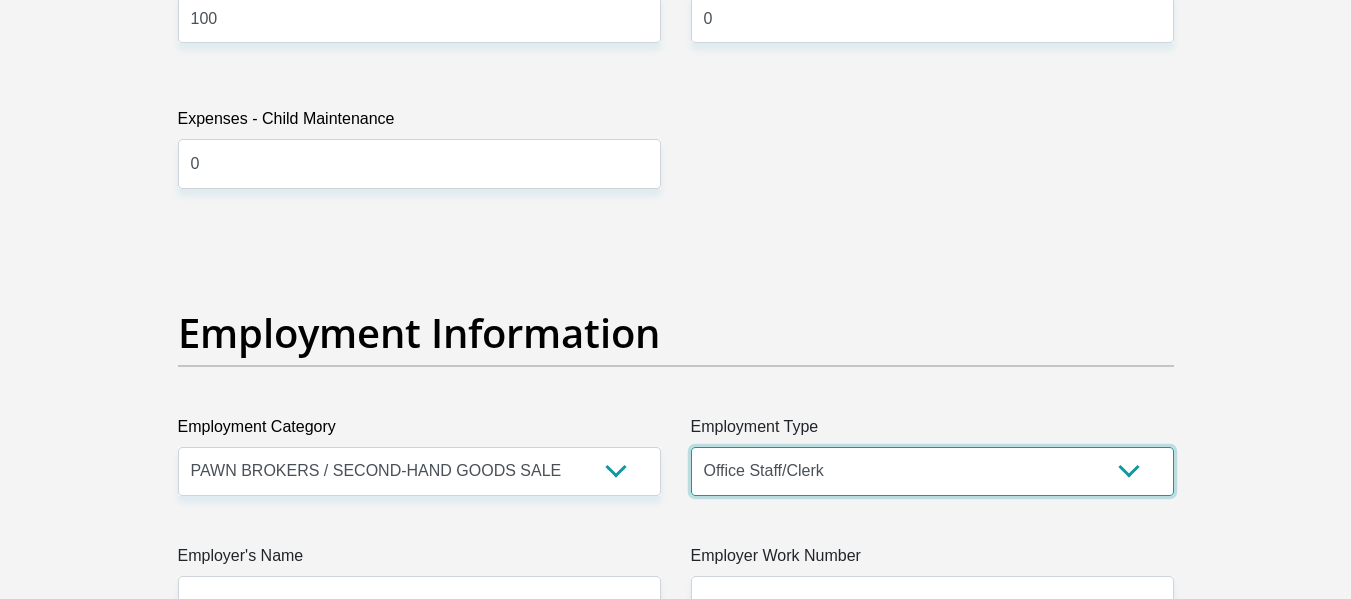 click on "College/Lecturer
Craft Seller
Creative
Driver
Executive
Farmer
Forces - Non Commissioned
Forces - Officer
Hawker
Housewife
Labourer
Licenced Professional
Manager
Miner
Non Licenced Professional
Office Staff/Clerk
Outside Worker
Pensioner
Permanent Teacher
Production/Manufacturing
Sales
Self-Employed
Semi-Professional Worker
Service Industry  Social Worker  Student" at bounding box center (932, 471) 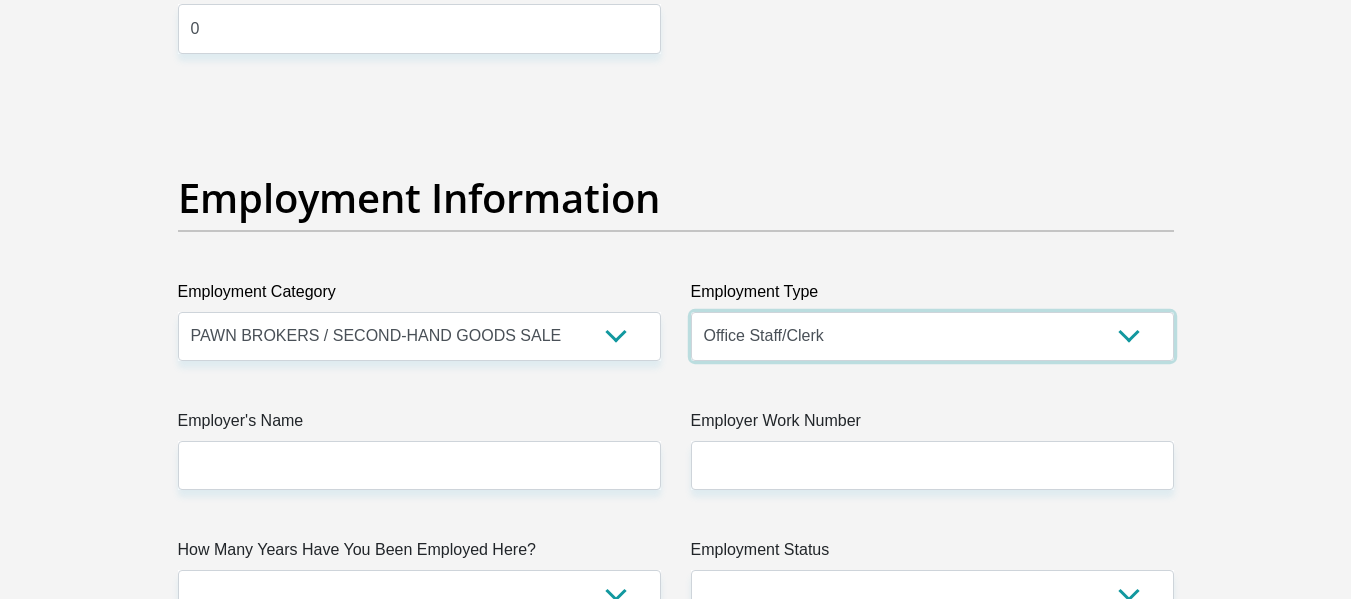 scroll, scrollTop: 3476, scrollLeft: 0, axis: vertical 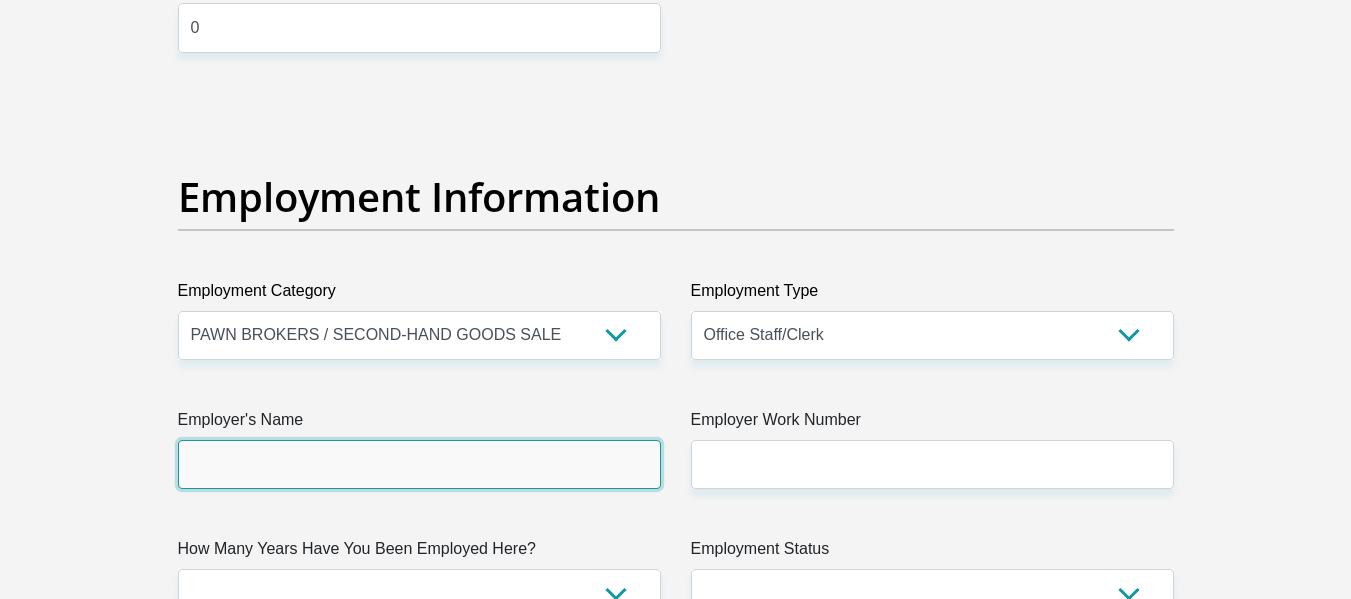 click on "Employer's Name" at bounding box center (419, 464) 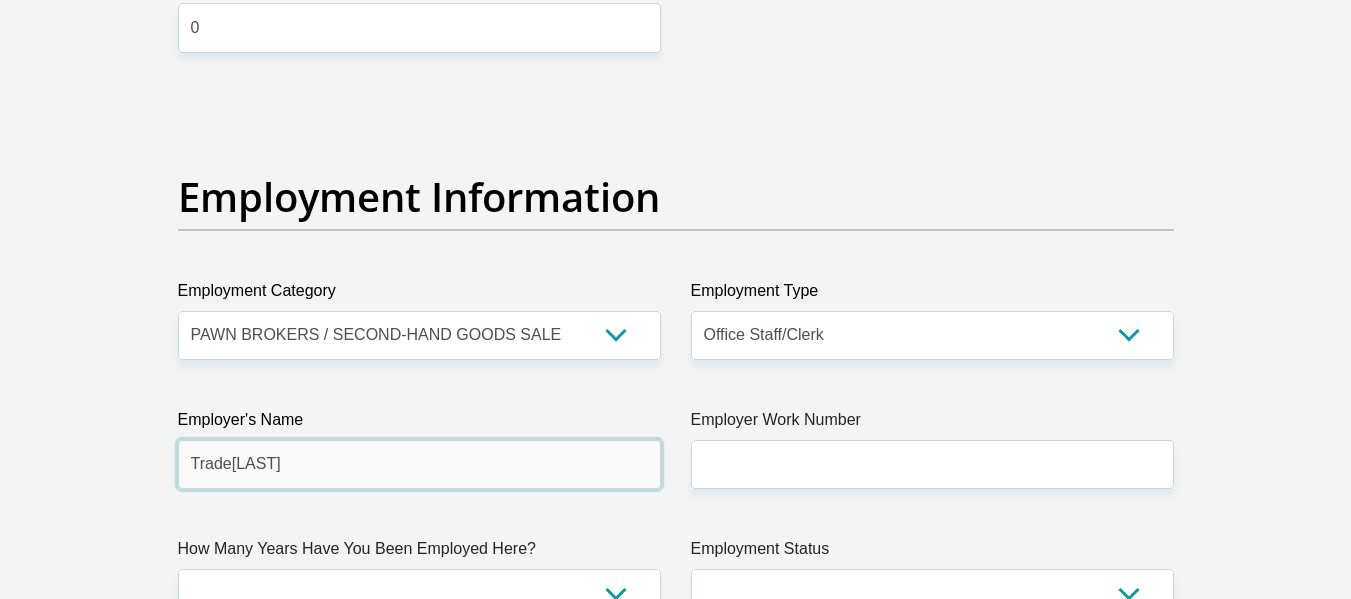 click on "TradeMarc" at bounding box center (419, 464) 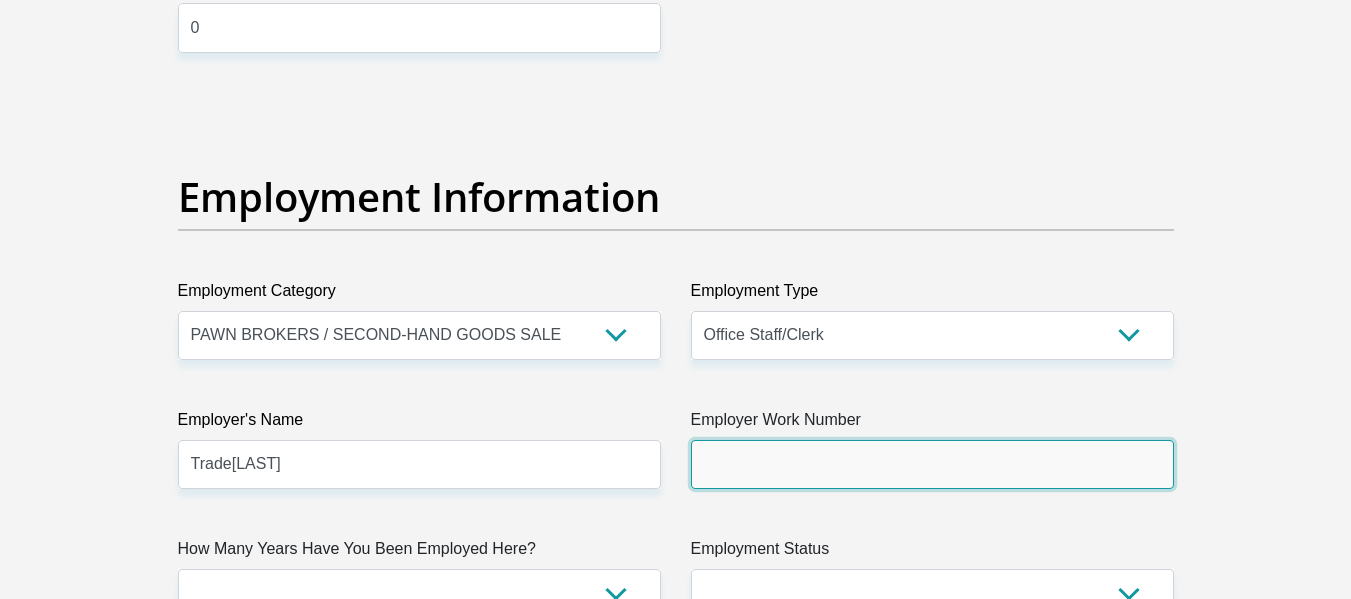 click on "Employer Work Number" at bounding box center [932, 464] 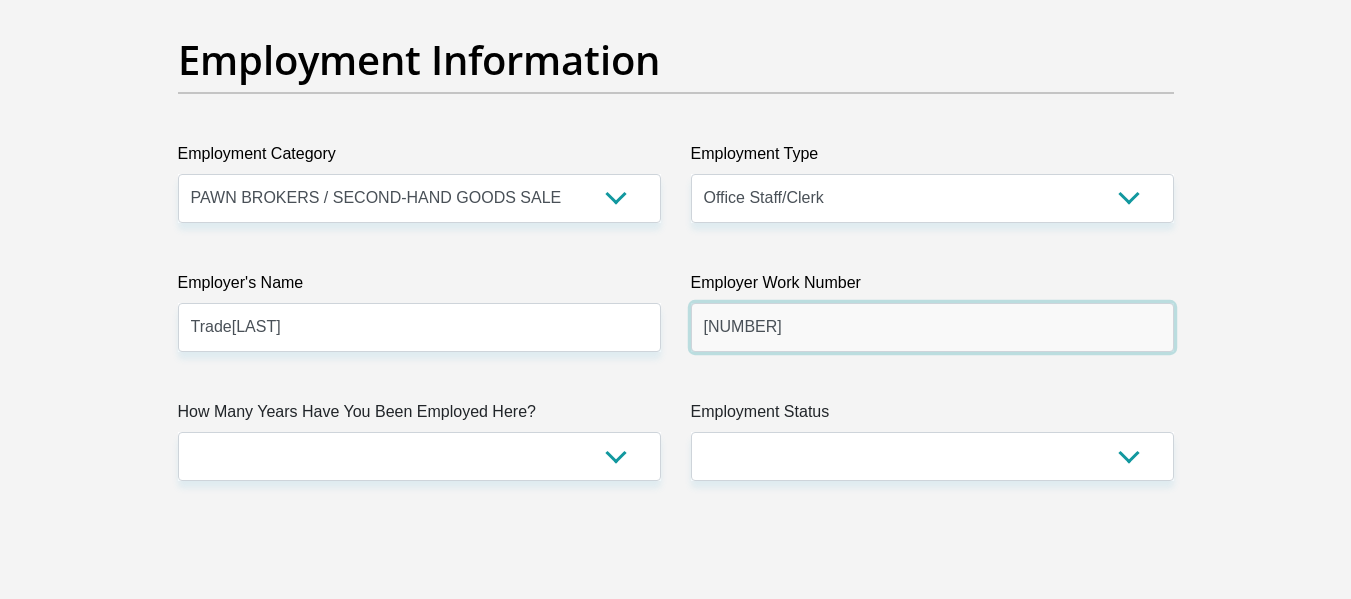 scroll, scrollTop: 3618, scrollLeft: 0, axis: vertical 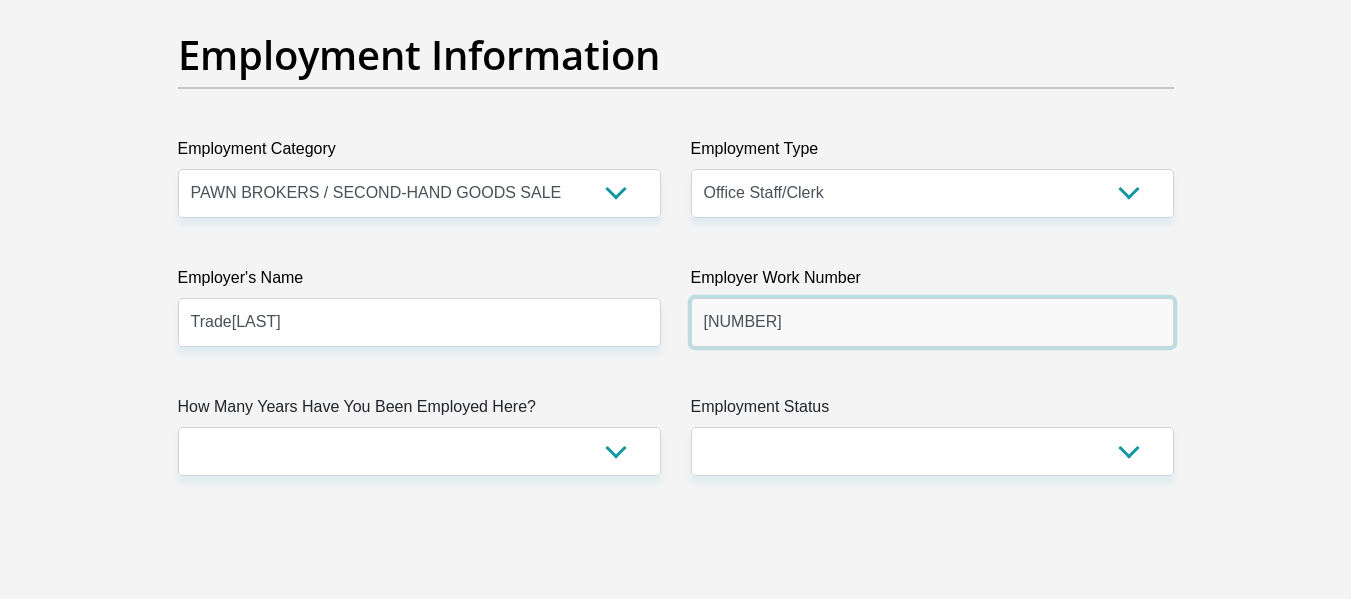 type on "0114652354" 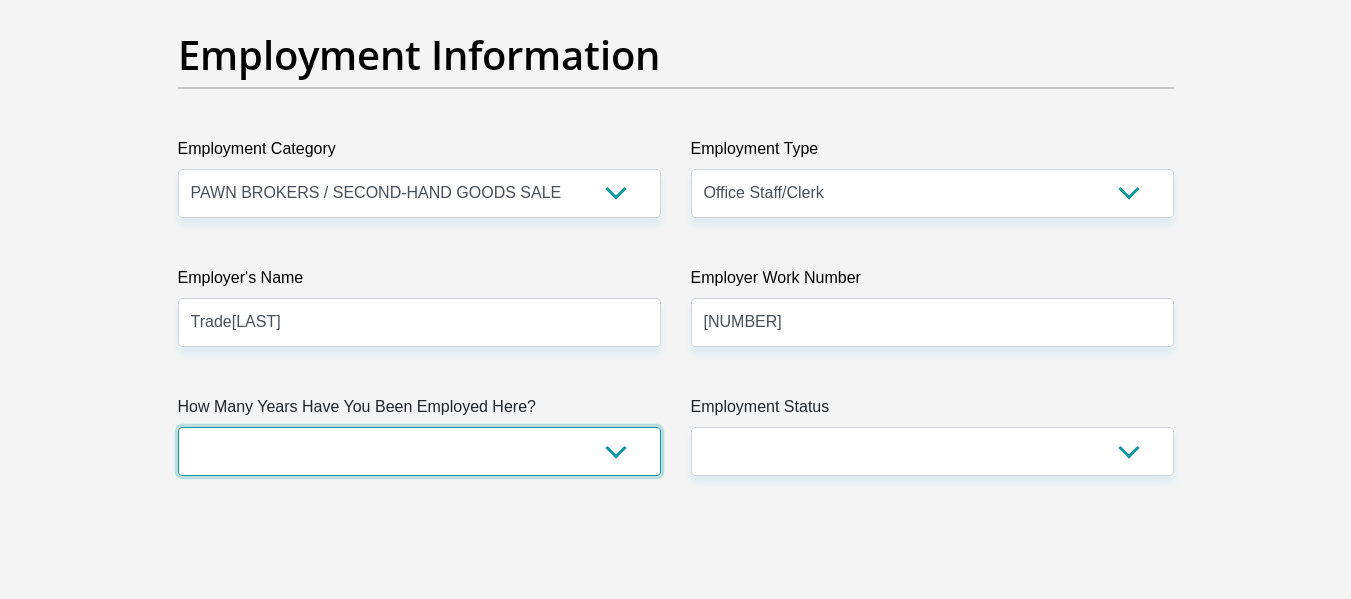 click on "less than 1 year
1-3 years
3-5 years
5+ years" at bounding box center (419, 451) 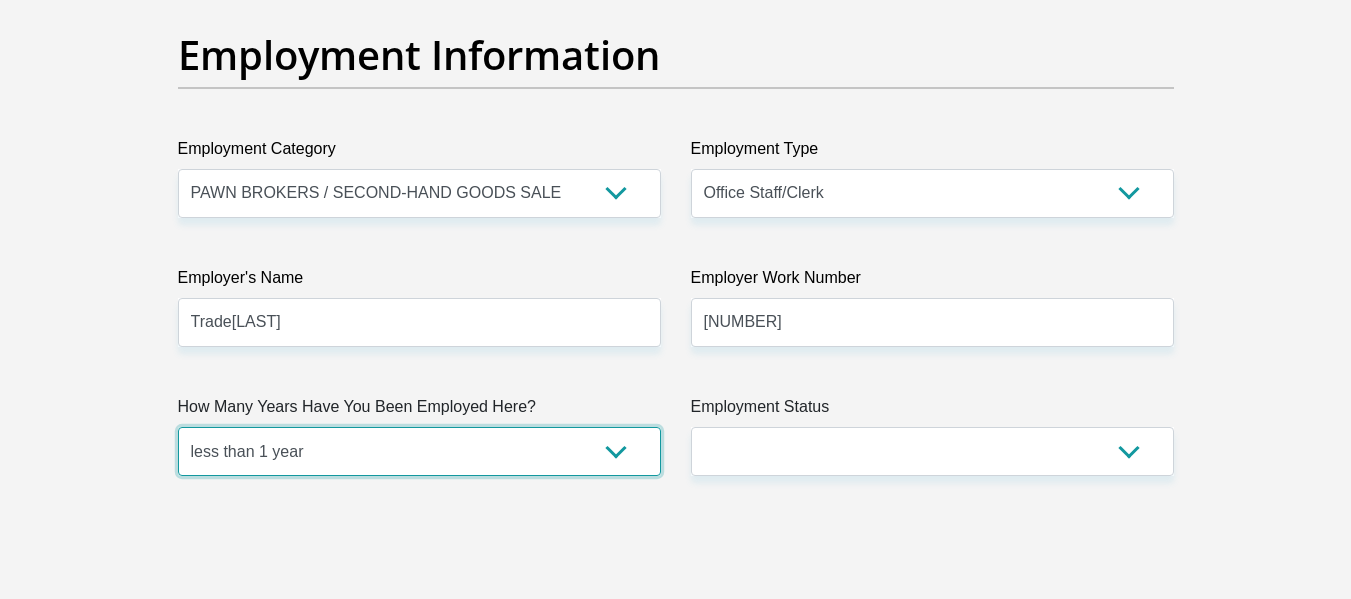 click on "less than 1 year
1-3 years
3-5 years
5+ years" at bounding box center (419, 451) 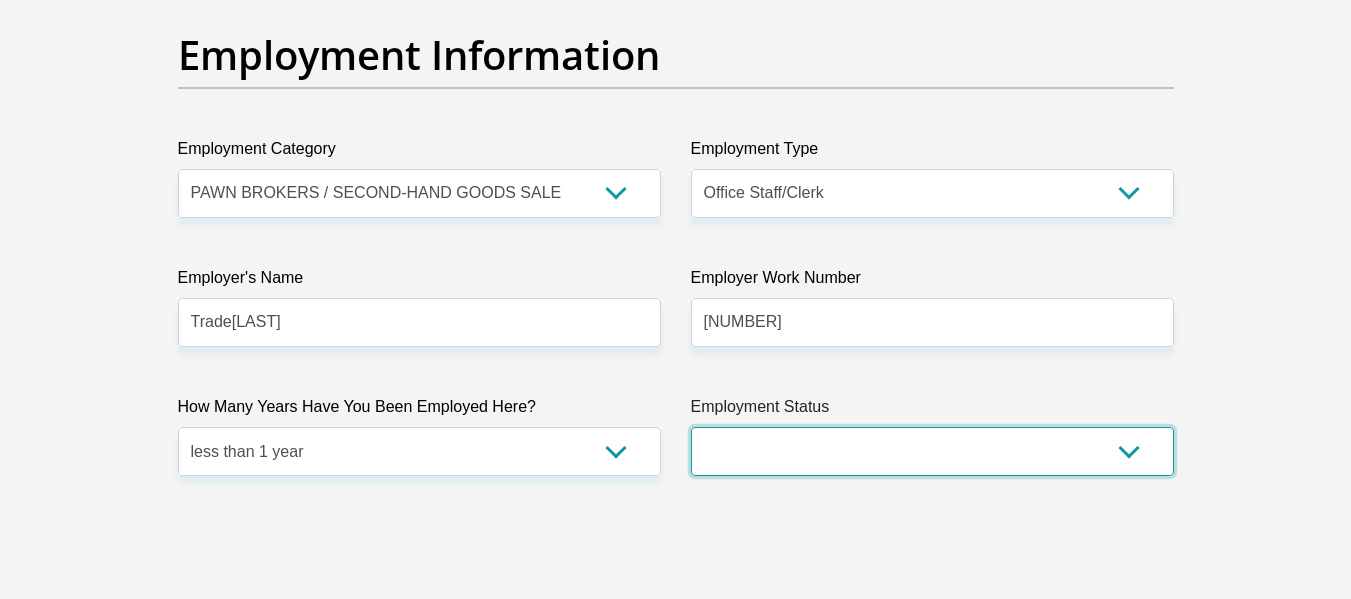 click on "Permanent/Full-time
Part-time/Casual
Contract Worker
Self-Employed
Housewife
Retired
Student
Medically Boarded
Disability
Unemployed" at bounding box center [932, 451] 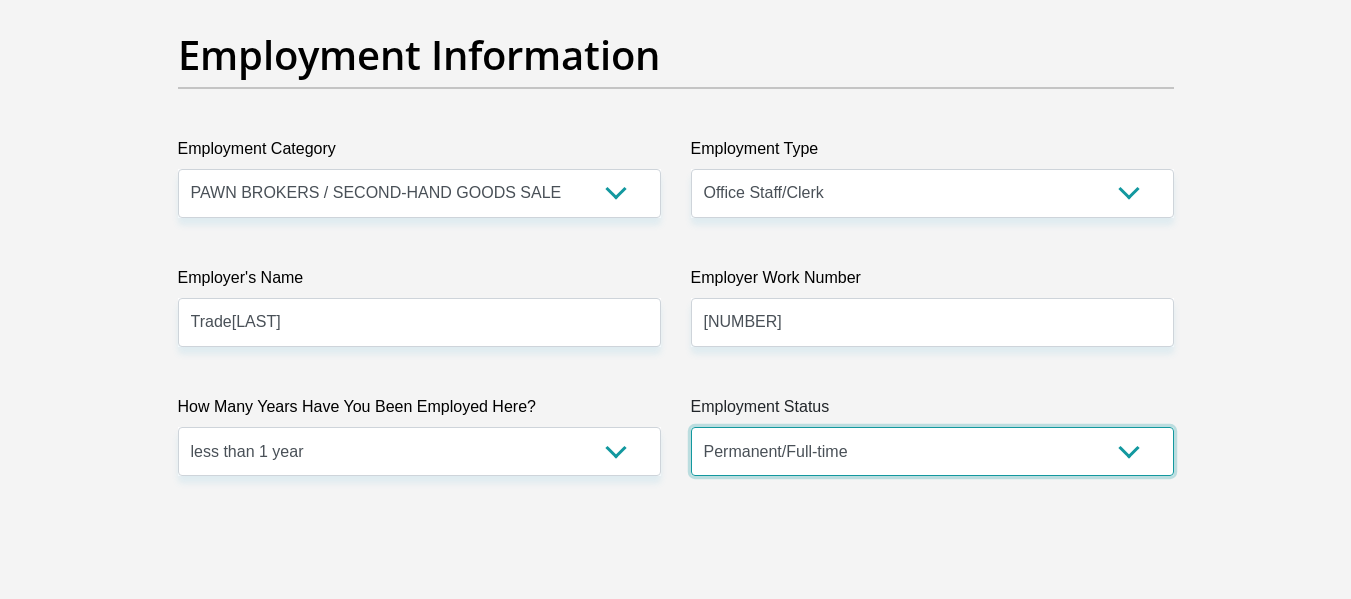 click on "Permanent/Full-time
Part-time/Casual
Contract Worker
Self-Employed
Housewife
Retired
Student
Medically Boarded
Disability
Unemployed" at bounding box center (932, 451) 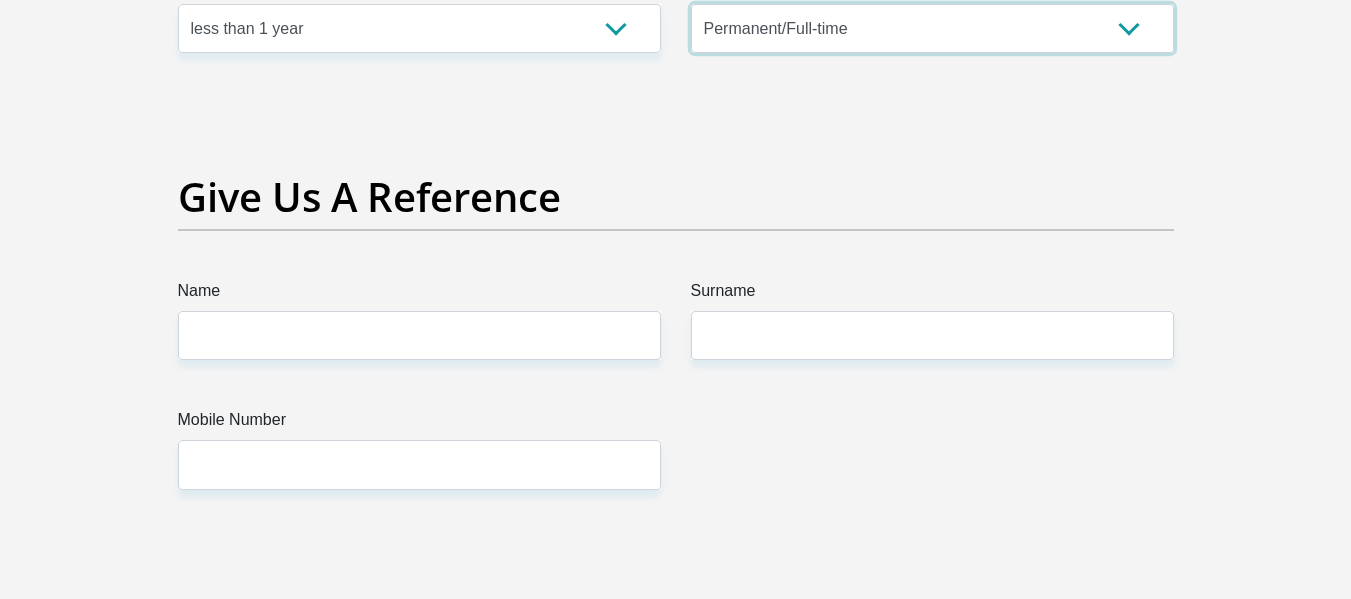 scroll, scrollTop: 4042, scrollLeft: 0, axis: vertical 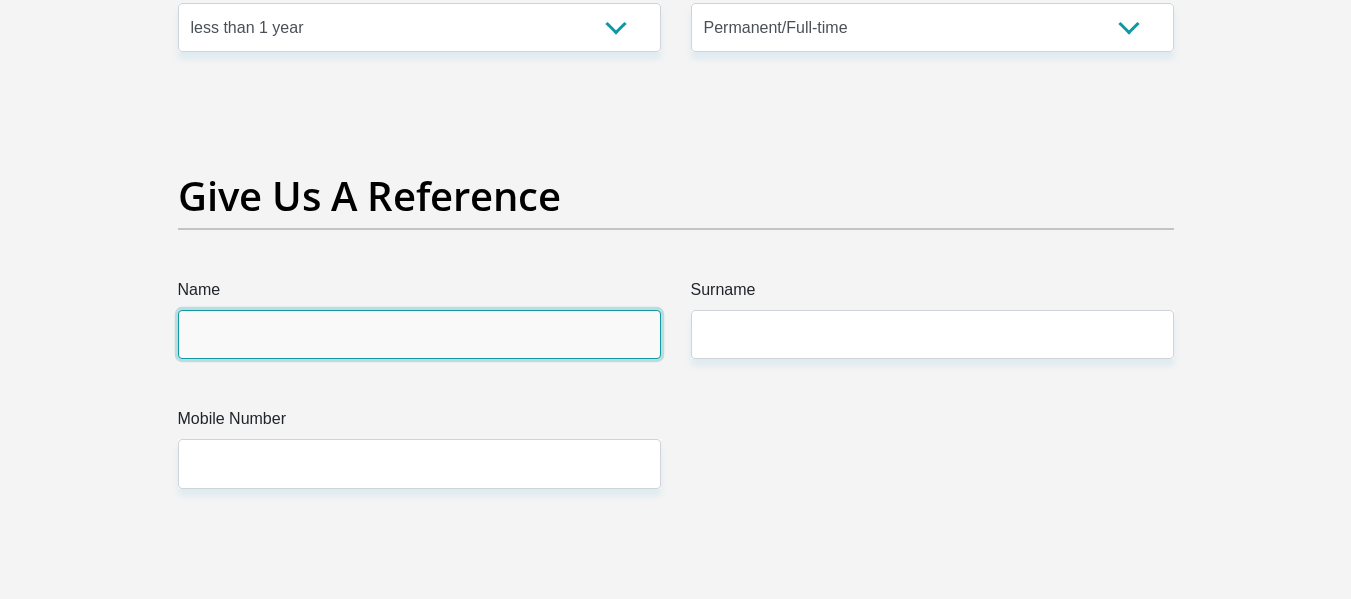 click on "Name" at bounding box center (419, 334) 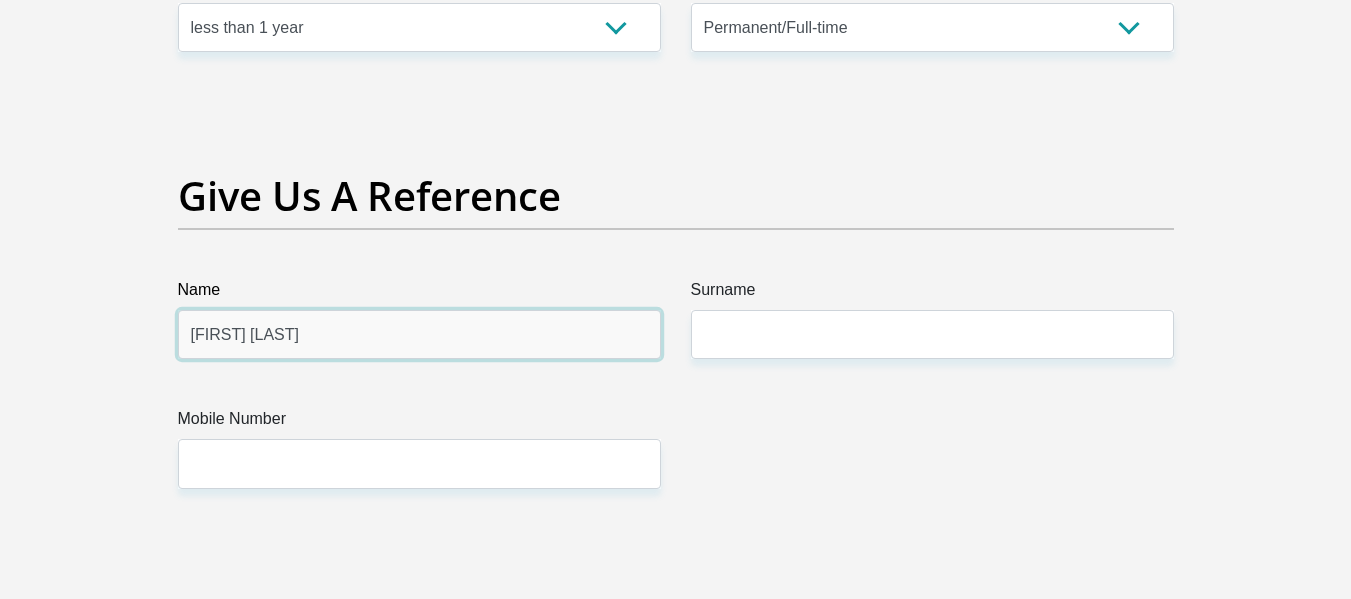 type on "Jean Marc" 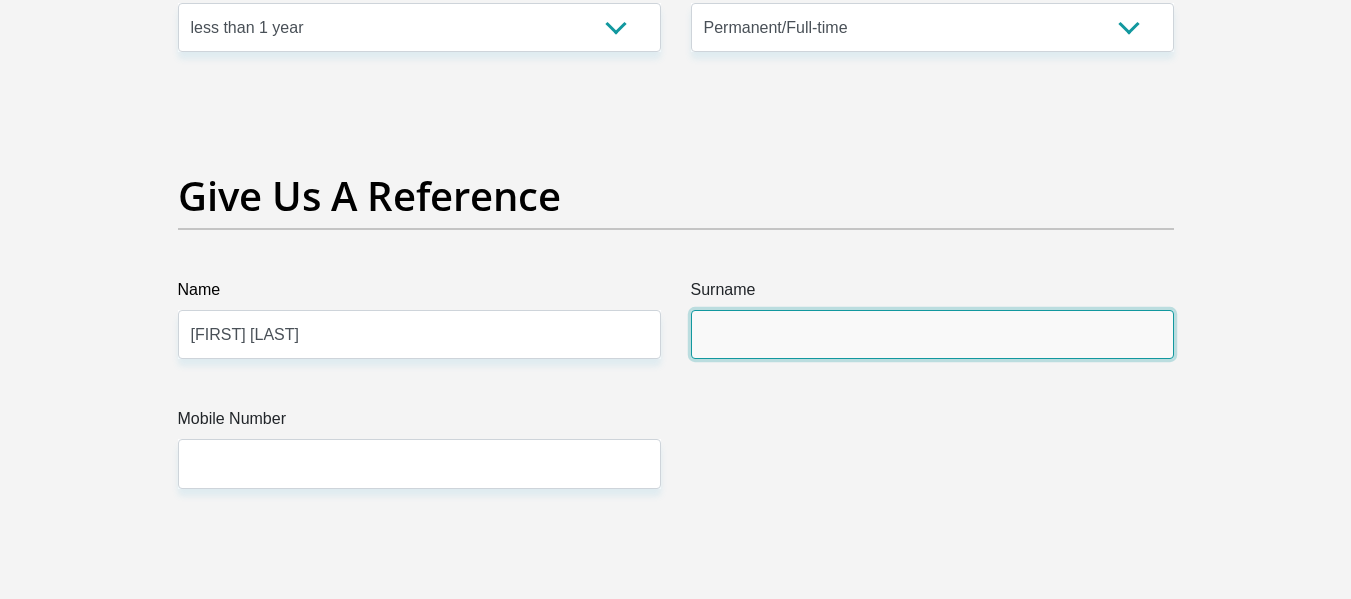click on "Surname" at bounding box center (932, 334) 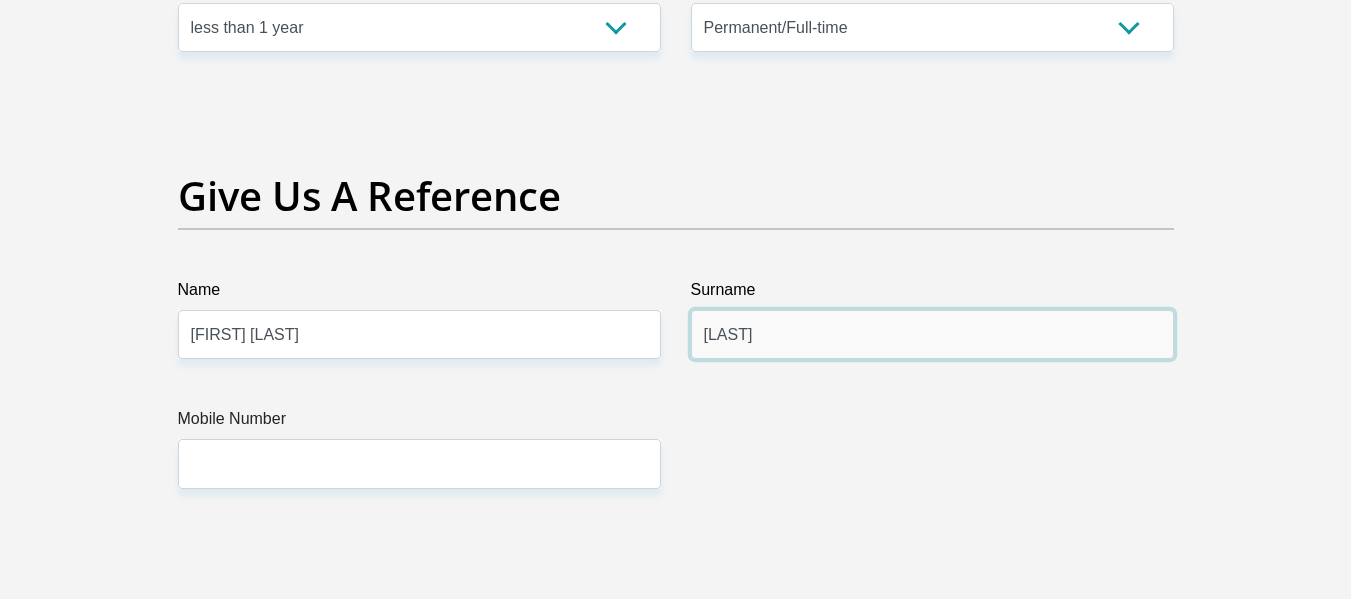 type on "Larche" 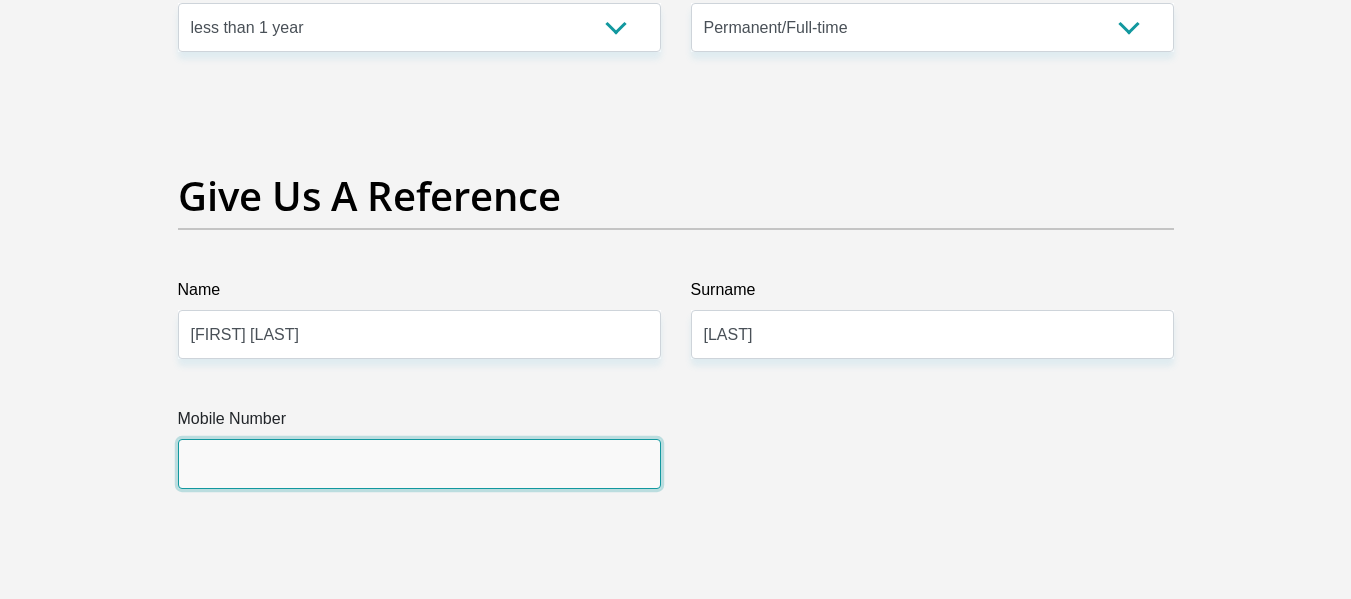 click on "Mobile Number" at bounding box center [419, 463] 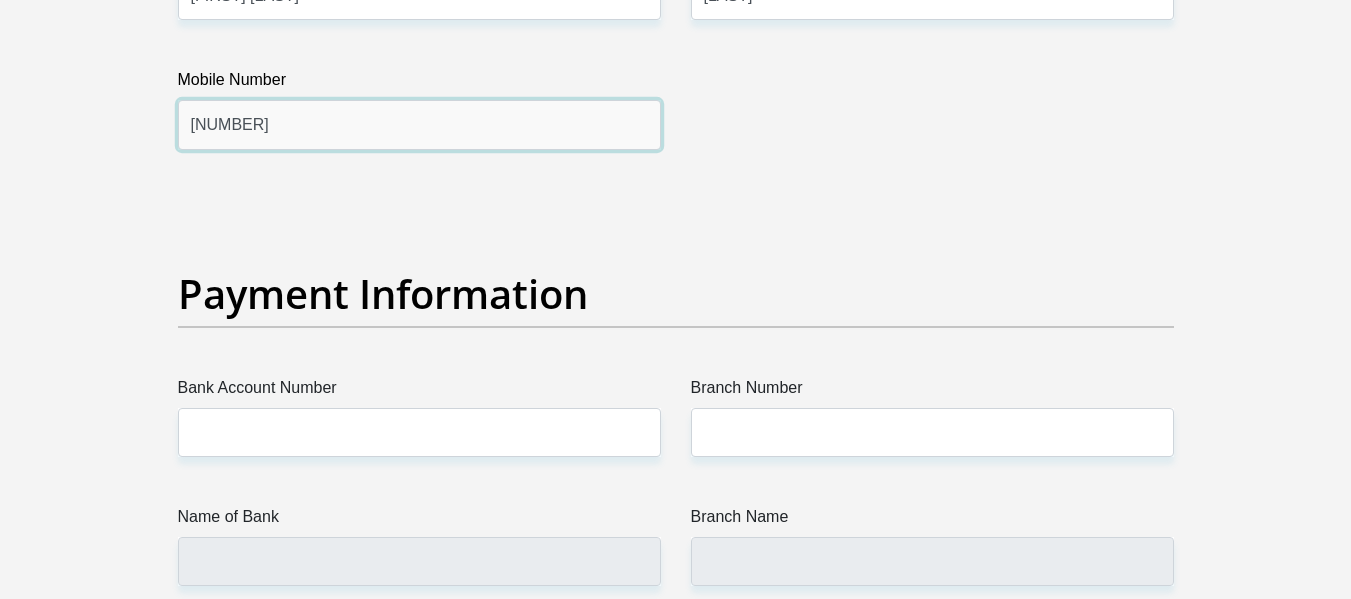 scroll, scrollTop: 4385, scrollLeft: 0, axis: vertical 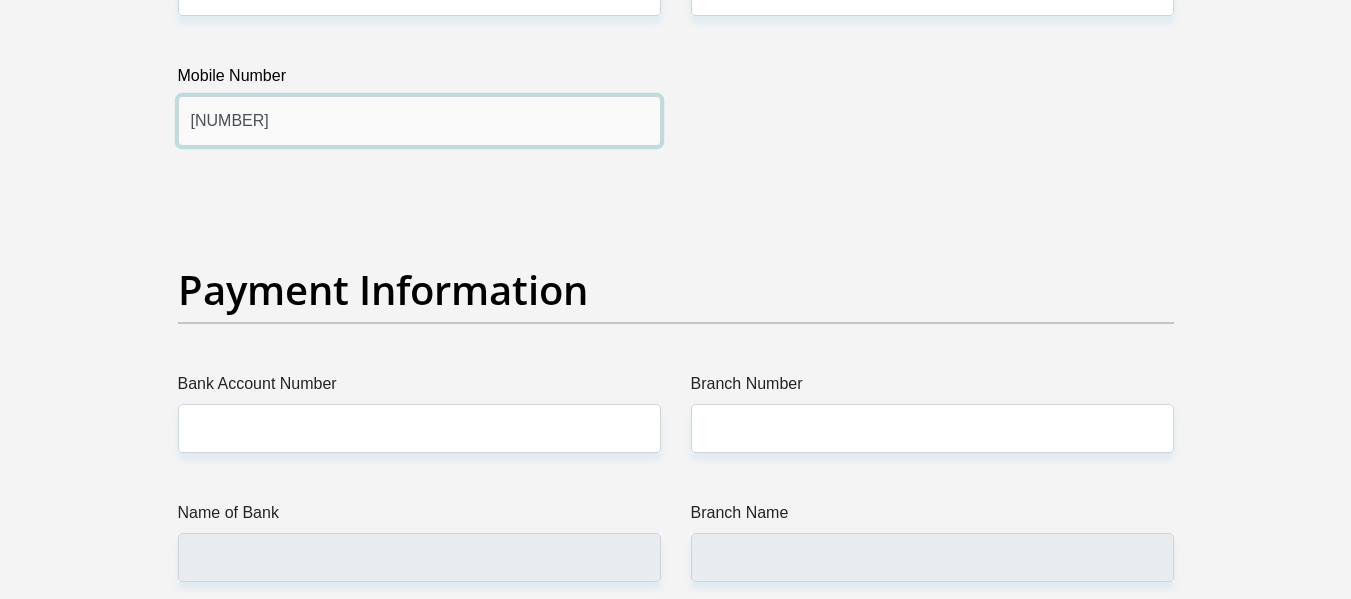 type on "0114652354" 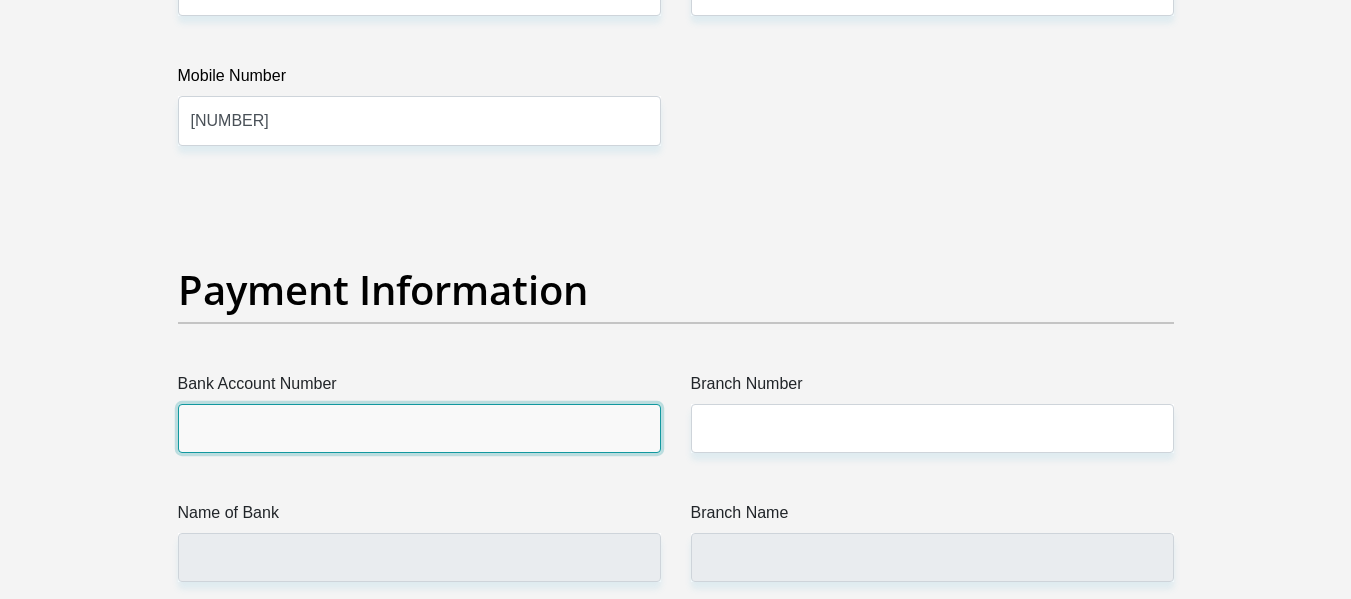 click on "Bank Account Number" at bounding box center [419, 428] 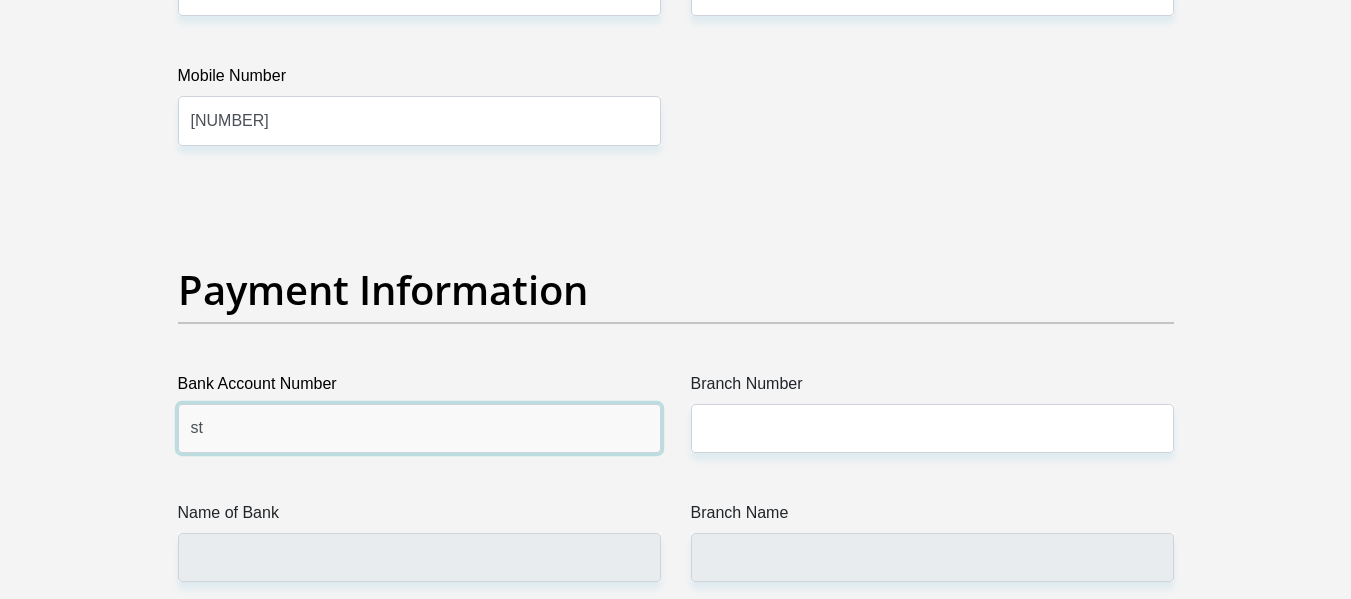 type on "s" 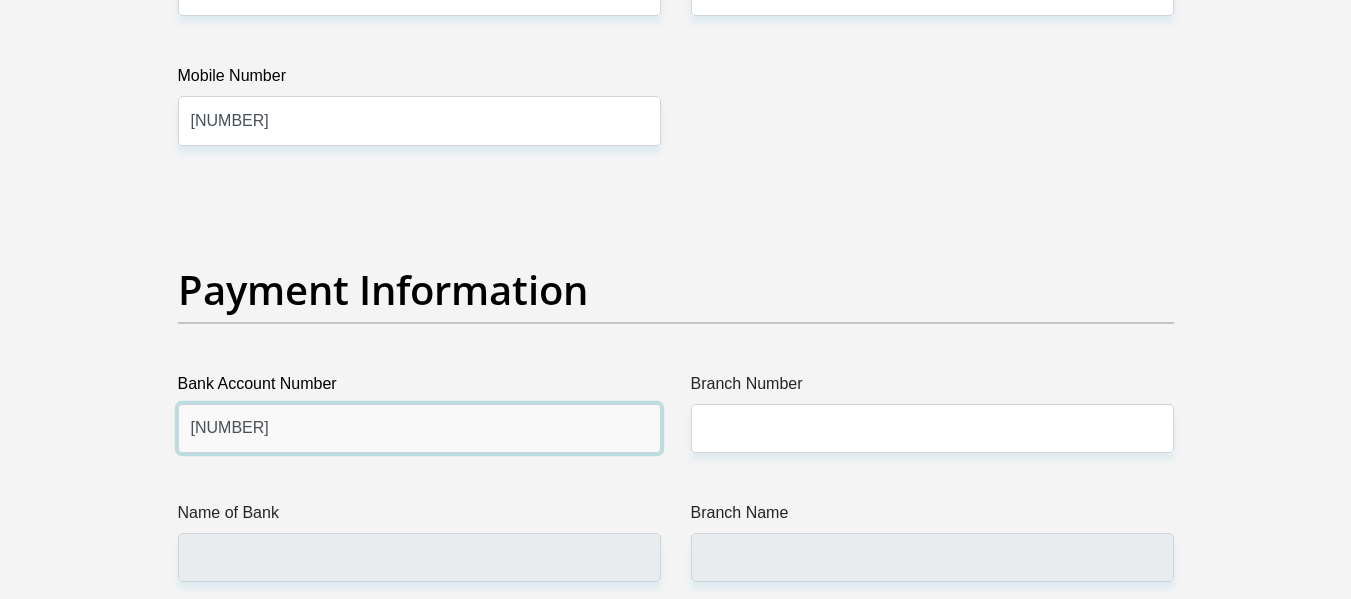 type on "10062334113" 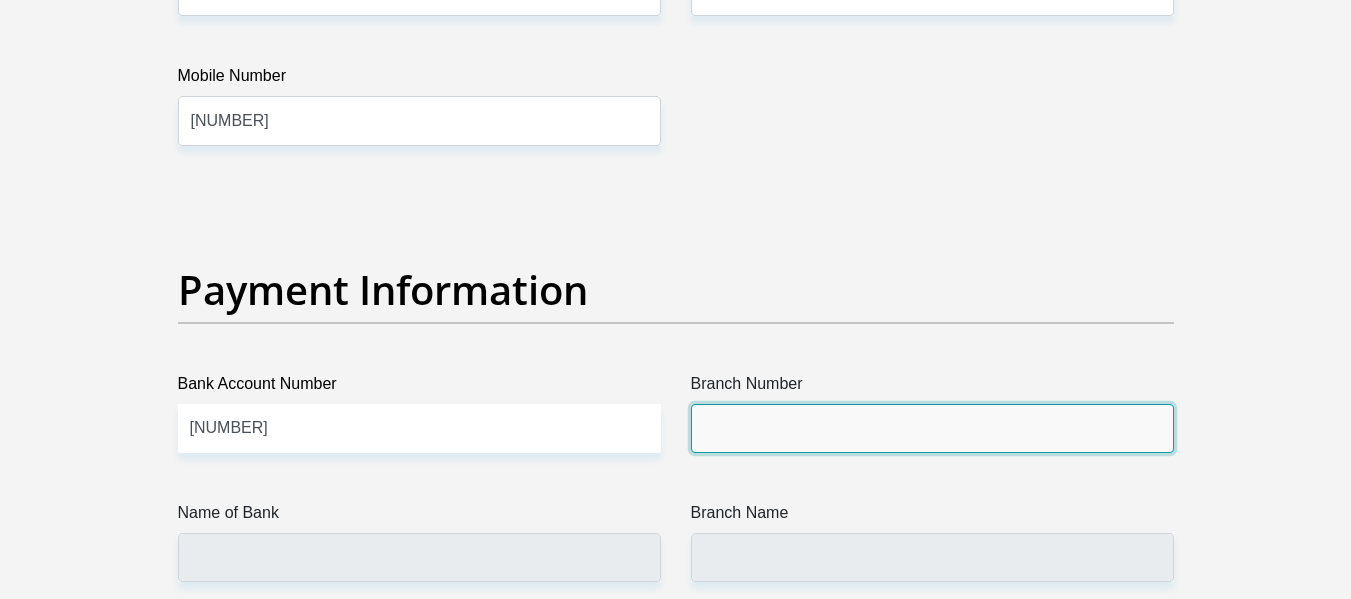 click on "Branch Number" at bounding box center (932, 428) 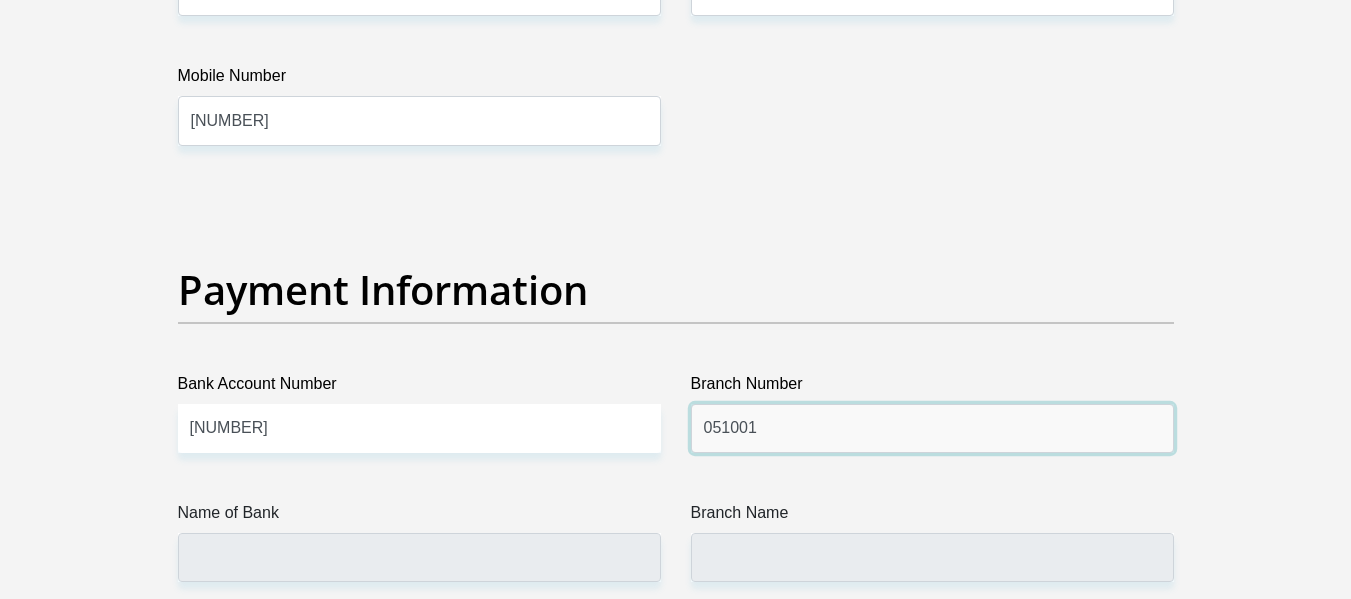type on "051001" 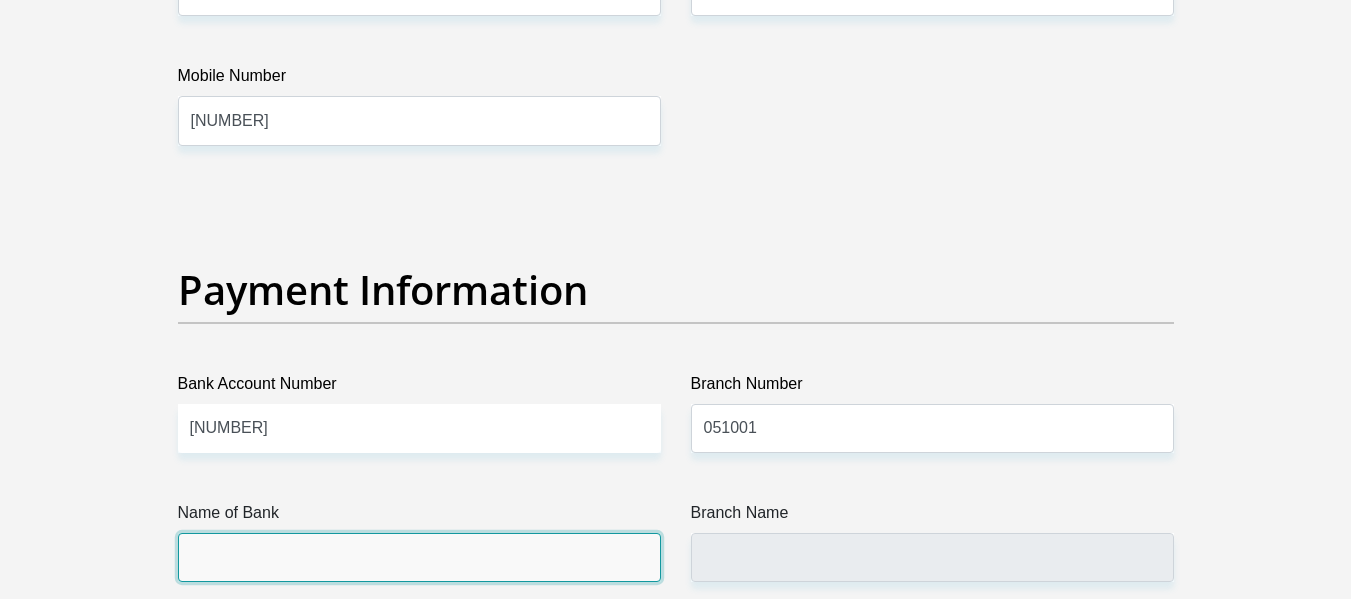 click on "Name of Bank" at bounding box center [419, 557] 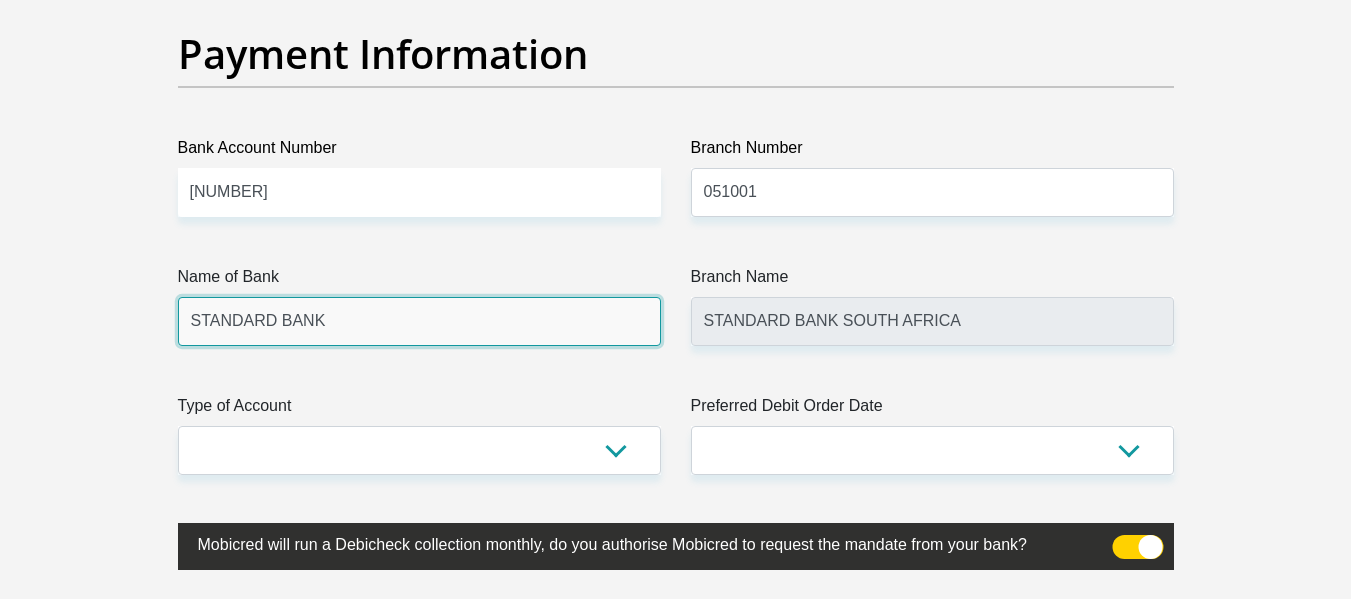 scroll, scrollTop: 4643, scrollLeft: 0, axis: vertical 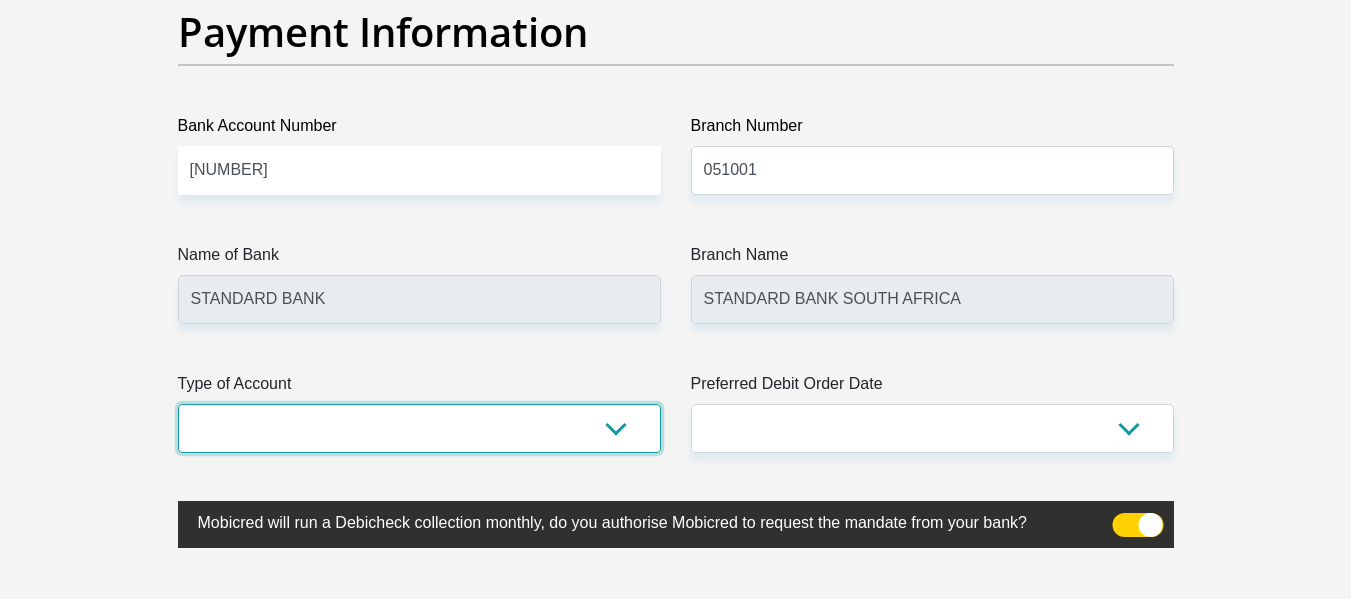 click on "Cheque
Savings" at bounding box center [419, 428] 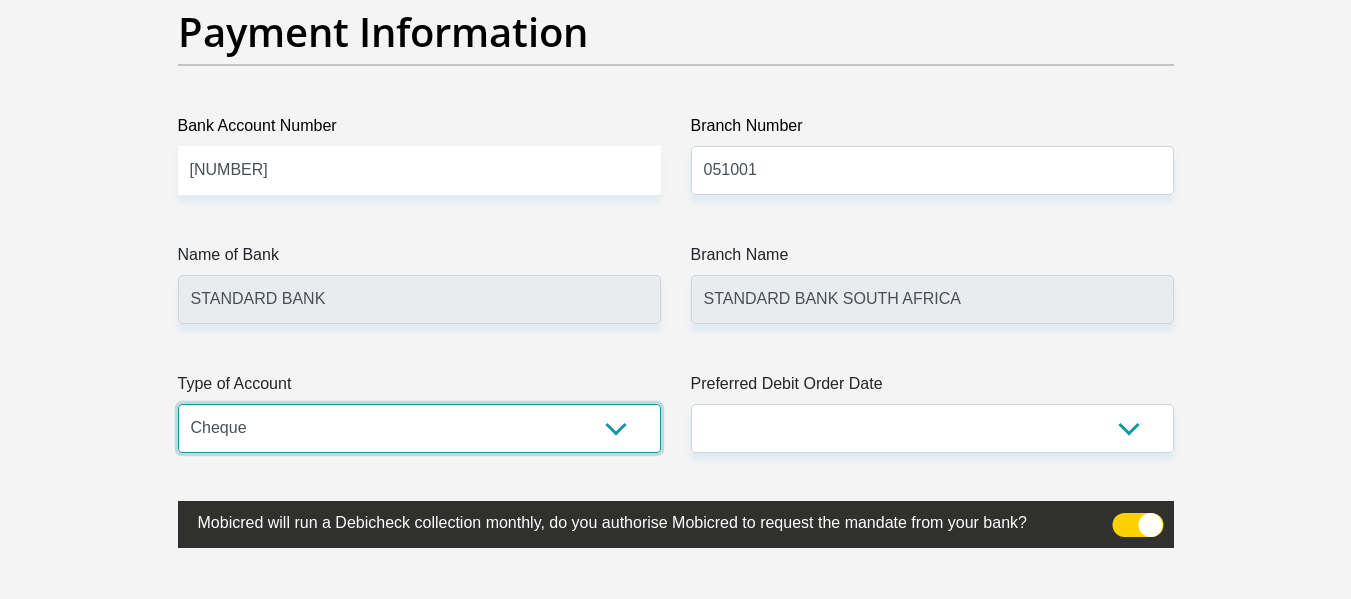click on "Cheque
Savings" at bounding box center (419, 428) 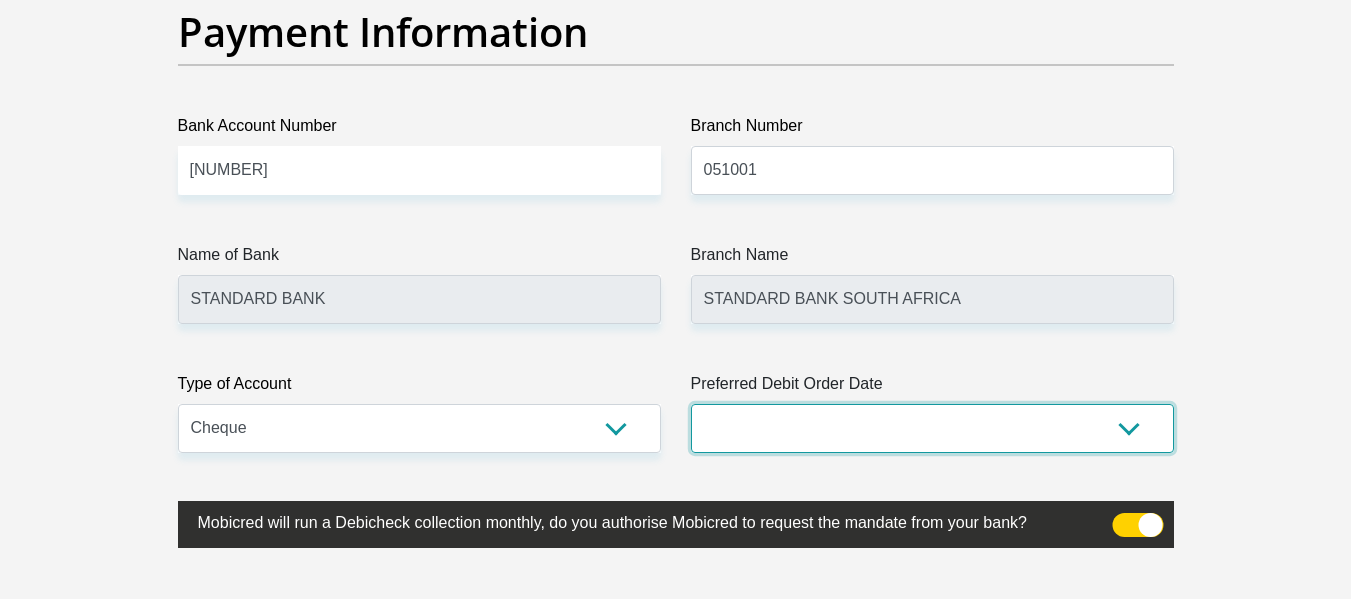 click on "1st
2nd
3rd
4th
5th
7th
18th
19th
20th
21st
22nd
23rd
24th
25th
26th
27th
28th
29th
30th" at bounding box center (932, 428) 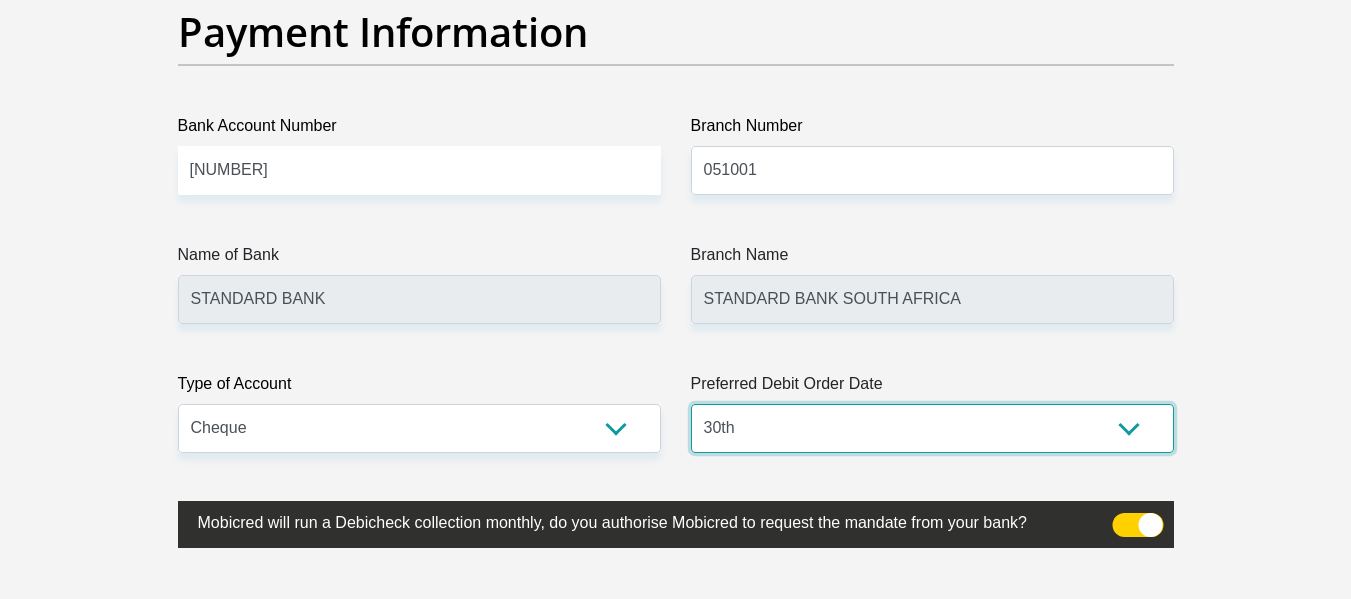 click on "1st
2nd
3rd
4th
5th
7th
18th
19th
20th
21st
22nd
23rd
24th
25th
26th
27th
28th
29th
30th" at bounding box center (932, 428) 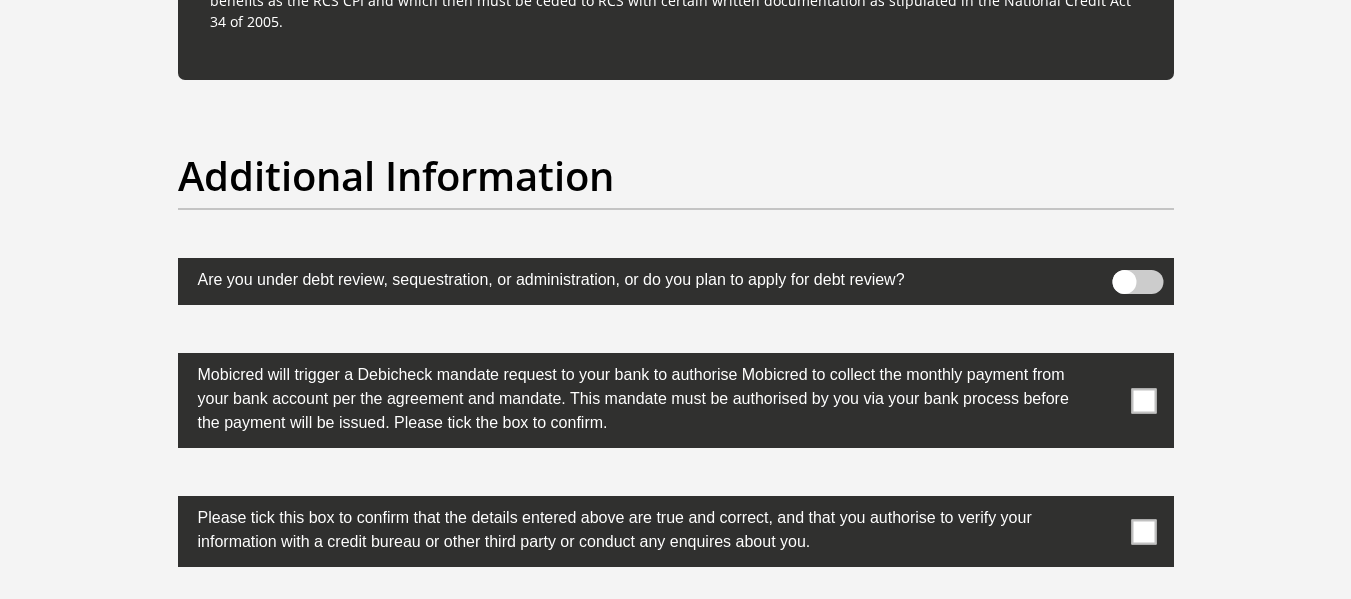 scroll, scrollTop: 6147, scrollLeft: 0, axis: vertical 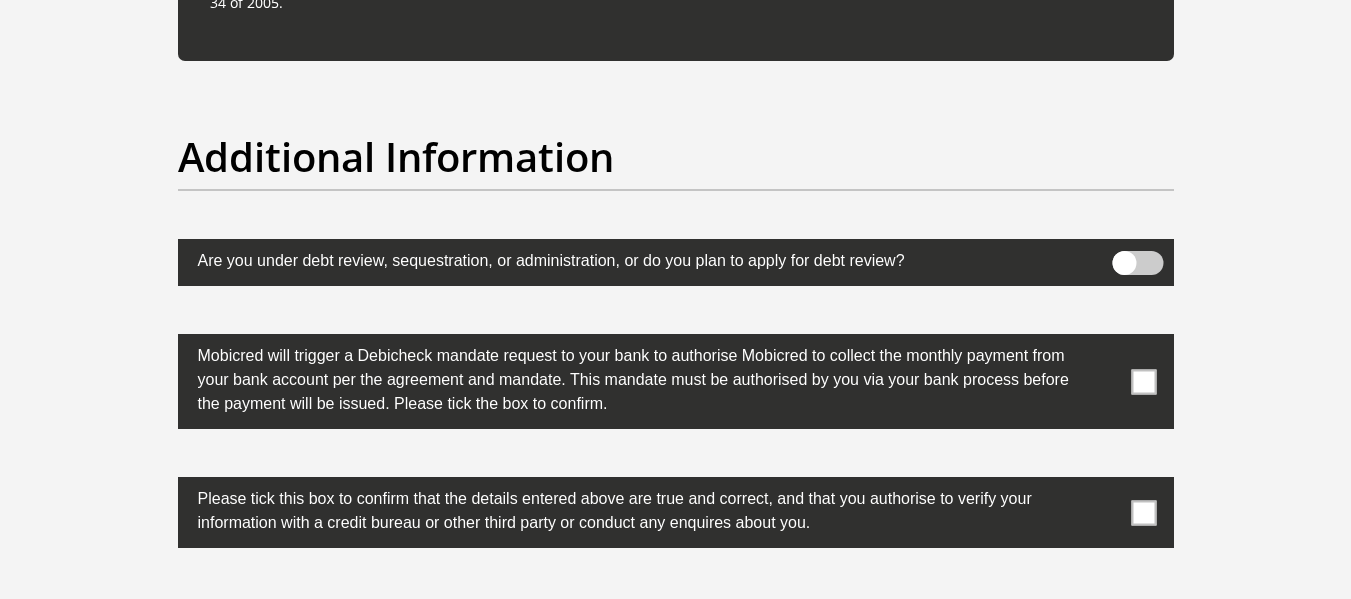 click at bounding box center (1143, 381) 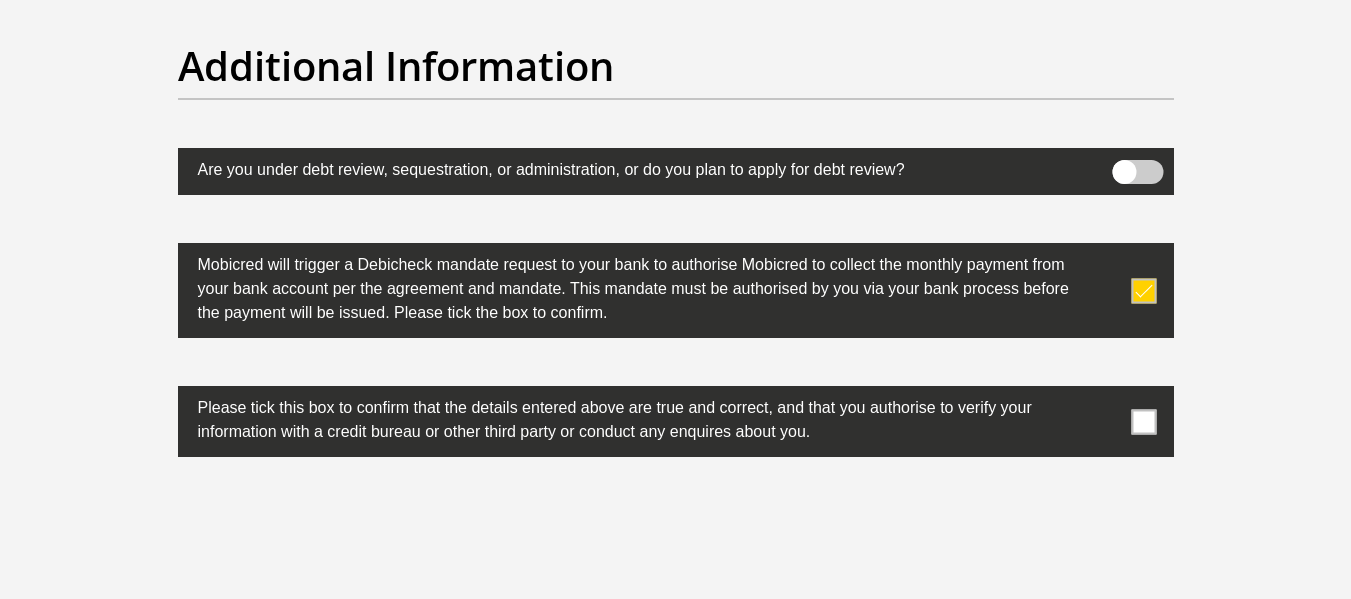 scroll, scrollTop: 6239, scrollLeft: 0, axis: vertical 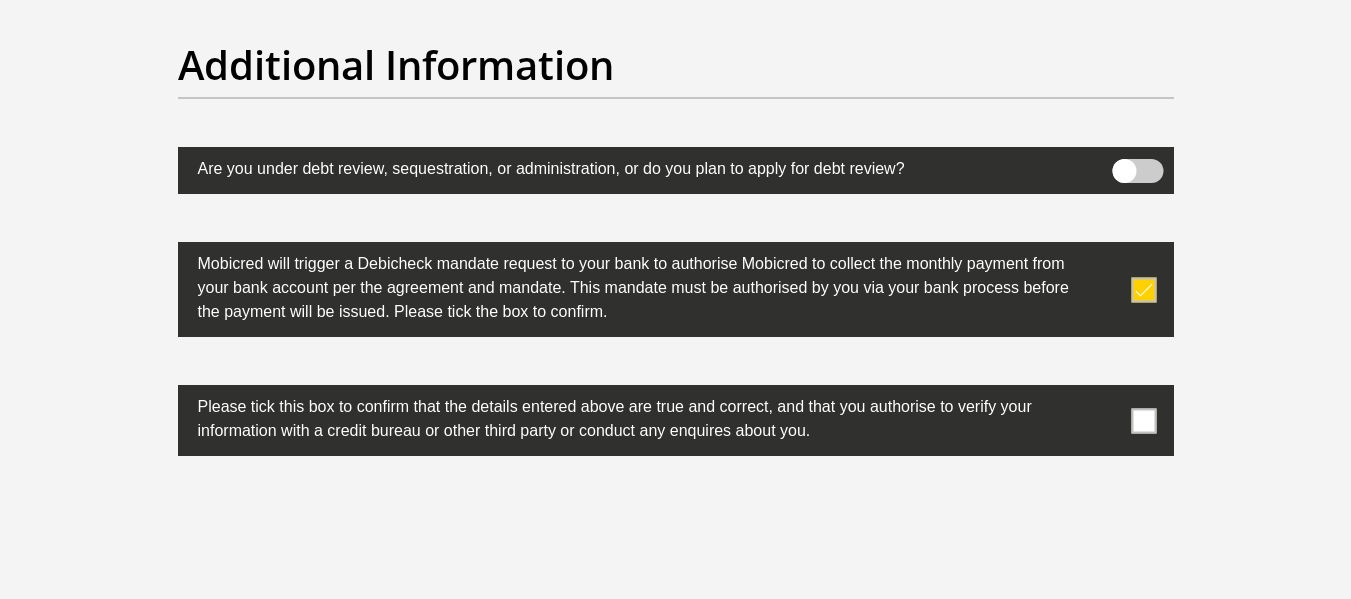 click at bounding box center (1143, 420) 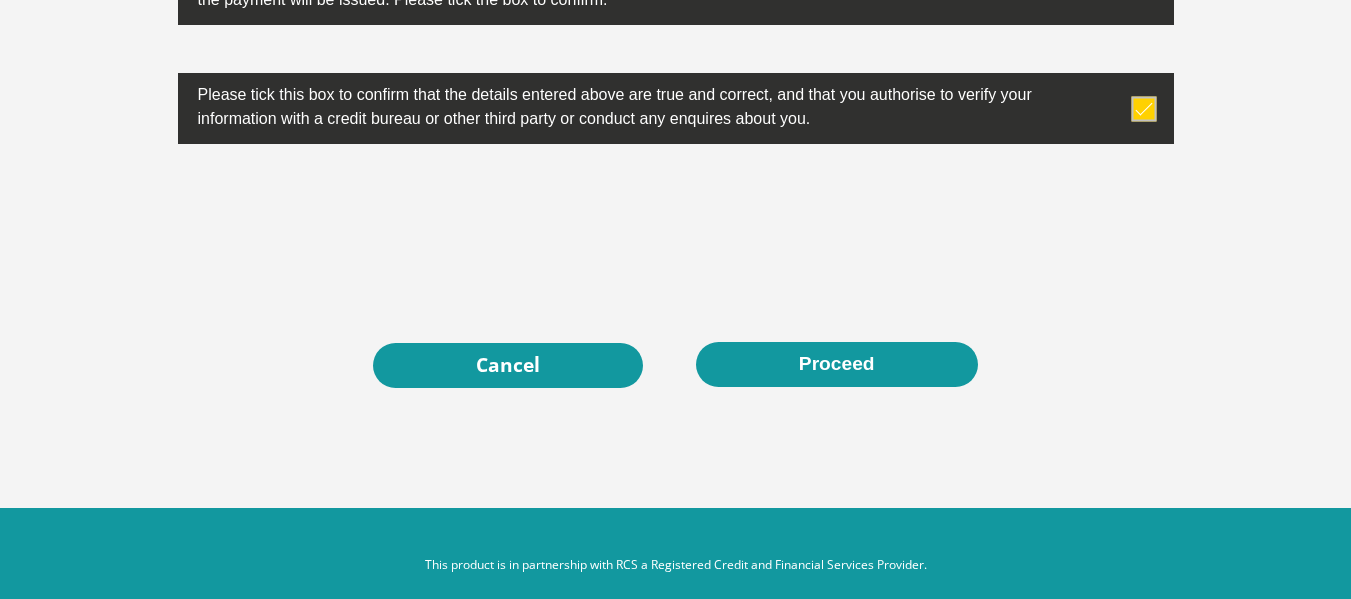 scroll, scrollTop: 6576, scrollLeft: 0, axis: vertical 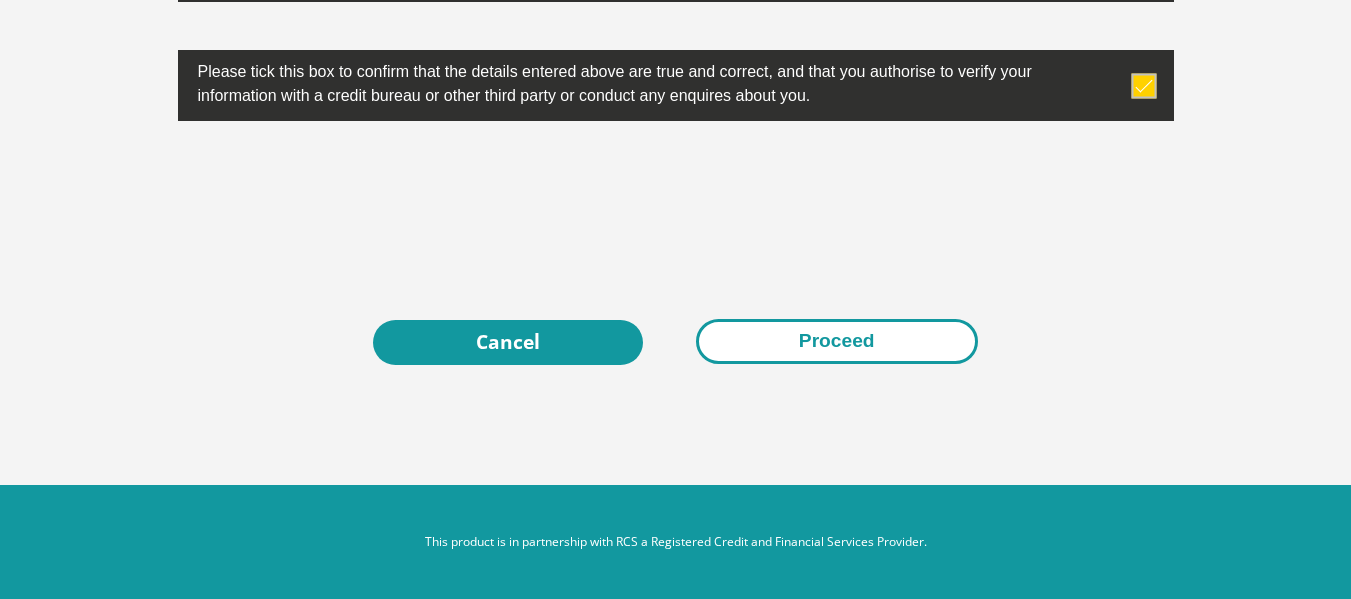 click on "Proceed" at bounding box center [837, 341] 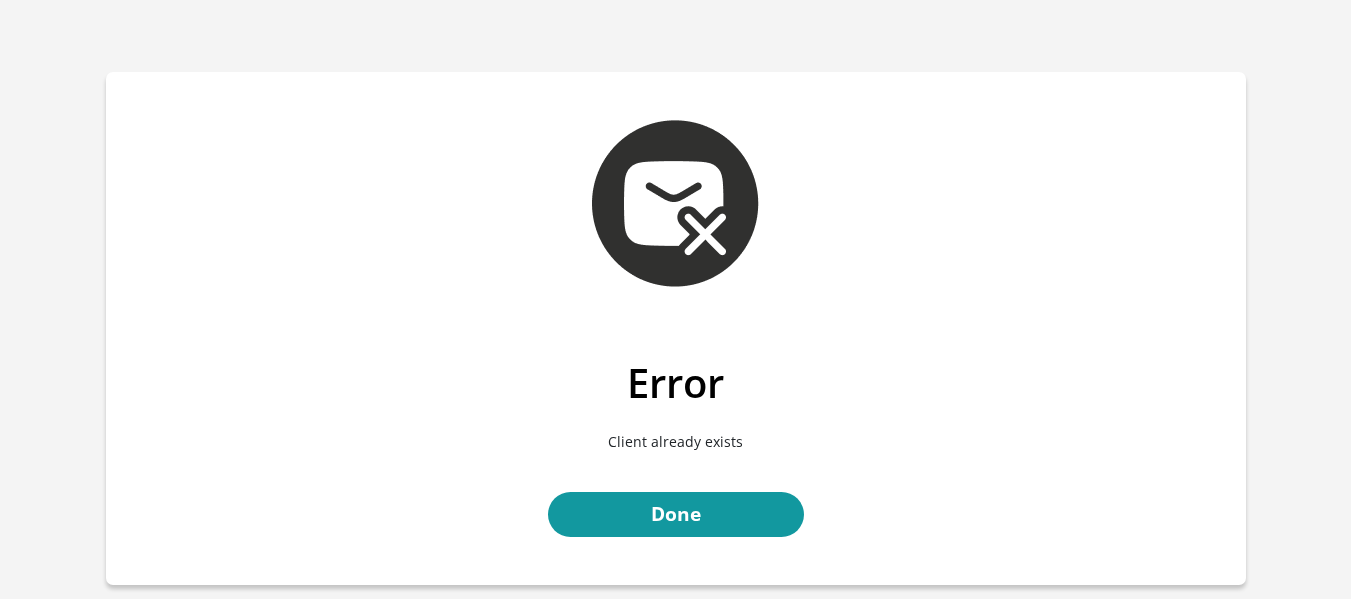 scroll, scrollTop: 0, scrollLeft: 0, axis: both 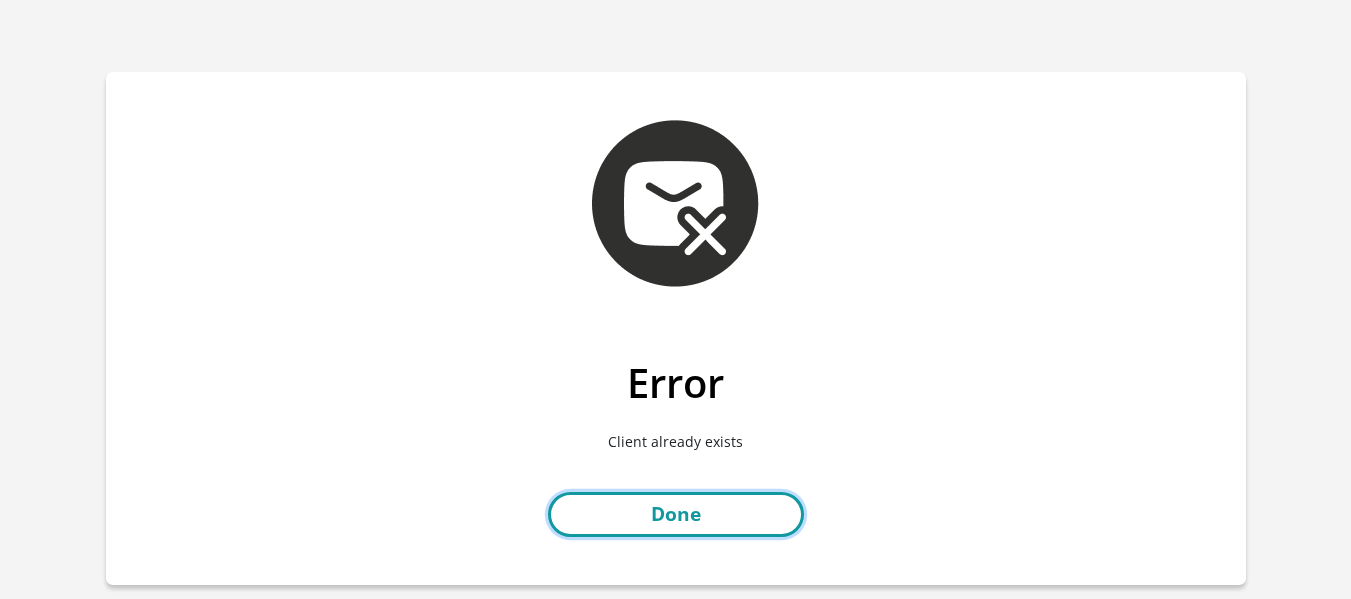 click on "Done" at bounding box center (676, 514) 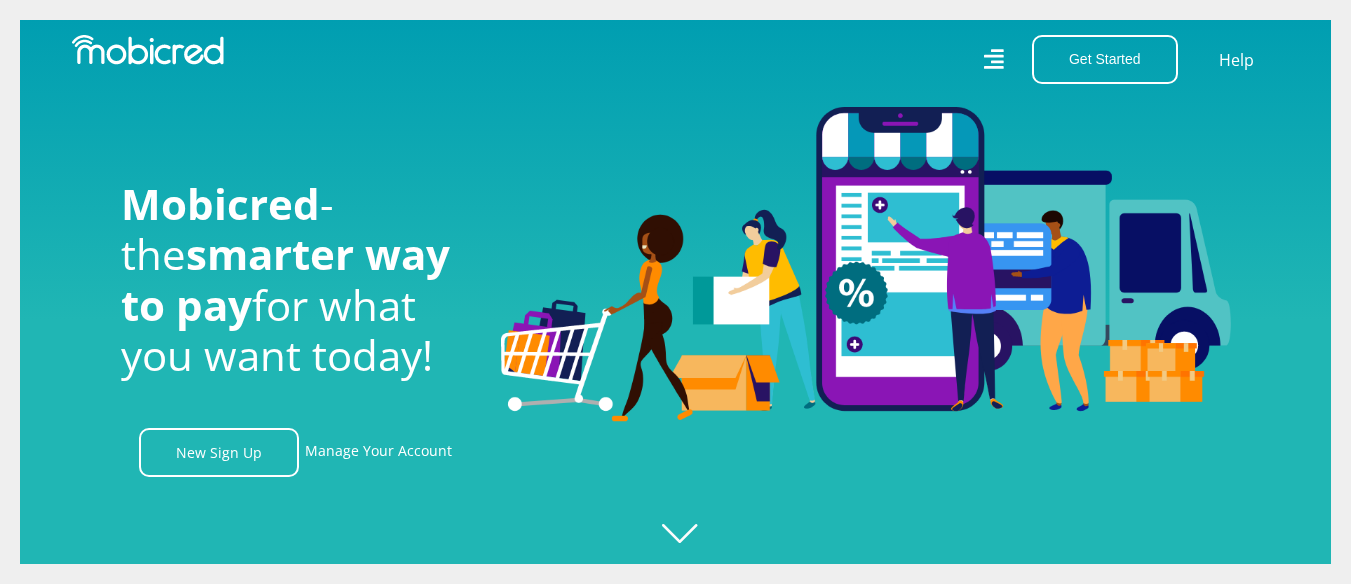 scroll, scrollTop: 0, scrollLeft: 0, axis: both 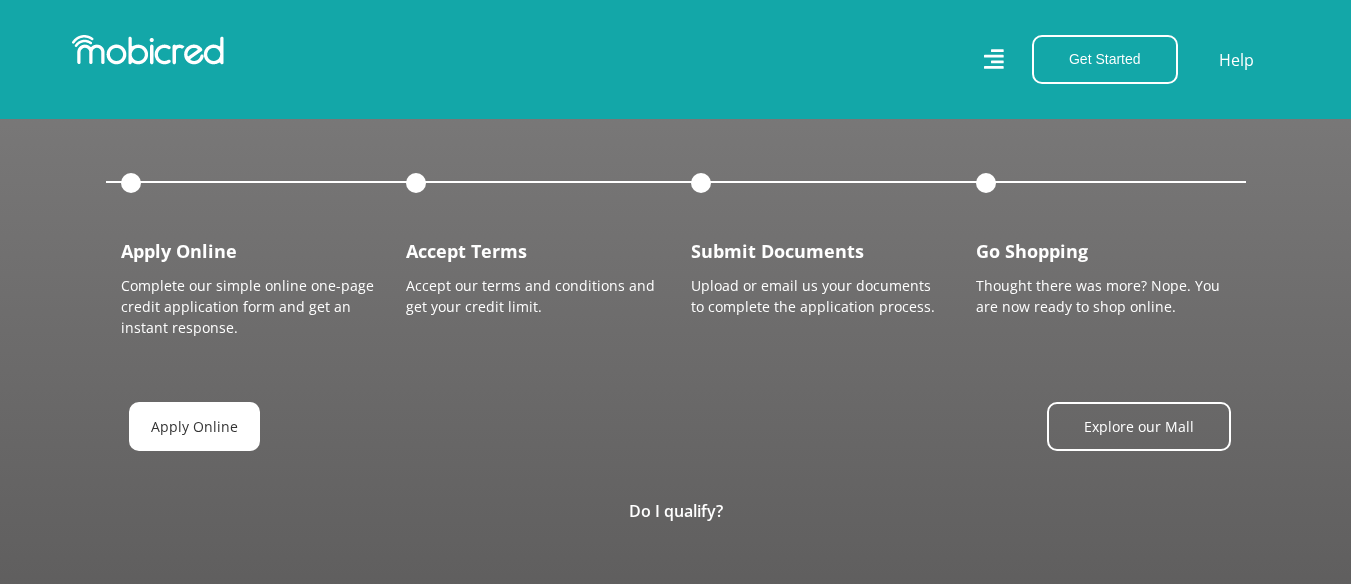 click on "Apply
Online" at bounding box center (194, 426) 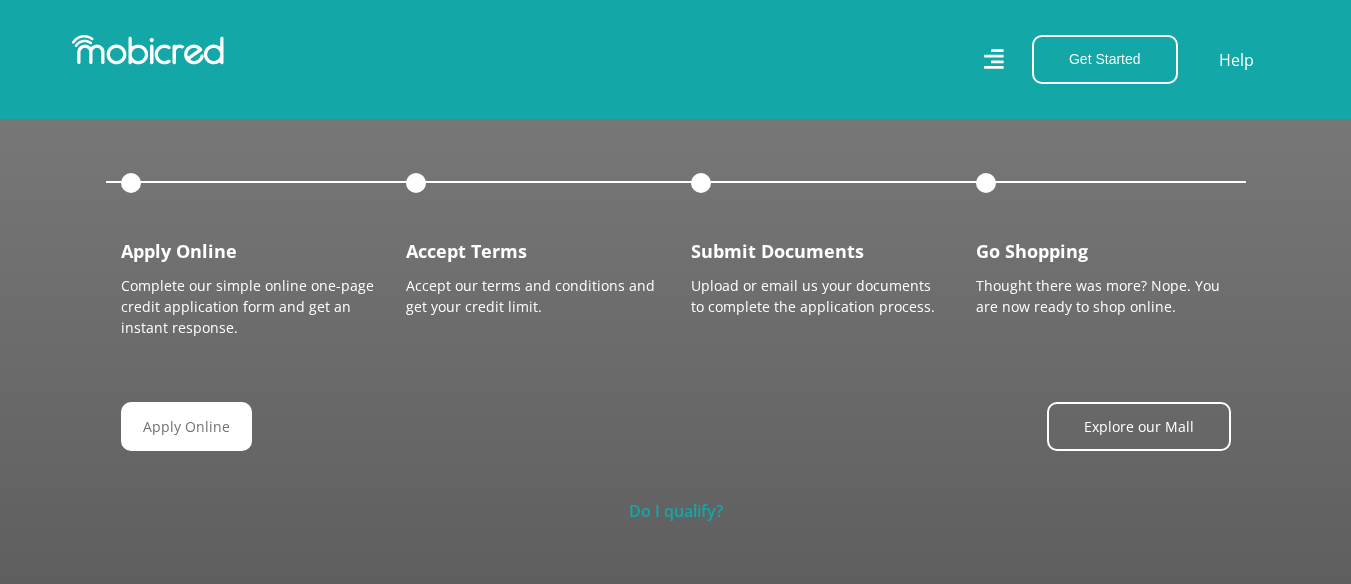 click on "Do I qualify?" at bounding box center (676, 511) 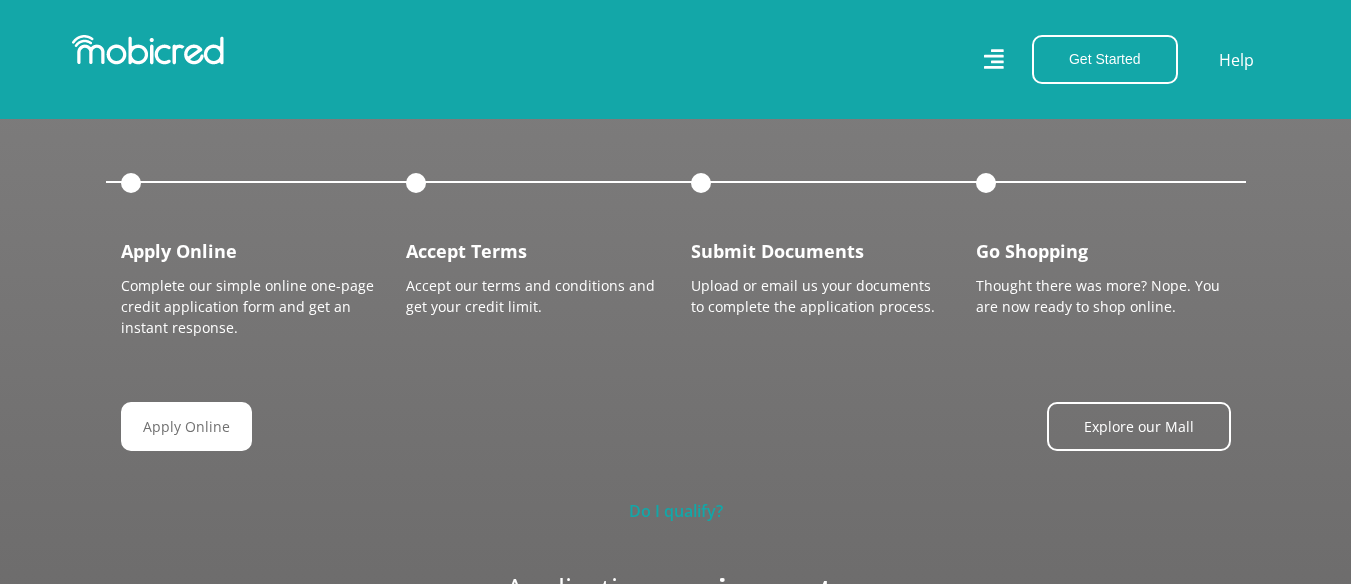 scroll, scrollTop: 0, scrollLeft: 3420, axis: horizontal 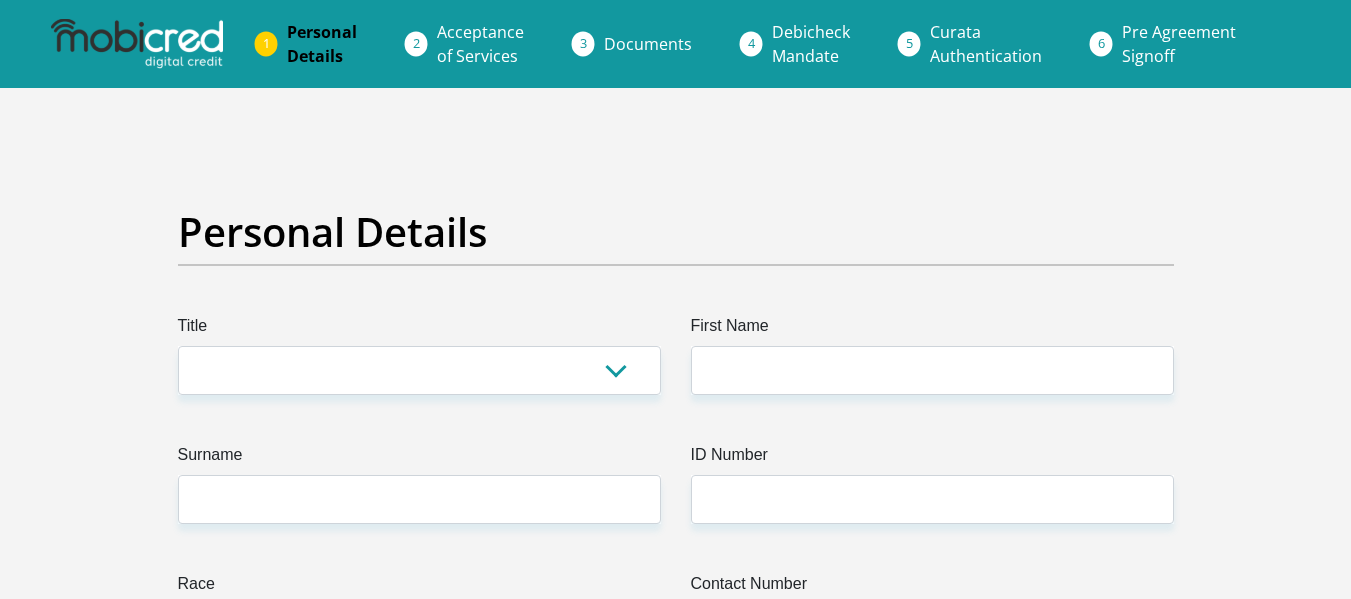 click on "Acceptance  of Services" at bounding box center [504, 44] 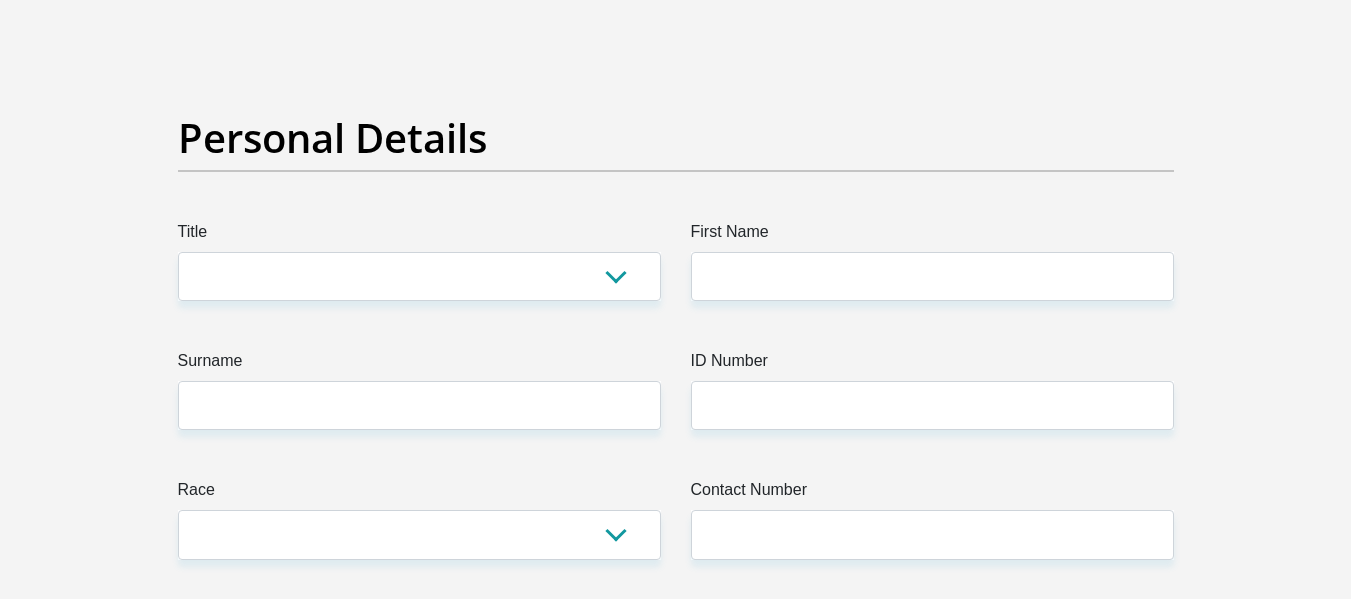 scroll, scrollTop: 0, scrollLeft: 0, axis: both 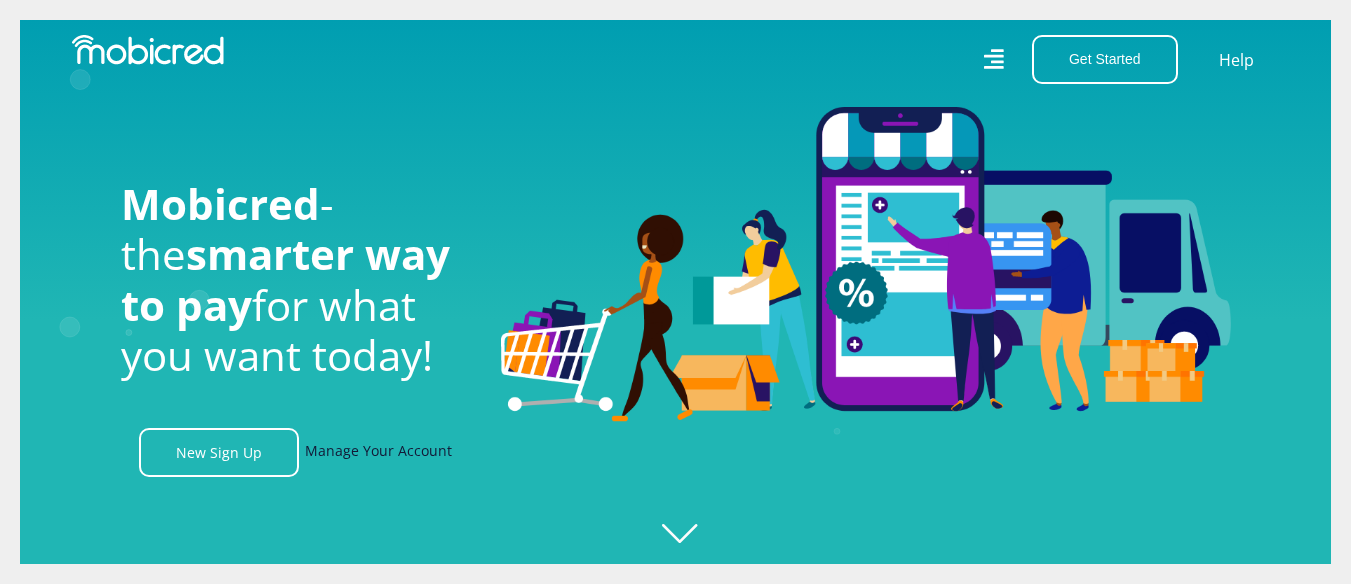 click on "Manage Your Account" at bounding box center (378, 452) 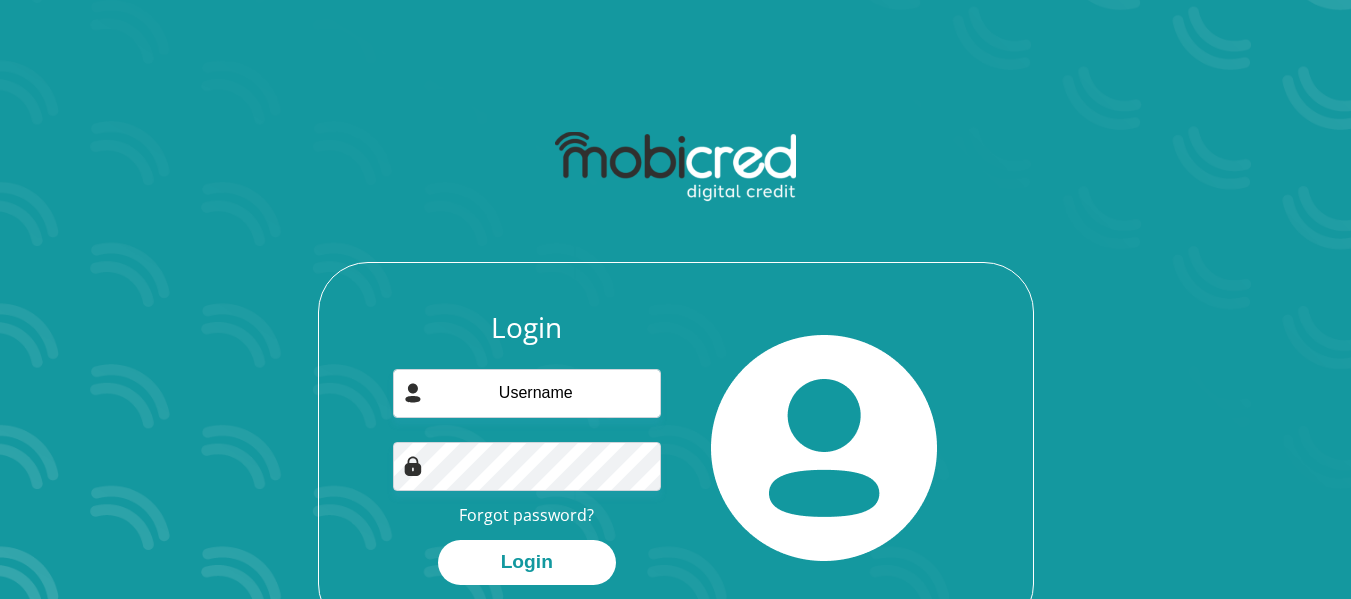 scroll, scrollTop: 0, scrollLeft: 0, axis: both 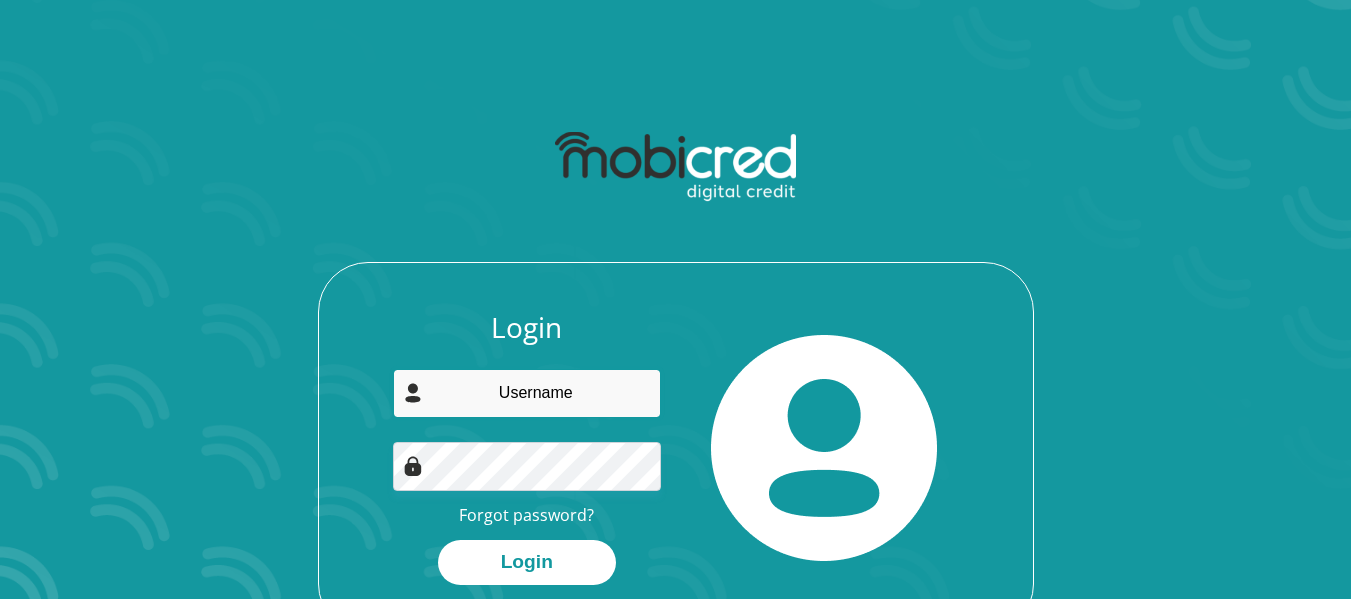 click at bounding box center [527, 393] 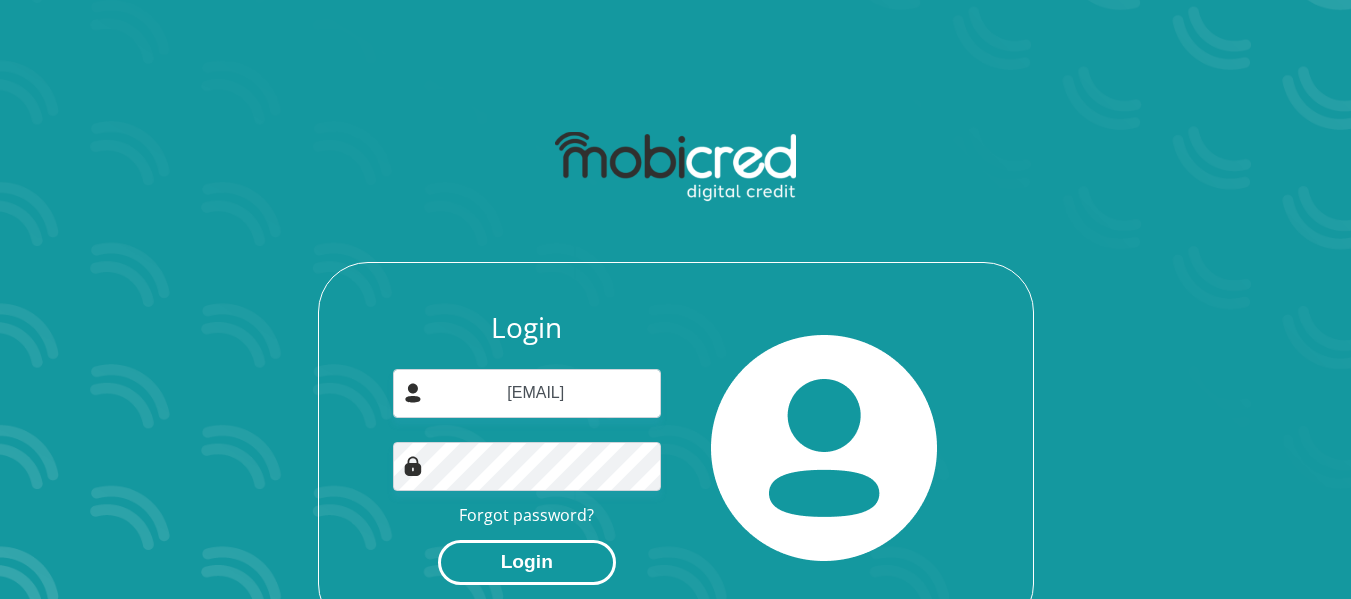 click on "Login" at bounding box center [527, 562] 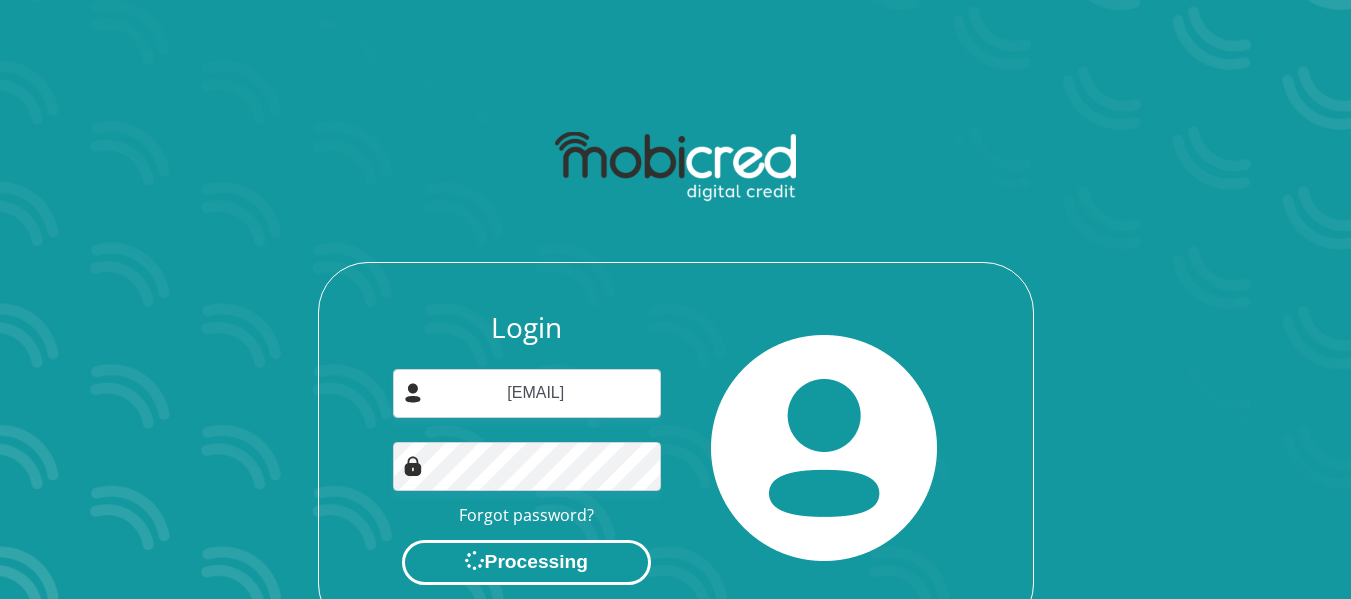 scroll, scrollTop: 0, scrollLeft: 0, axis: both 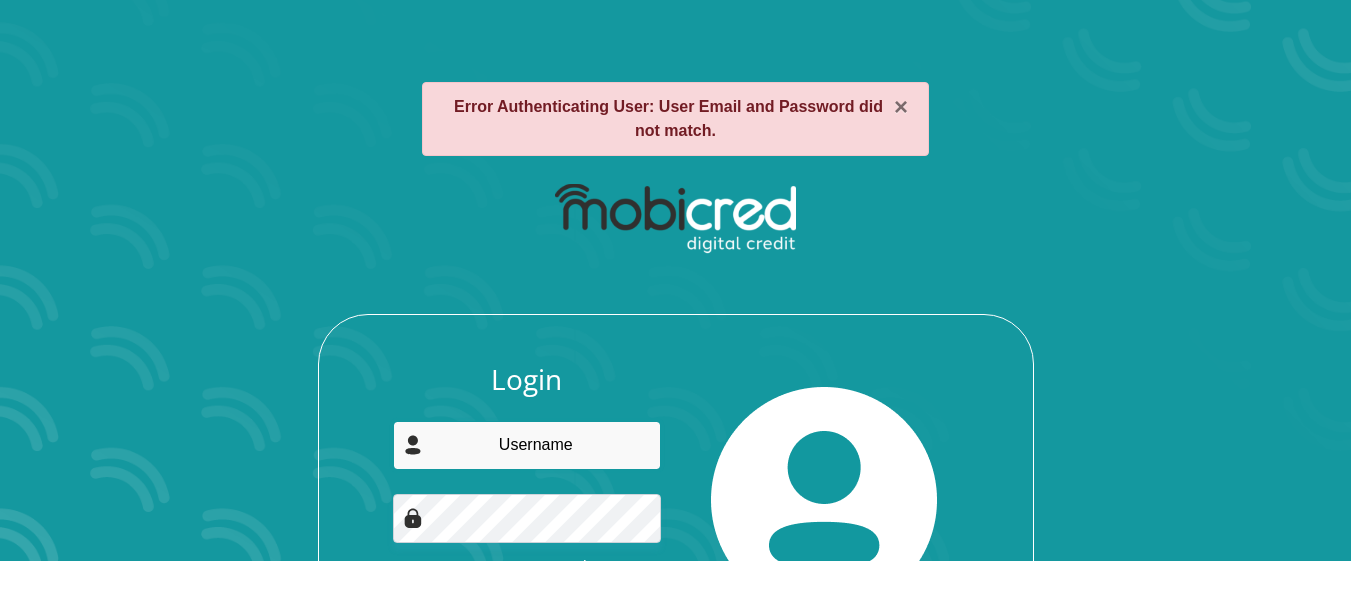 click at bounding box center [527, 445] 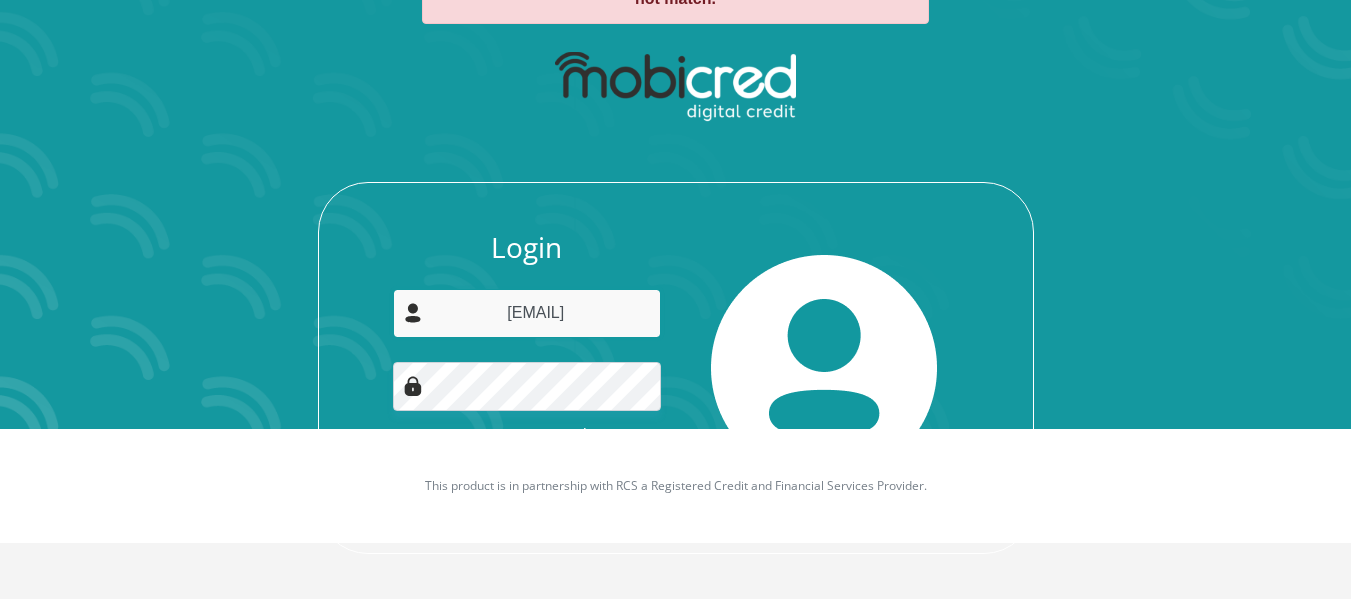 scroll, scrollTop: 172, scrollLeft: 0, axis: vertical 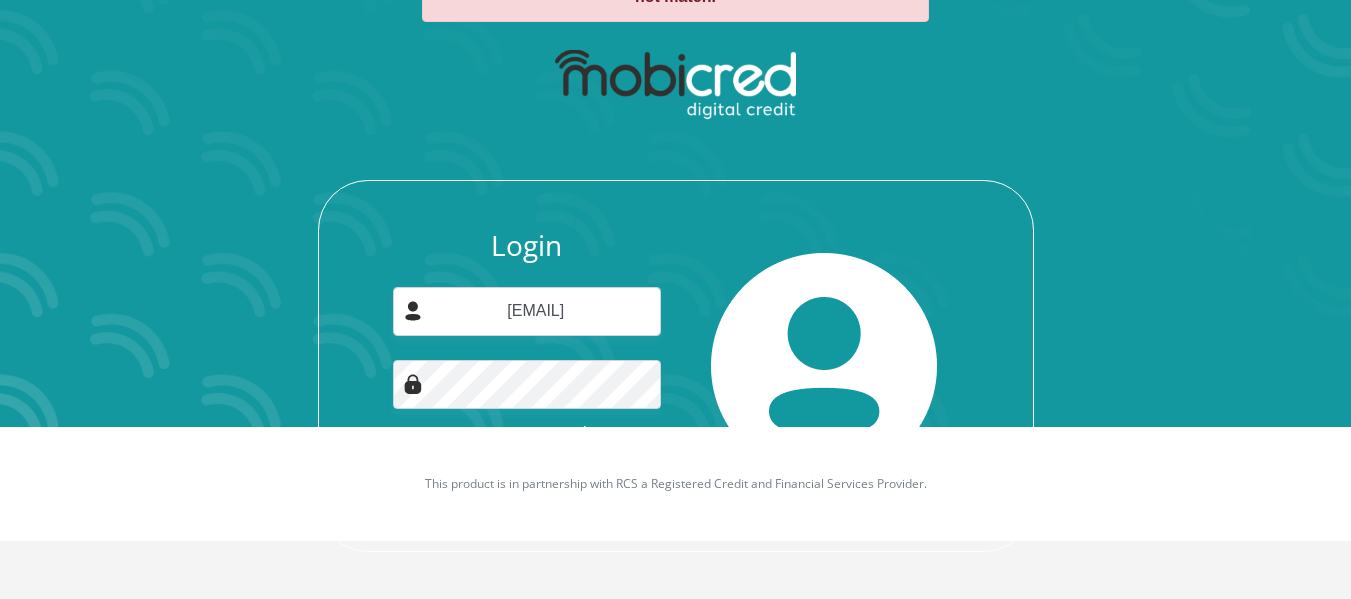 click at bounding box center (825, 366) 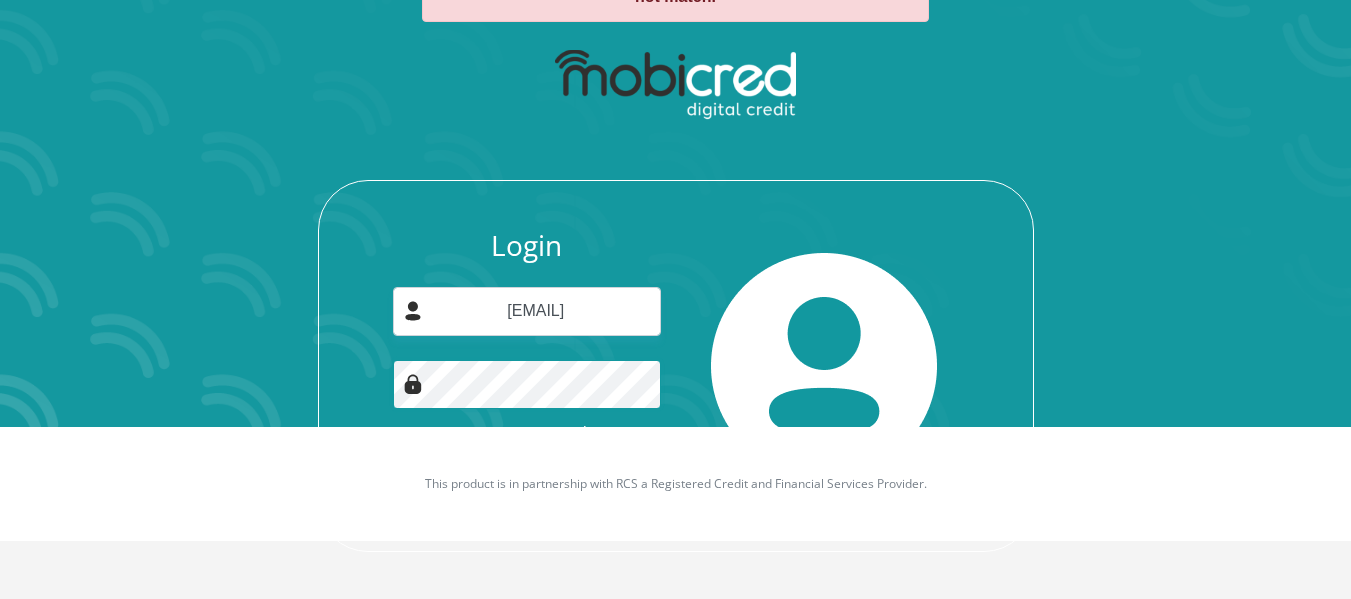 click on "Login" at bounding box center (527, 480) 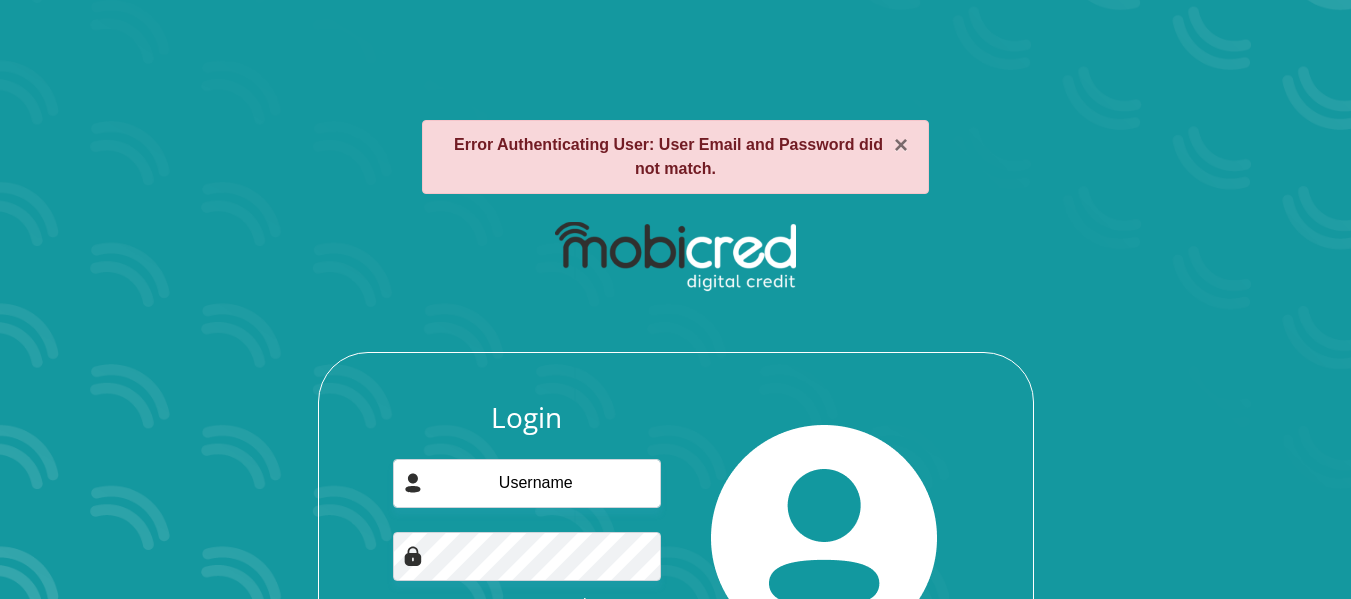 scroll, scrollTop: 172, scrollLeft: 0, axis: vertical 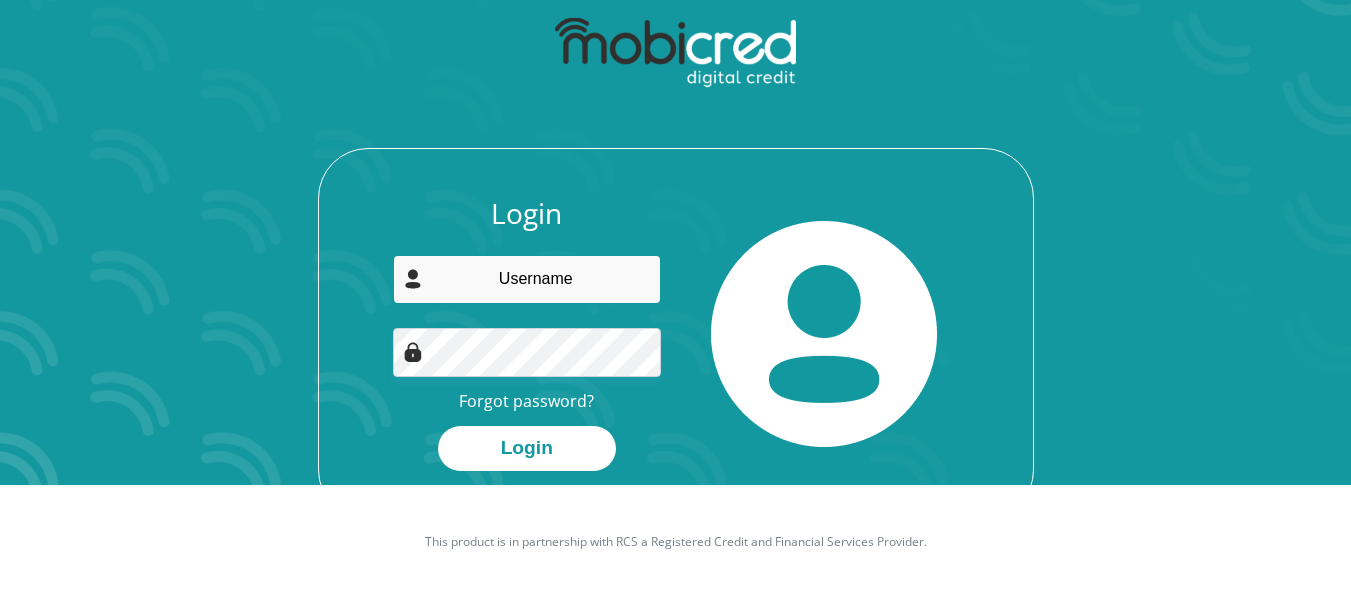 click at bounding box center [527, 279] 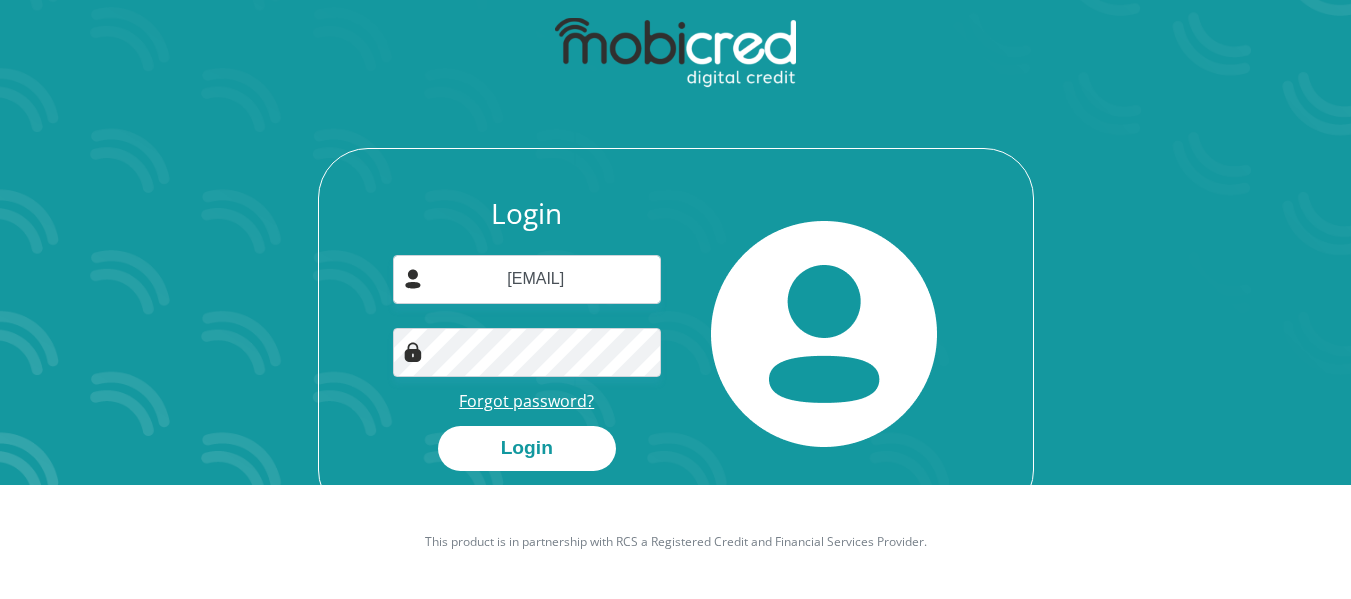 click on "Forgot password?" at bounding box center [526, 401] 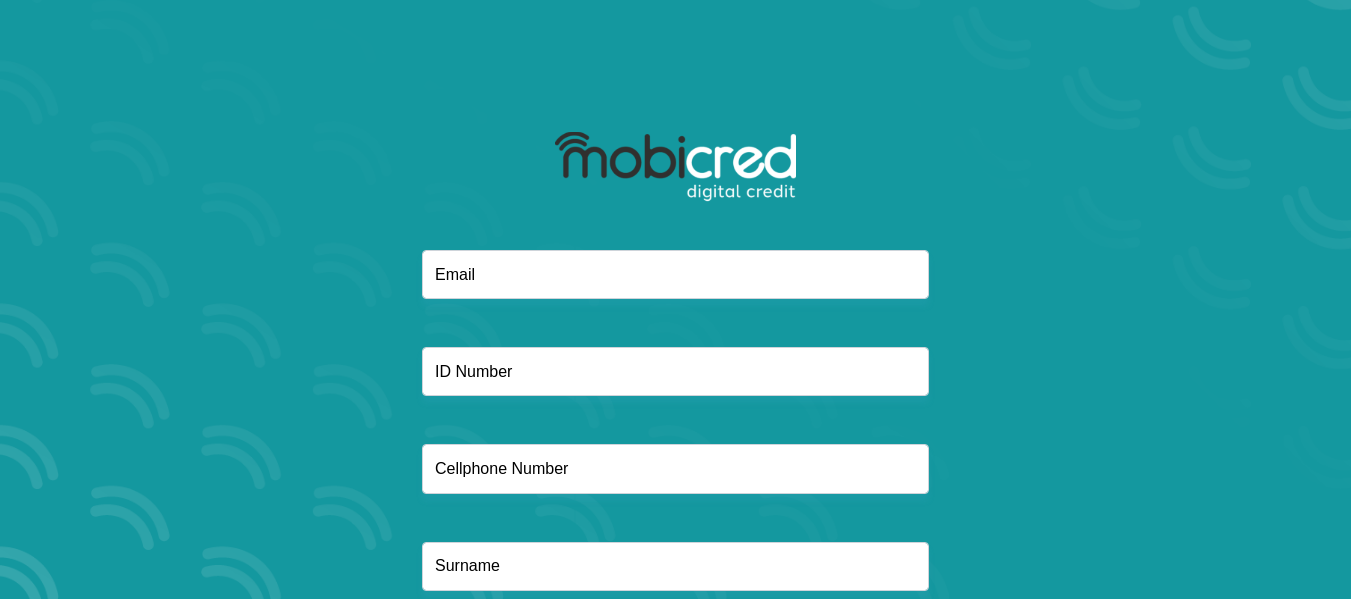 scroll, scrollTop: 0, scrollLeft: 0, axis: both 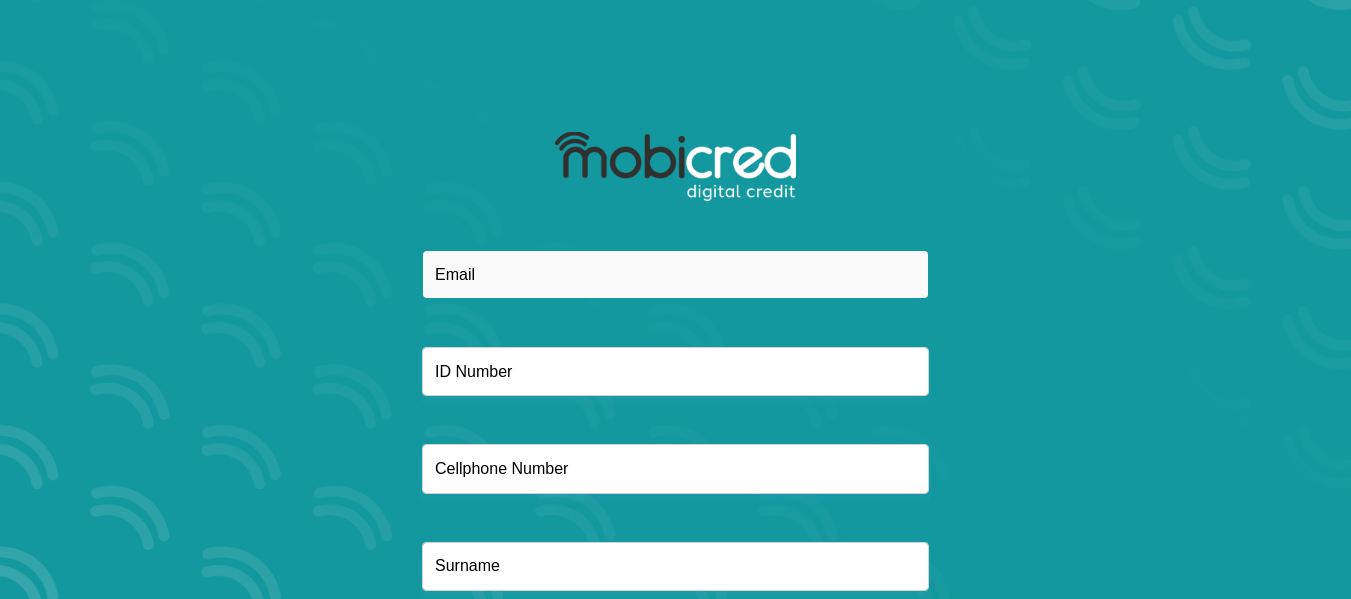 click at bounding box center (675, 274) 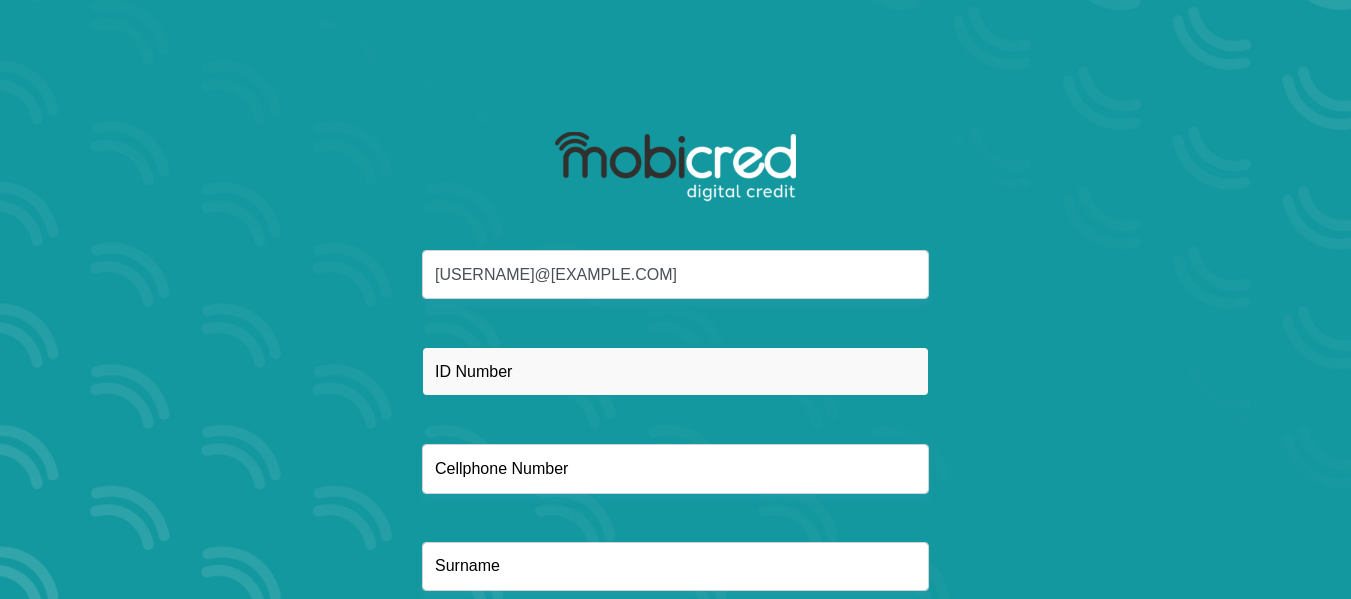 click at bounding box center (675, 371) 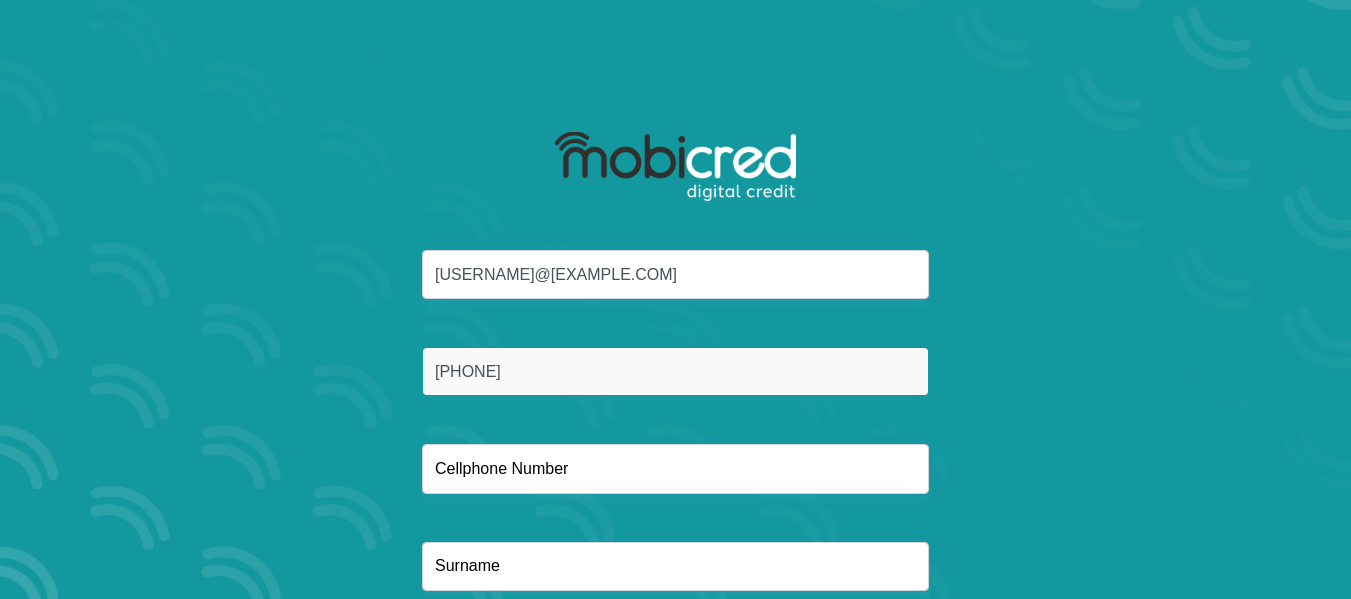 type on "[PHONE]" 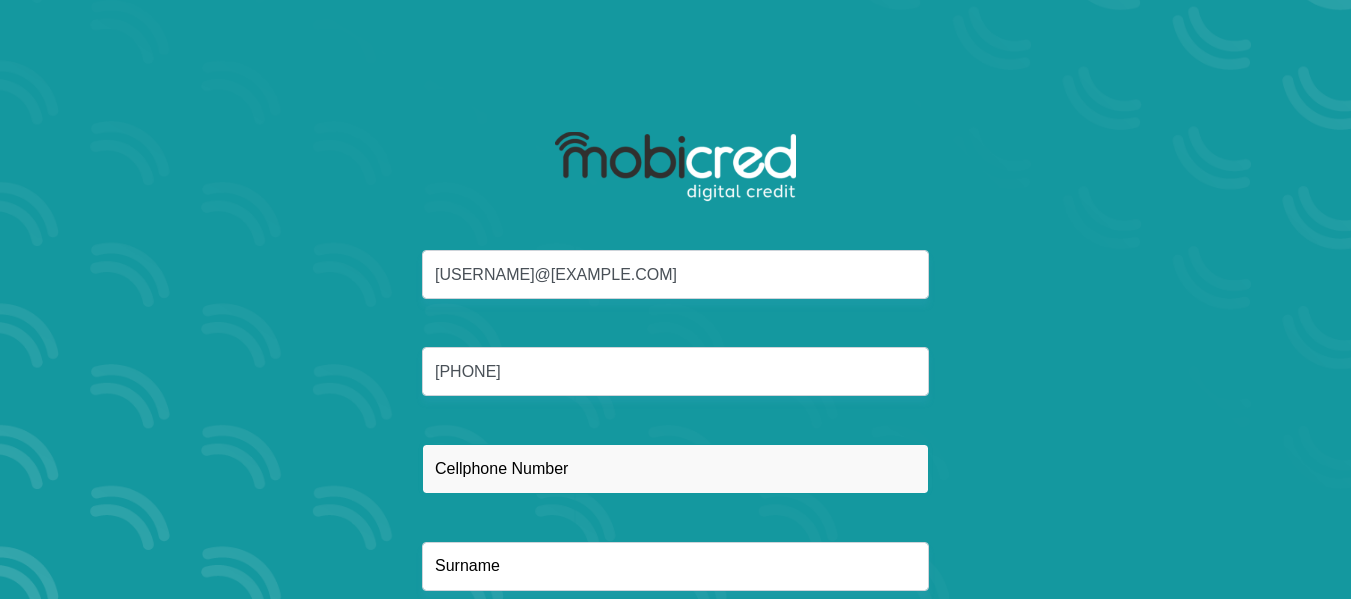 click at bounding box center (675, 468) 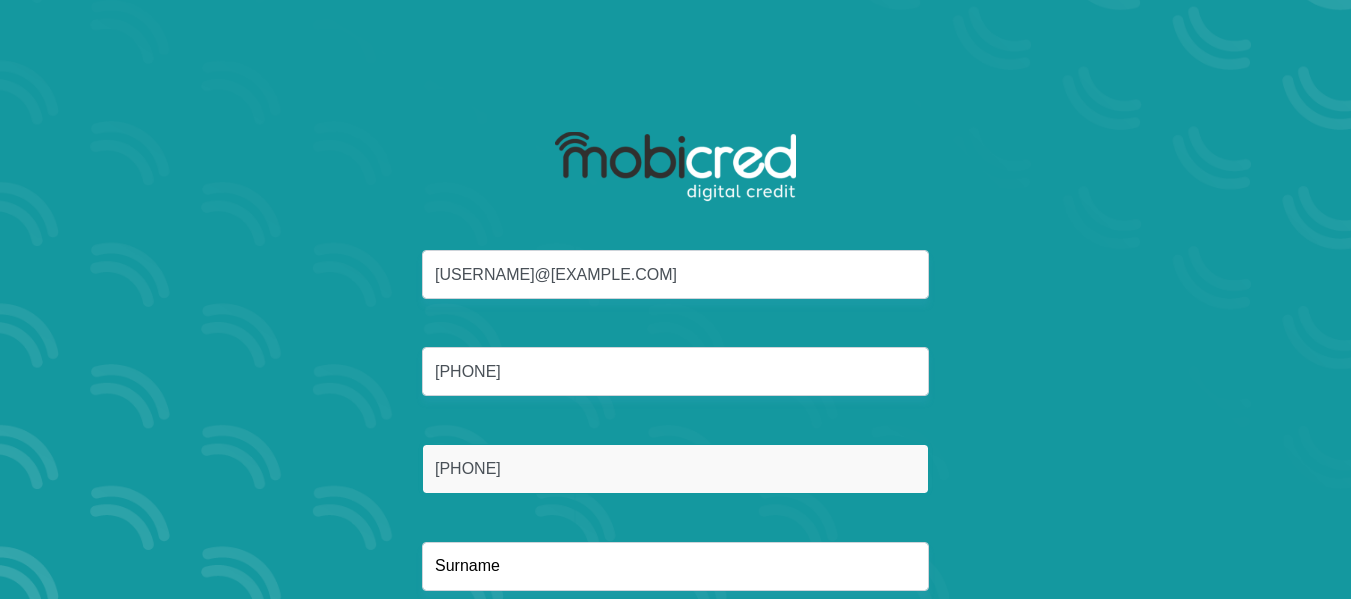 type on "[PHONE]" 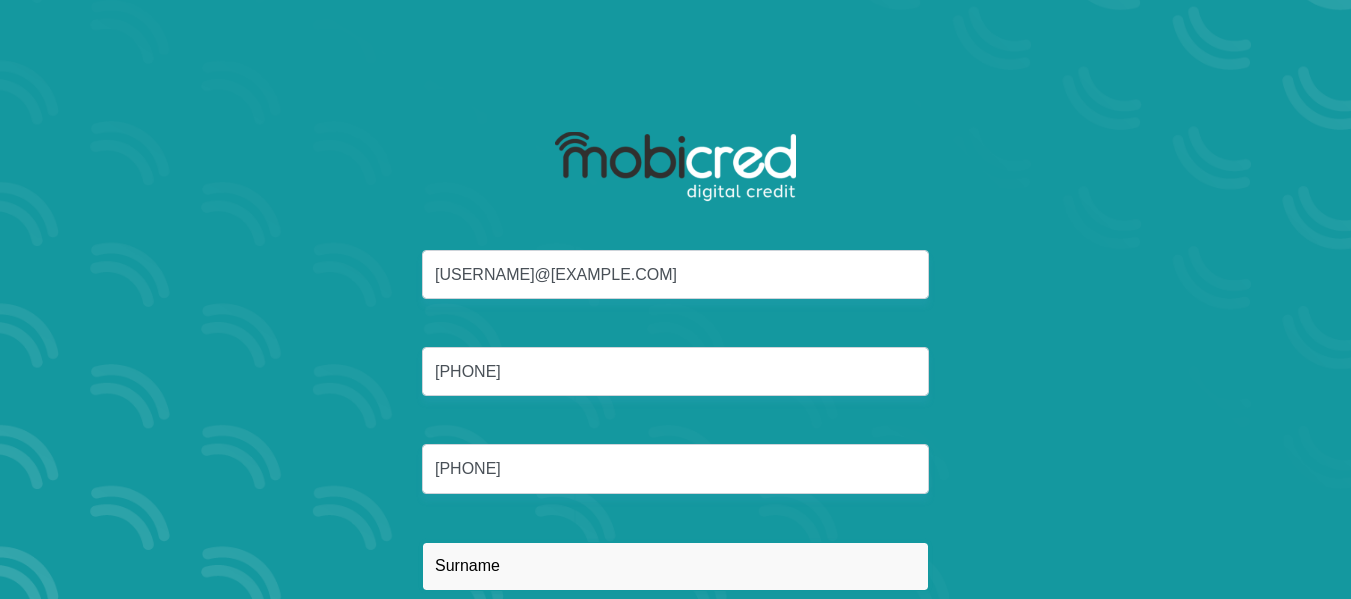 click at bounding box center (675, 566) 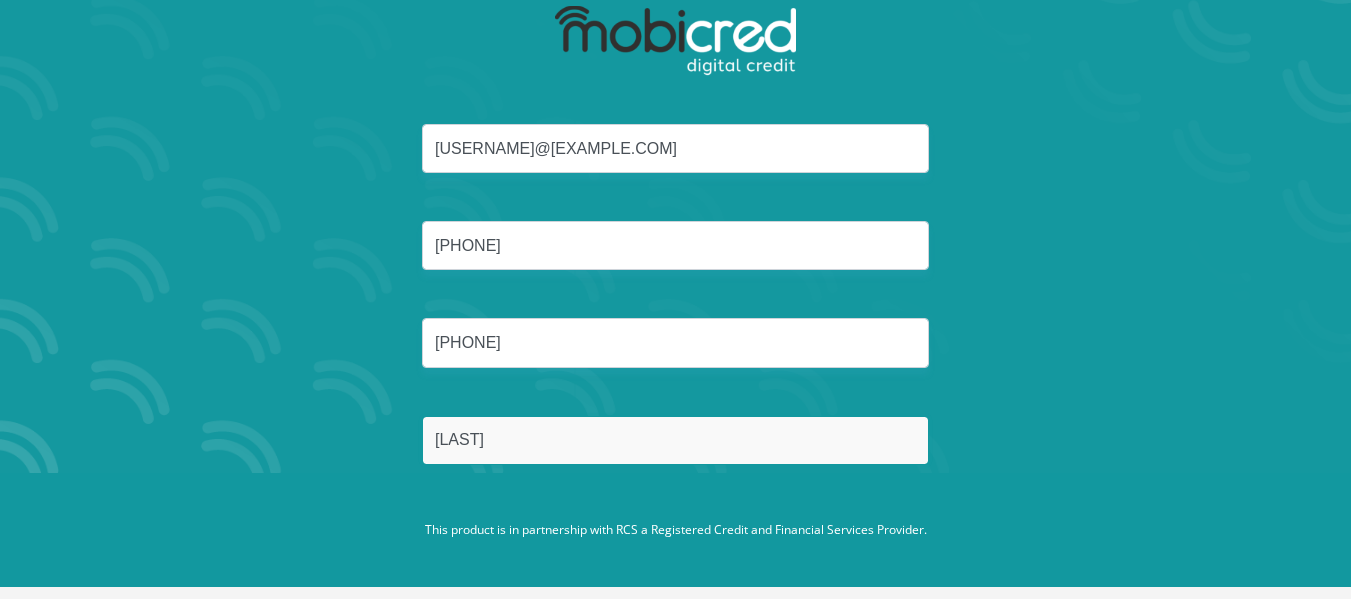 scroll, scrollTop: 133, scrollLeft: 0, axis: vertical 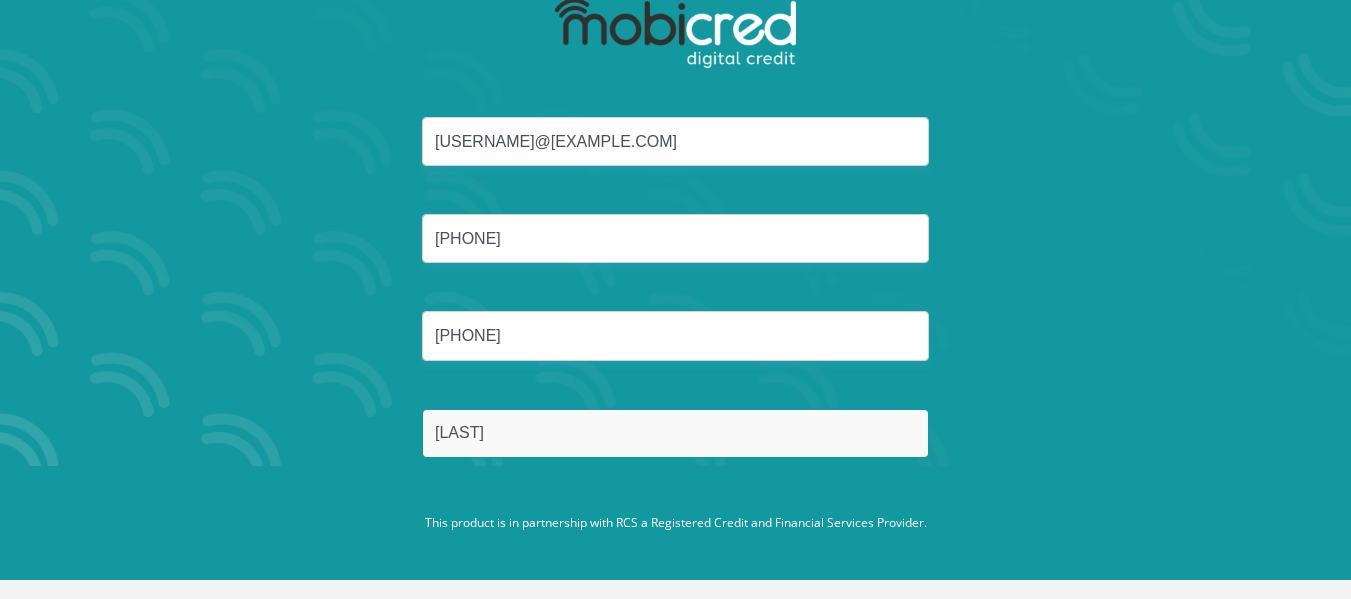 click on "Reset Password" at bounding box center [675, 528] 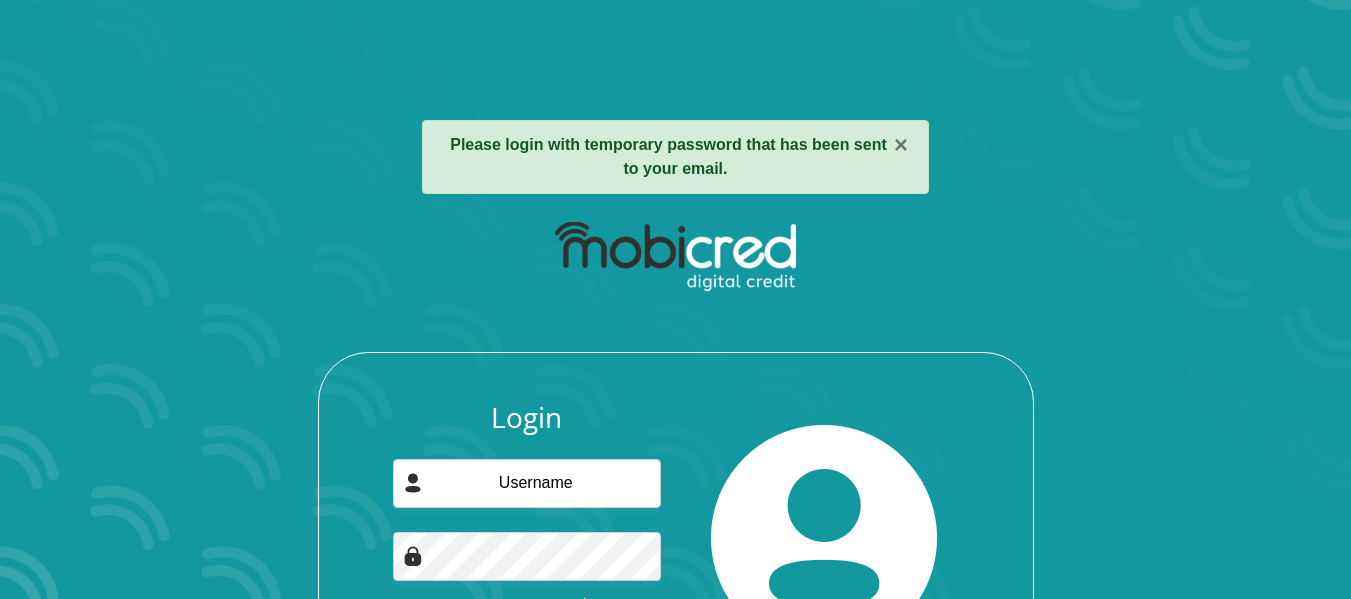 scroll, scrollTop: 172, scrollLeft: 0, axis: vertical 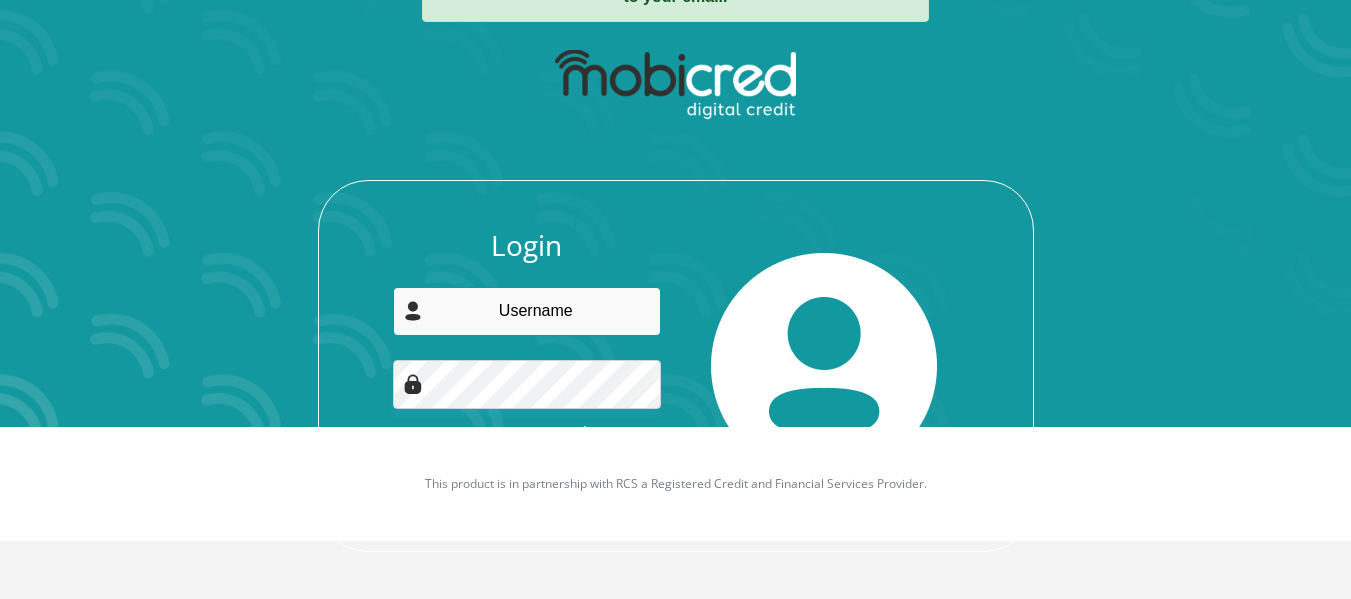 click at bounding box center (527, 311) 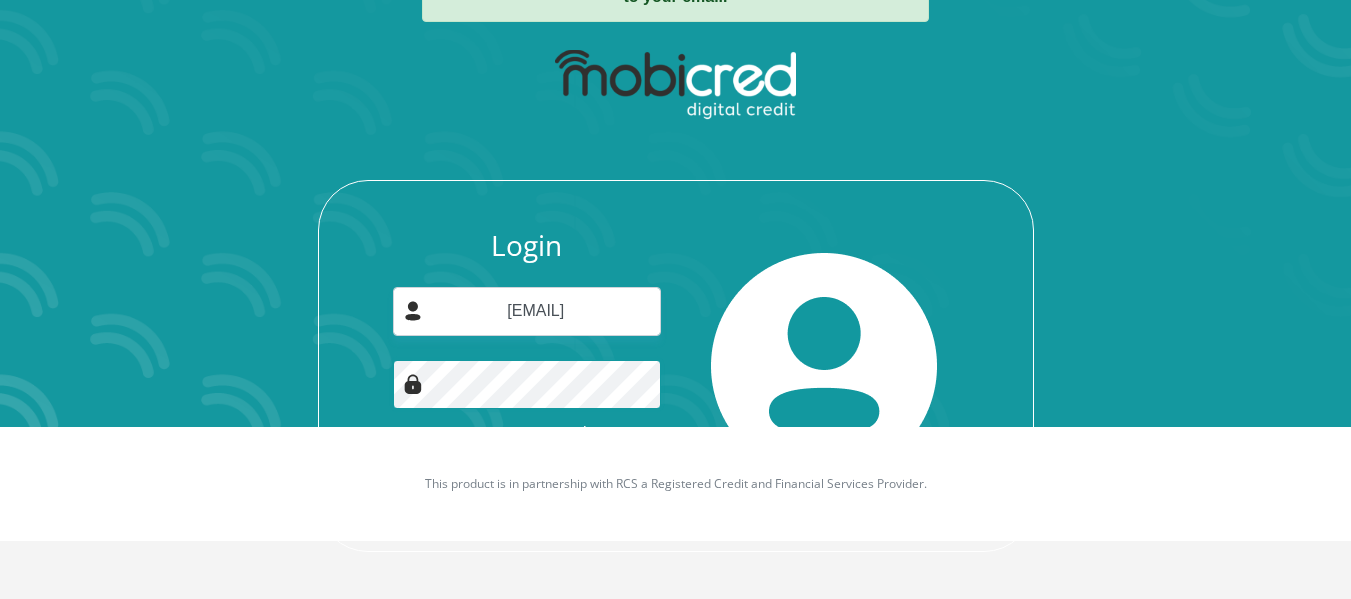 click on "Login" at bounding box center [527, 480] 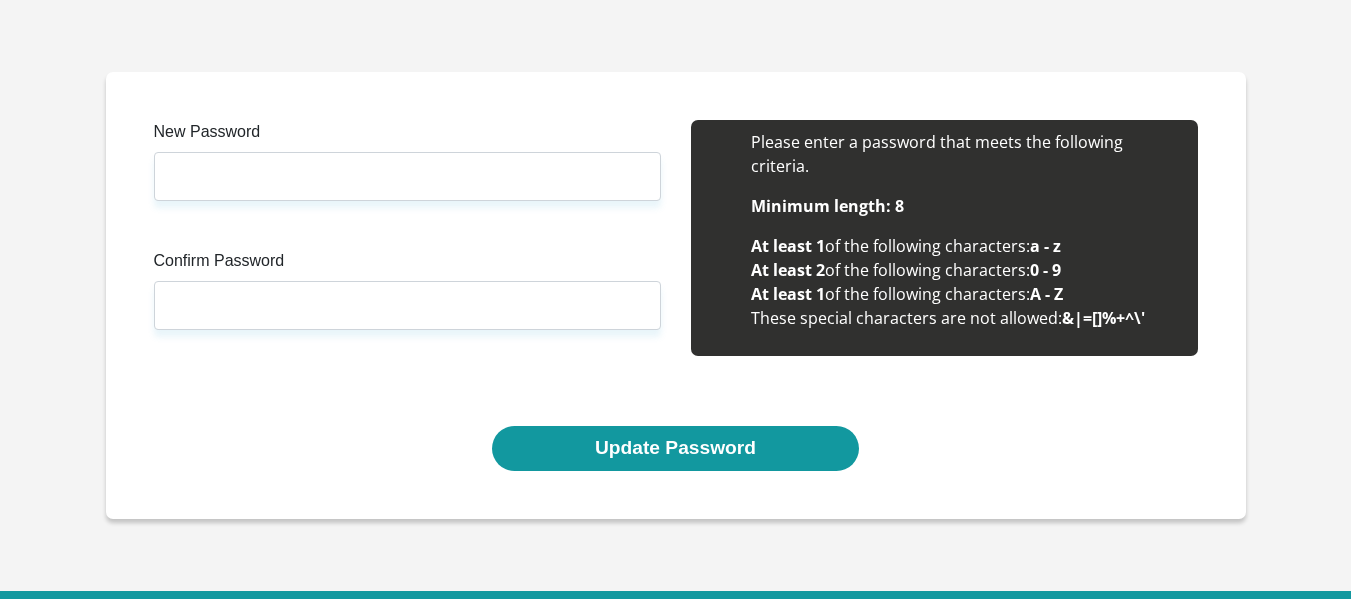 scroll, scrollTop: 0, scrollLeft: 0, axis: both 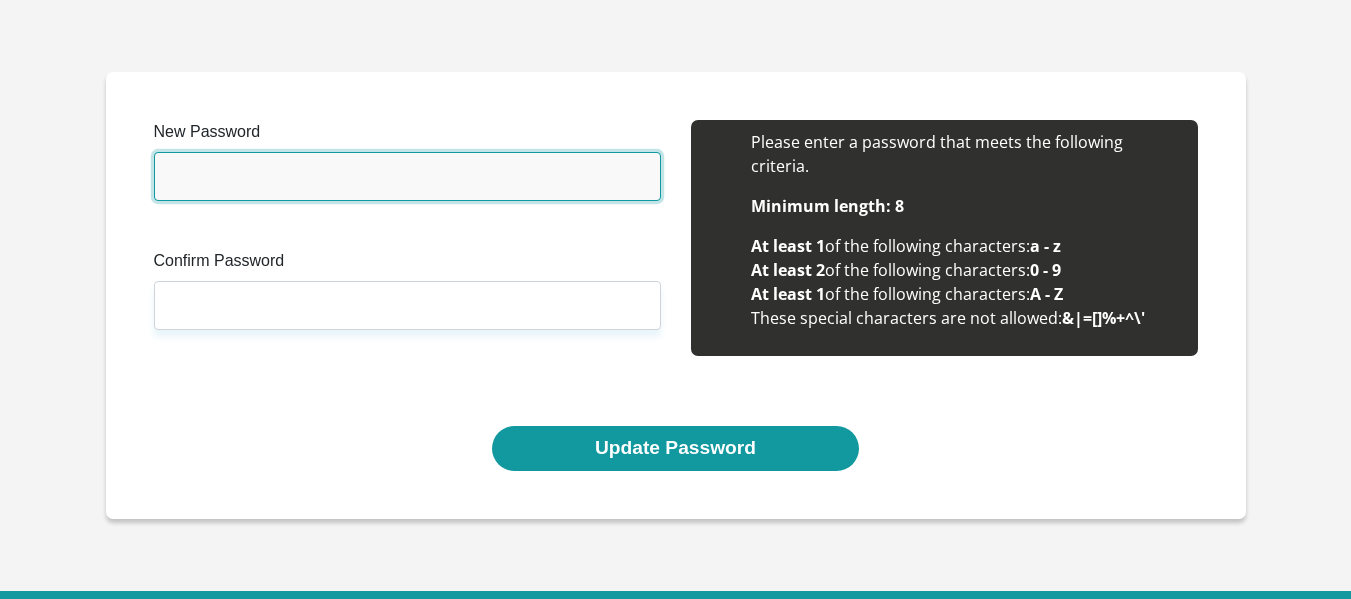 click on "New Password" at bounding box center [407, 176] 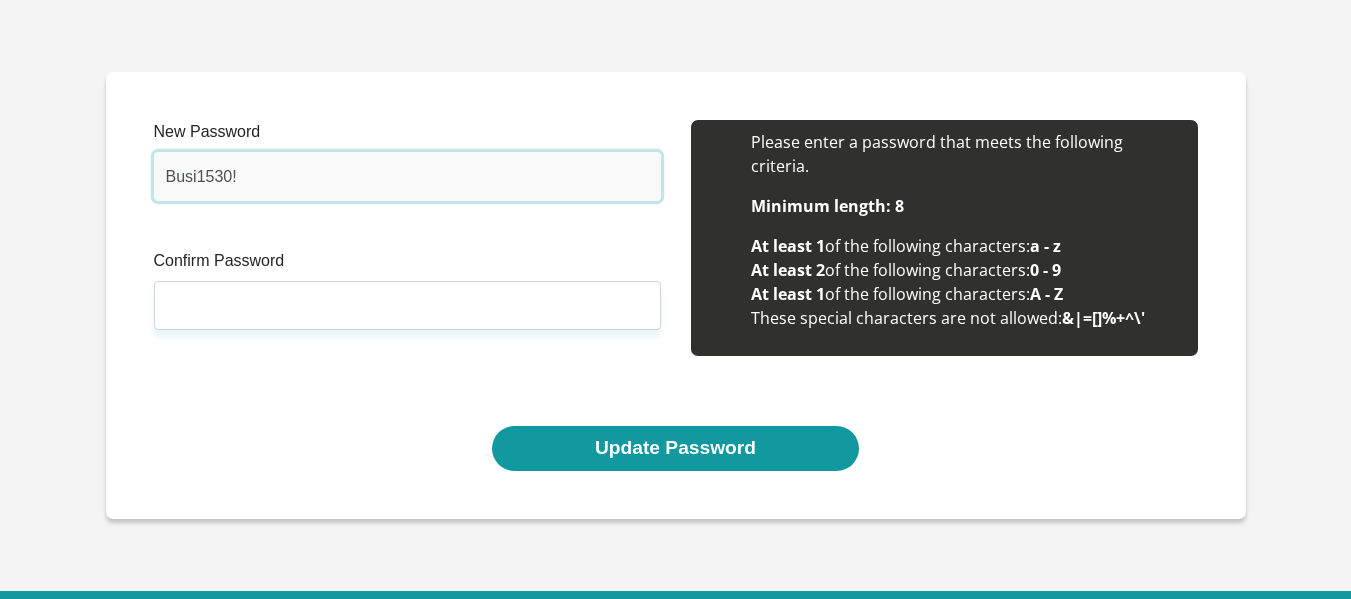 type on "Busi1530!" 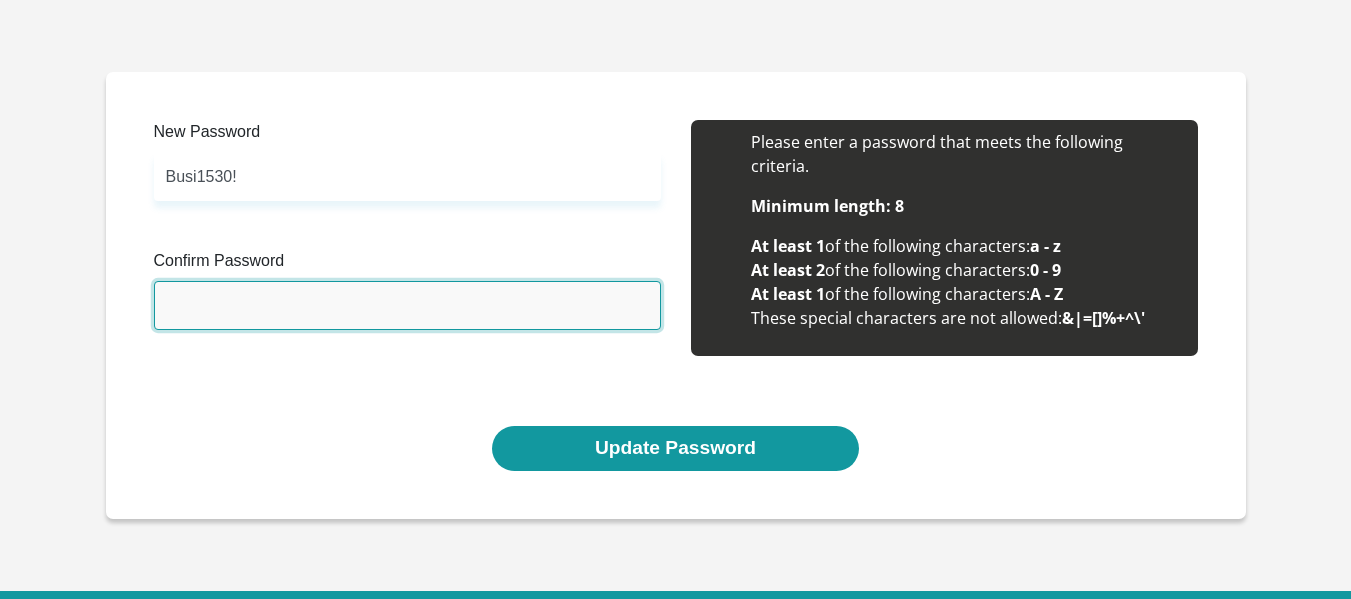 click on "Confirm Password" at bounding box center (407, 305) 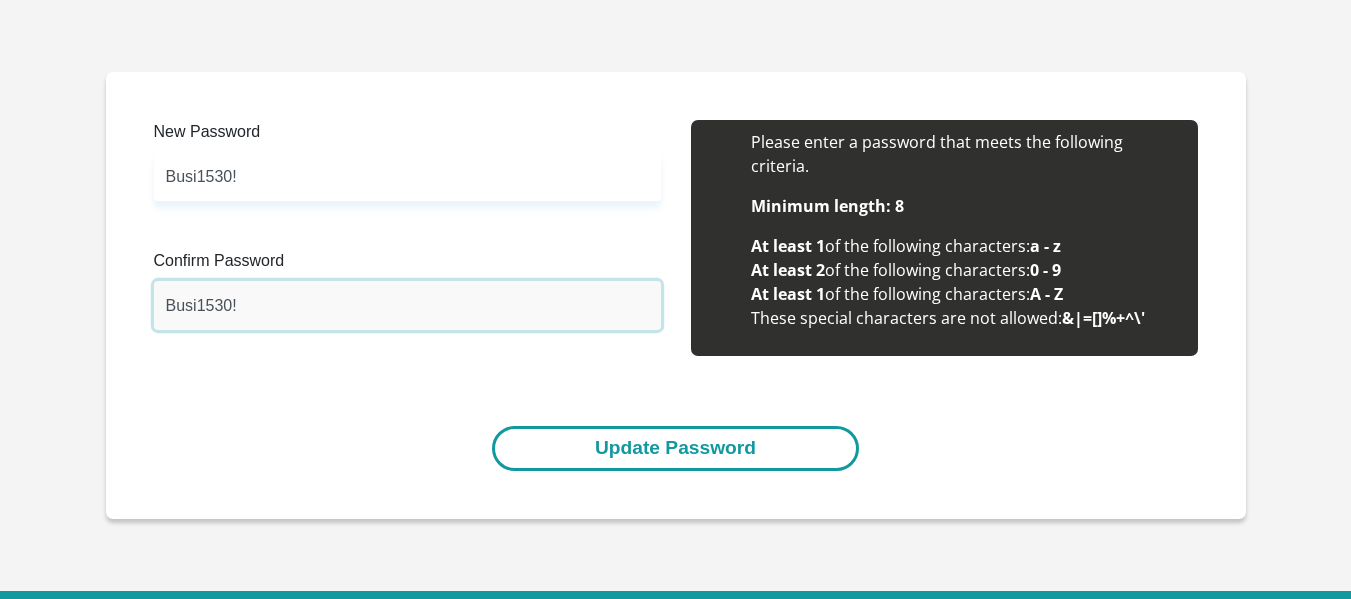 type on "Busi1530!" 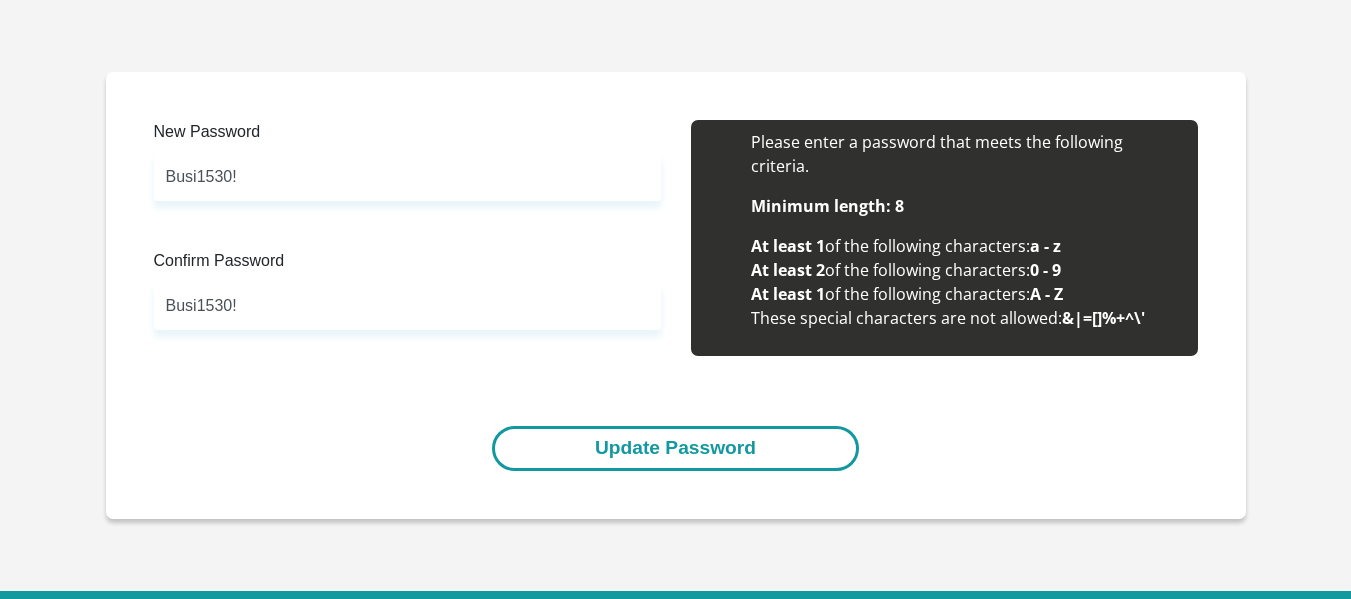 click on "Update Password" at bounding box center (675, 448) 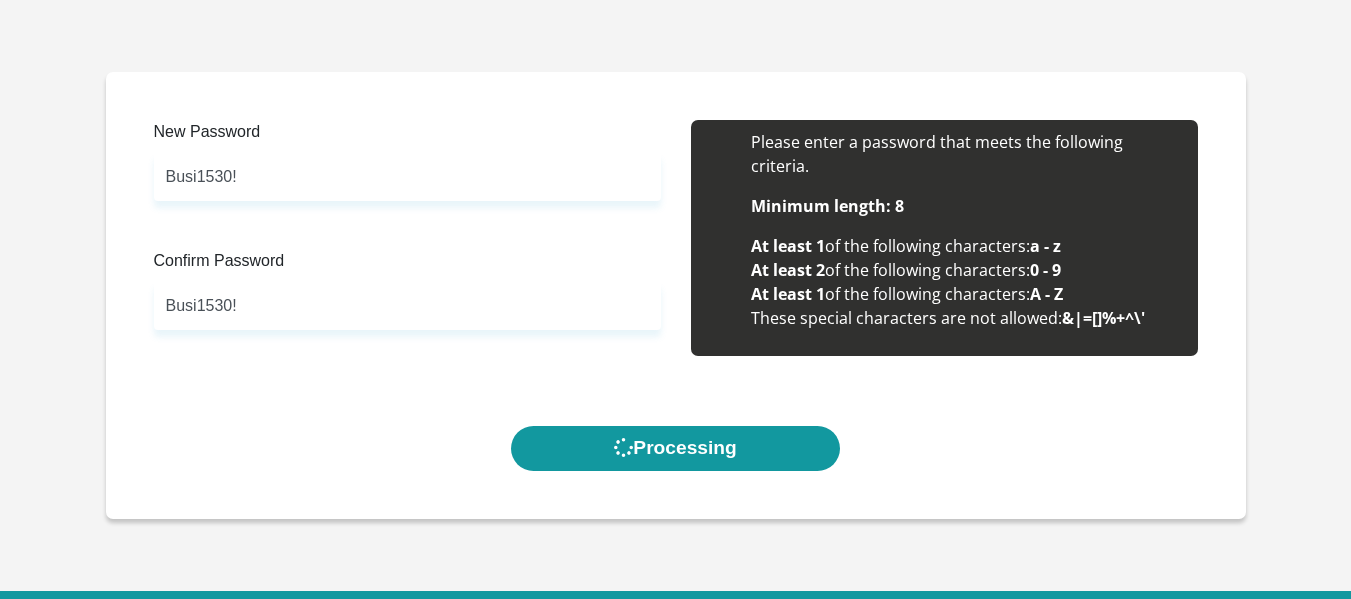 scroll, scrollTop: 0, scrollLeft: 0, axis: both 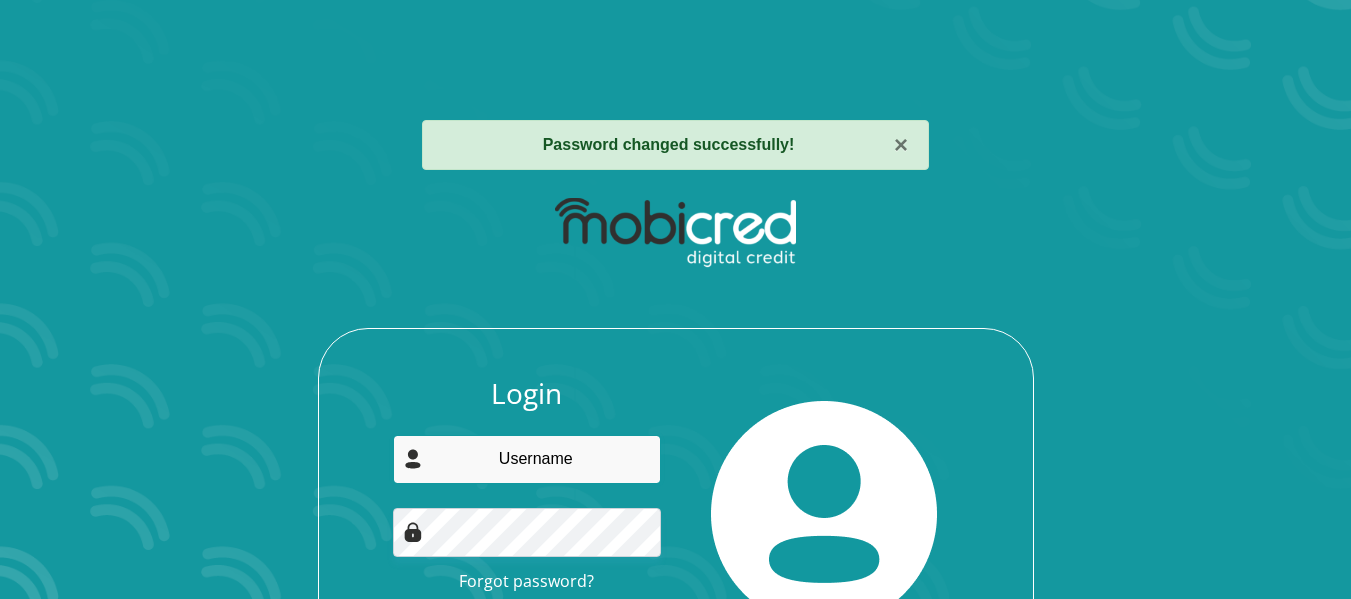click at bounding box center [527, 459] 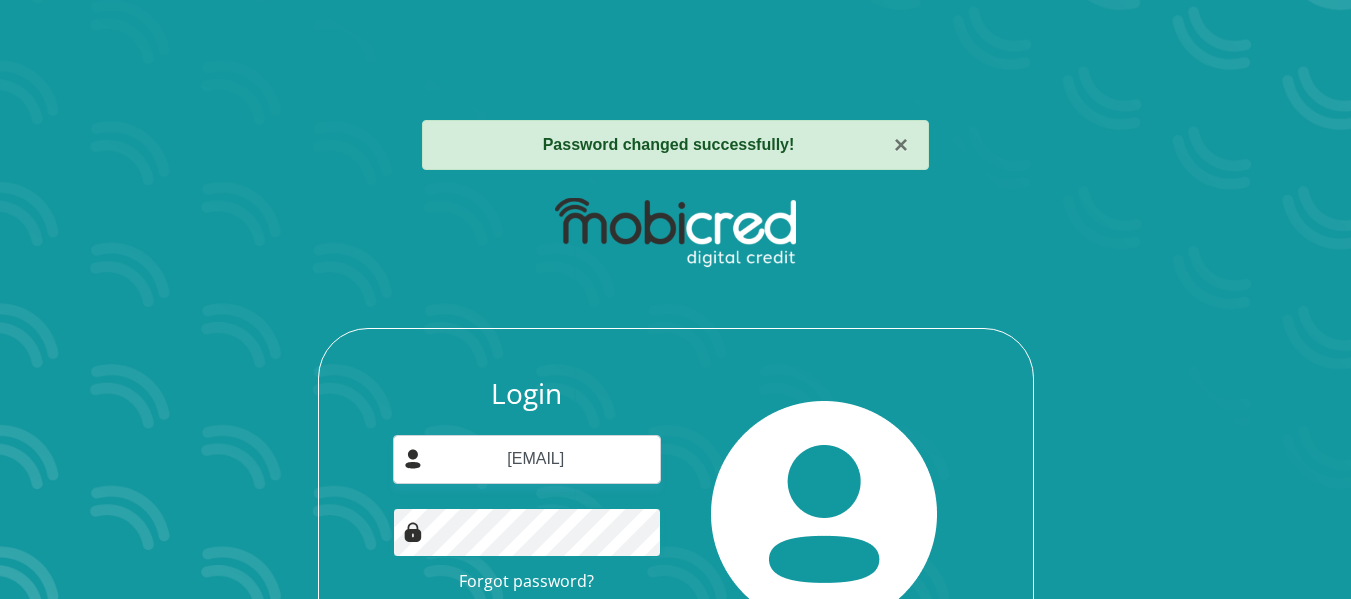 click on "Login" at bounding box center (527, 628) 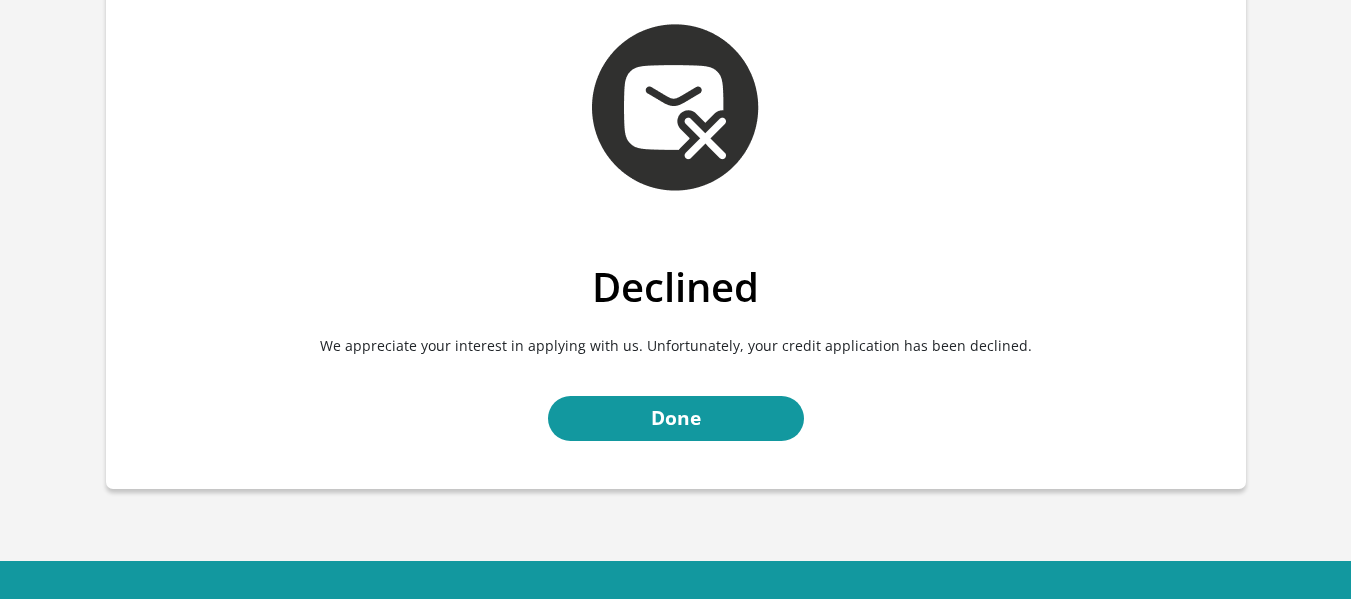scroll, scrollTop: 111, scrollLeft: 0, axis: vertical 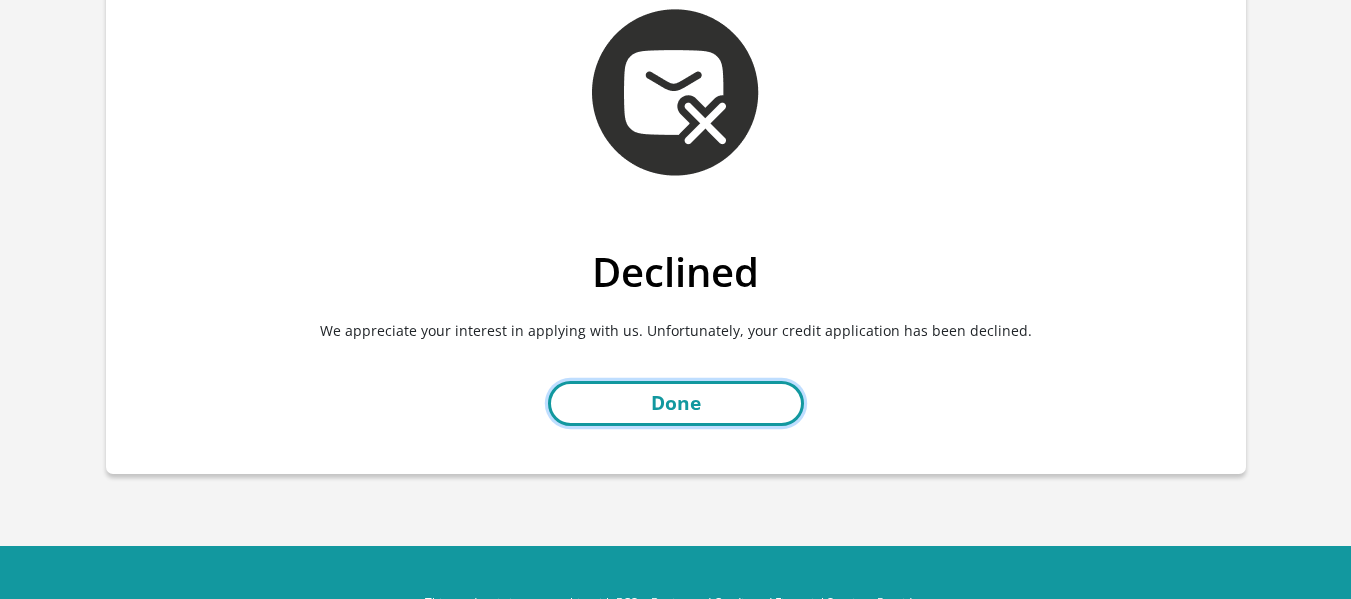 click on "Done" at bounding box center [676, 403] 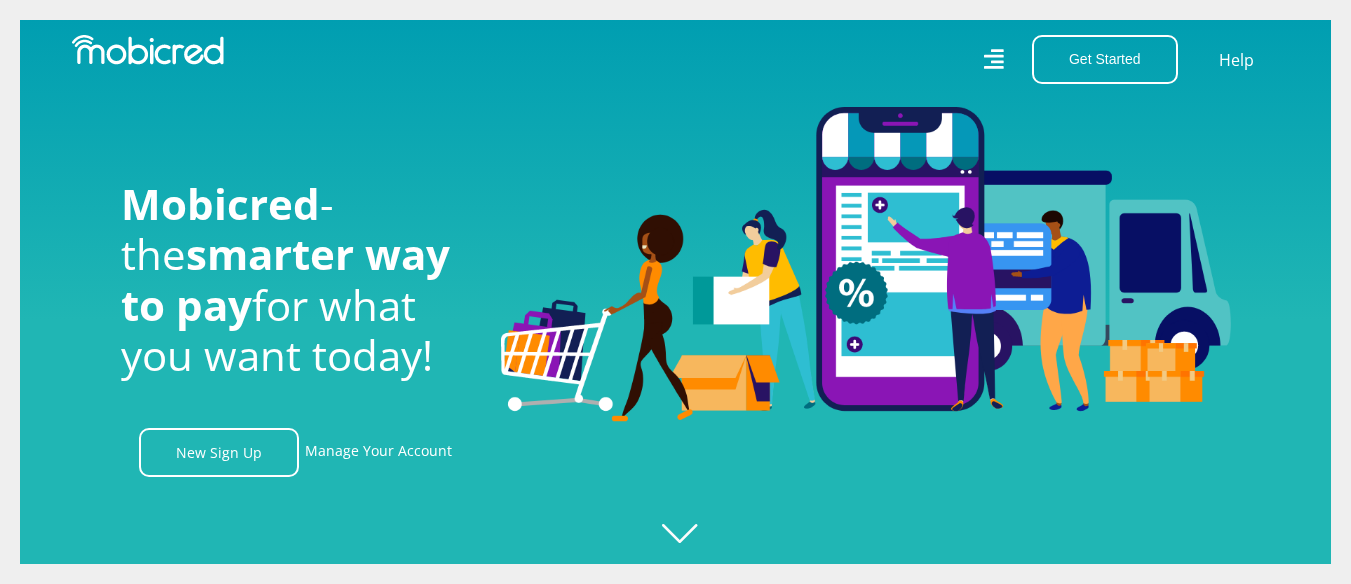 scroll, scrollTop: 0, scrollLeft: 0, axis: both 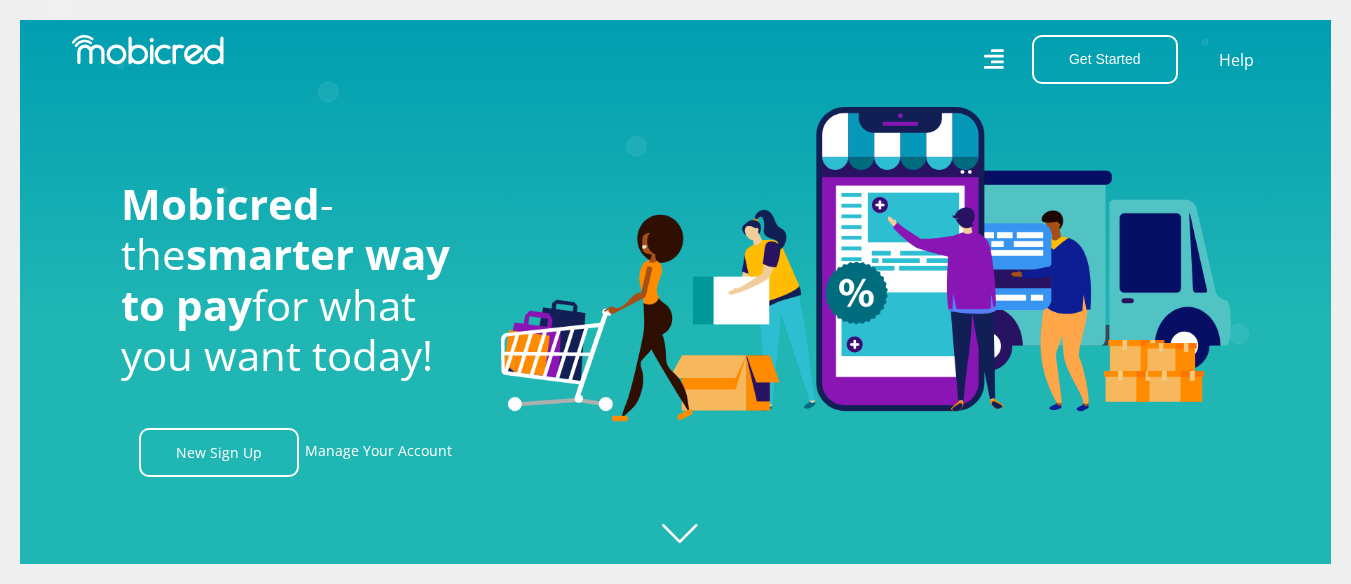 click on "Created with Raphaël 2.3.0" 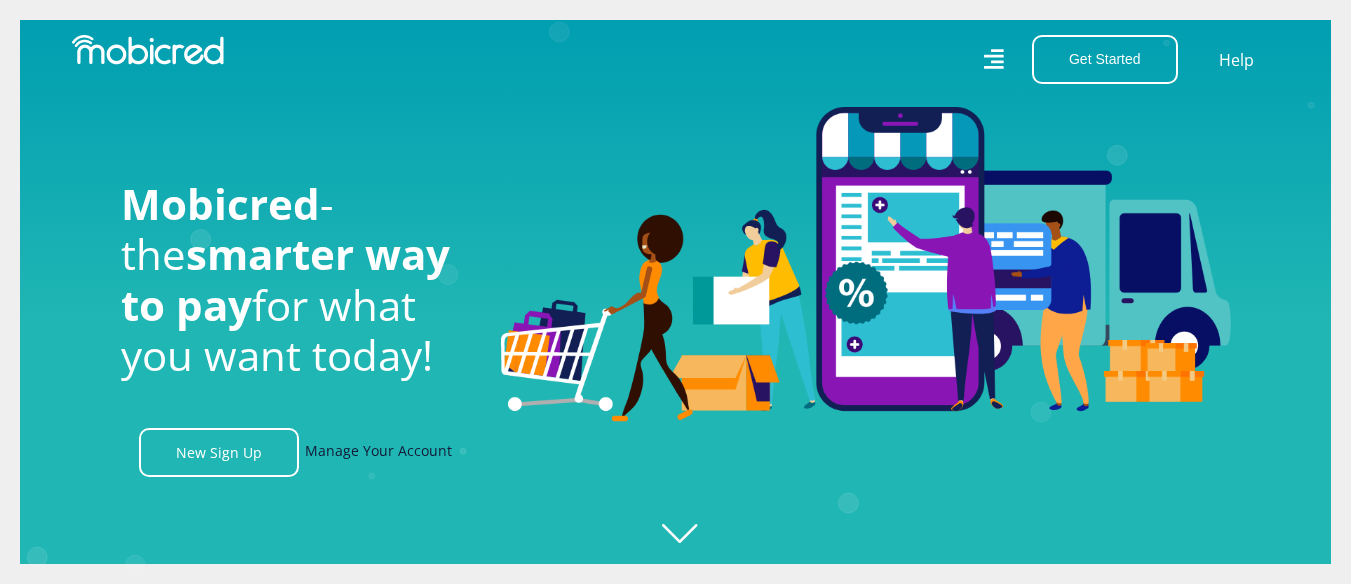 scroll, scrollTop: 0, scrollLeft: 2280, axis: horizontal 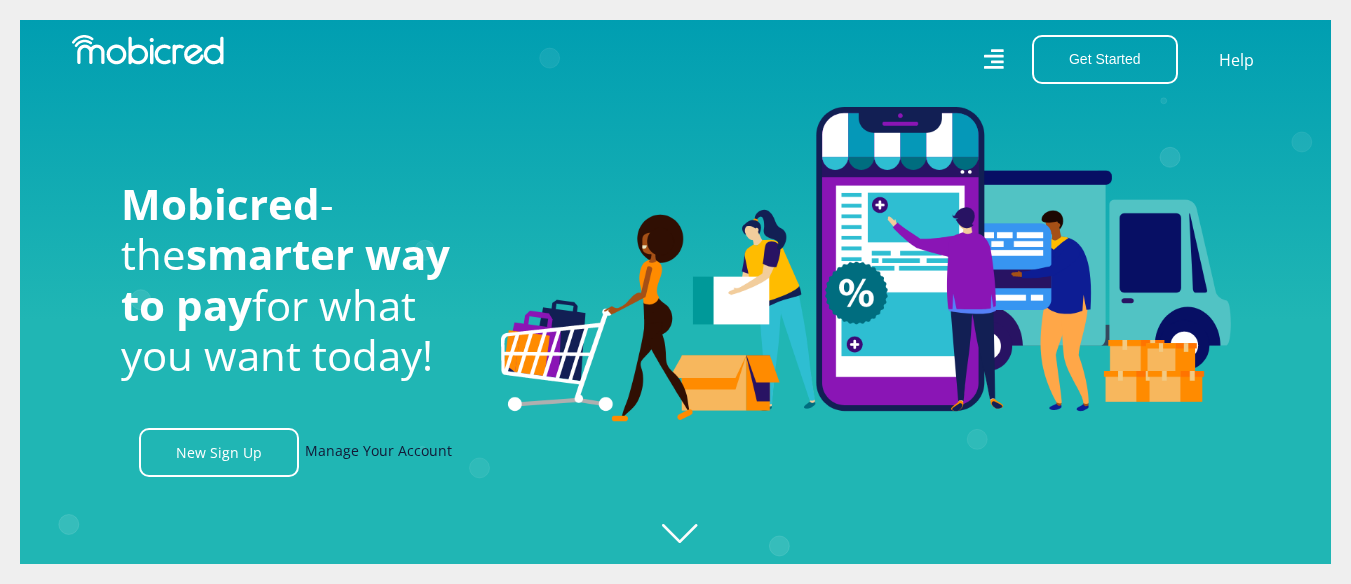 click on "Manage Your Account" at bounding box center [378, 452] 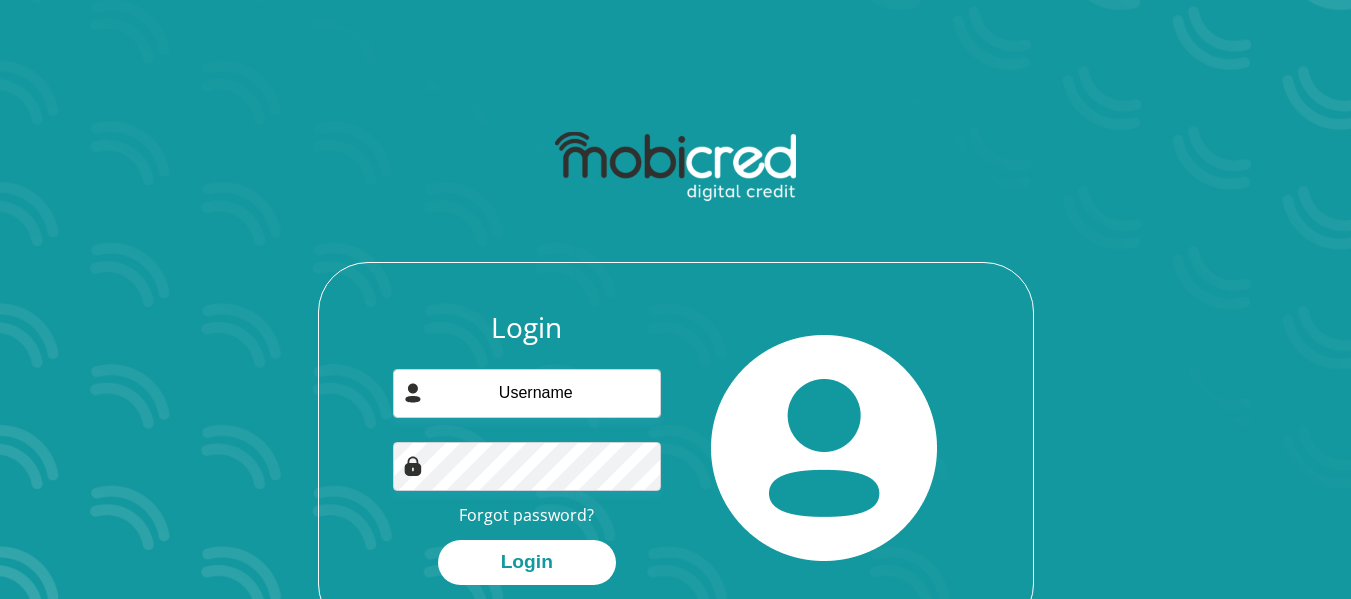 scroll, scrollTop: 0, scrollLeft: 0, axis: both 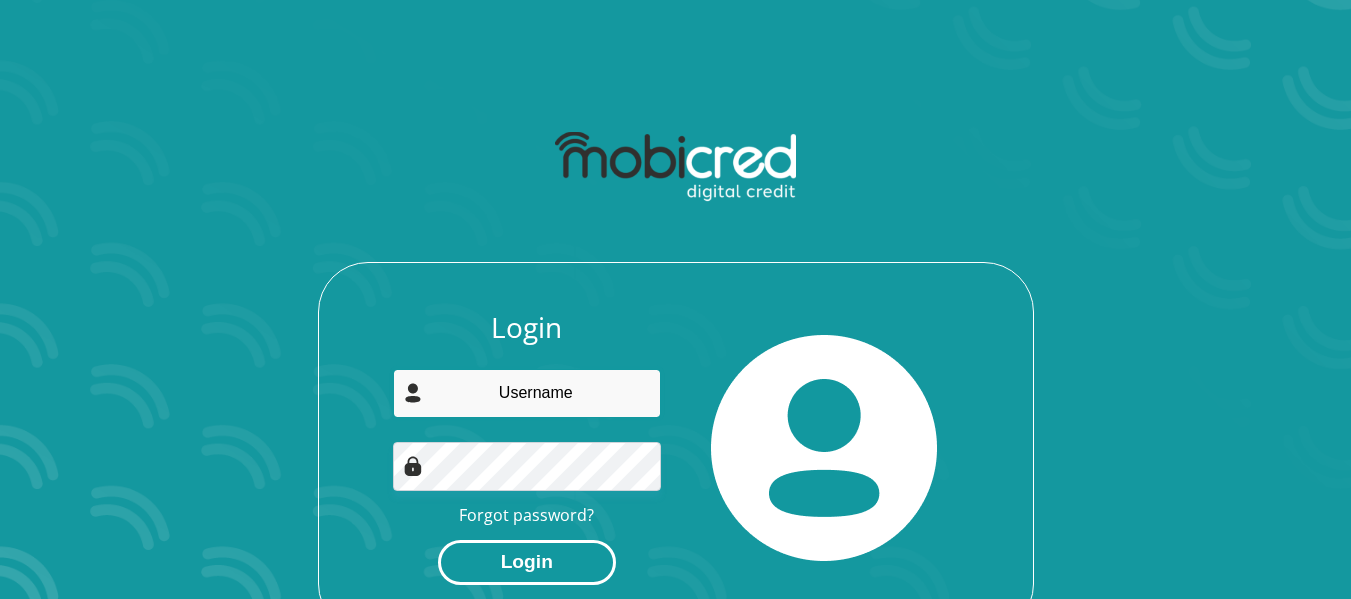 type on "[EMAIL]" 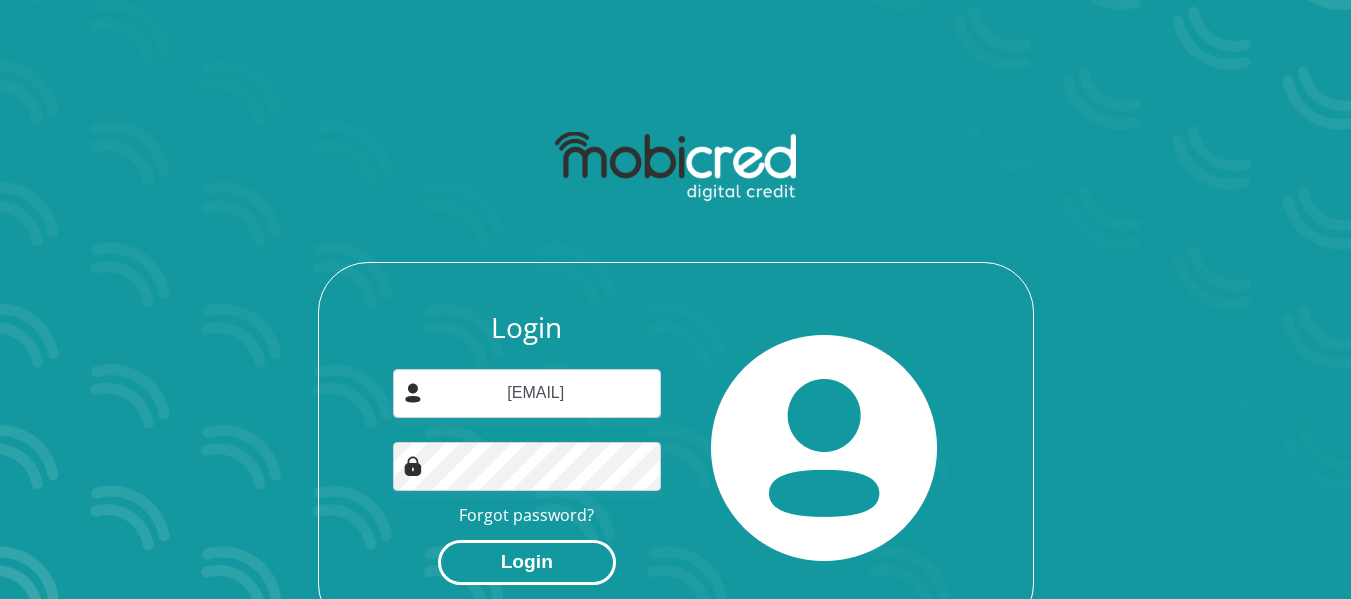 click on "Login" at bounding box center (527, 562) 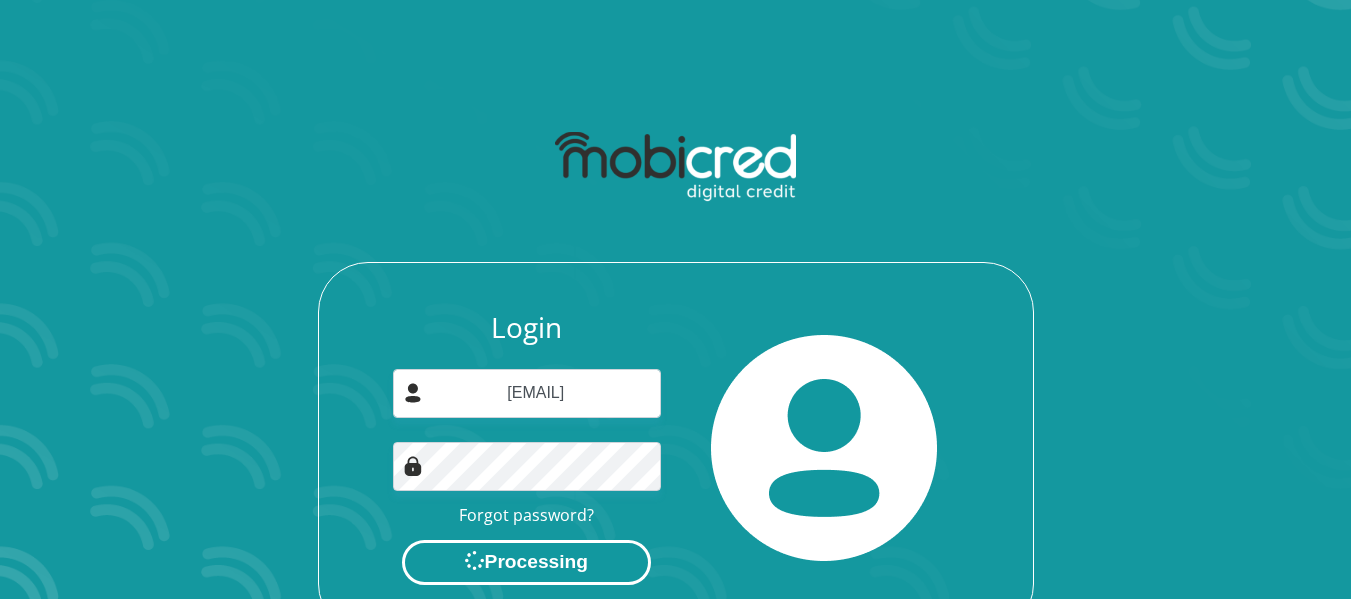 scroll, scrollTop: 0, scrollLeft: 0, axis: both 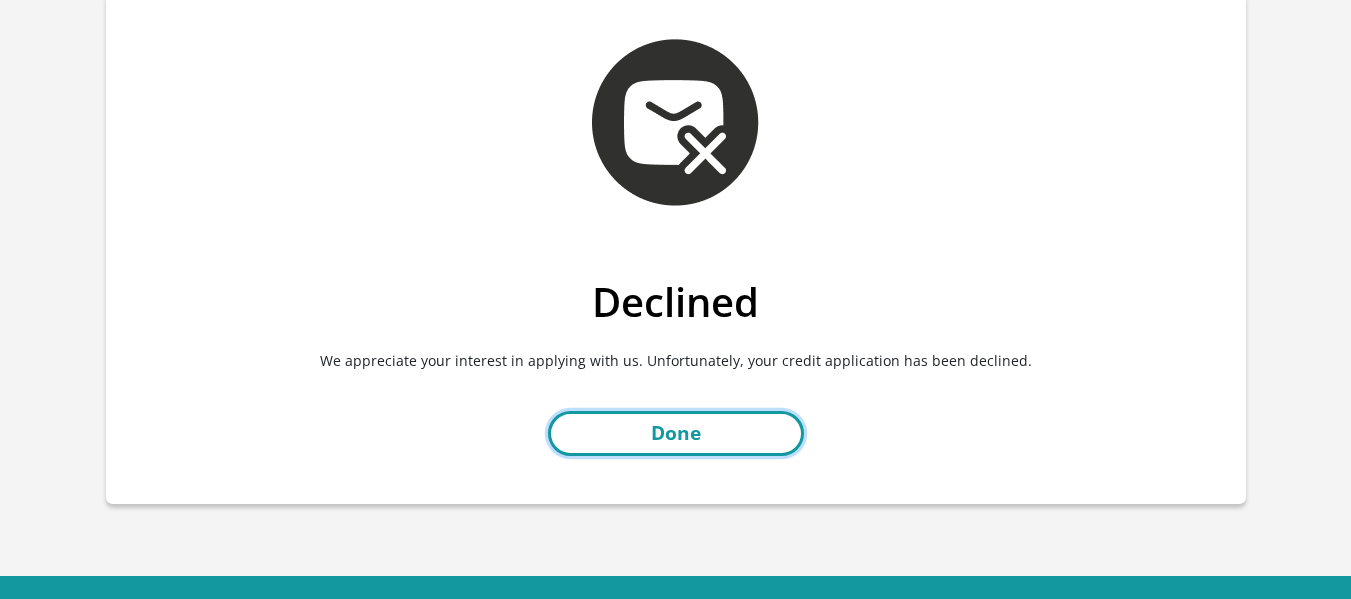 click on "Done" at bounding box center (676, 433) 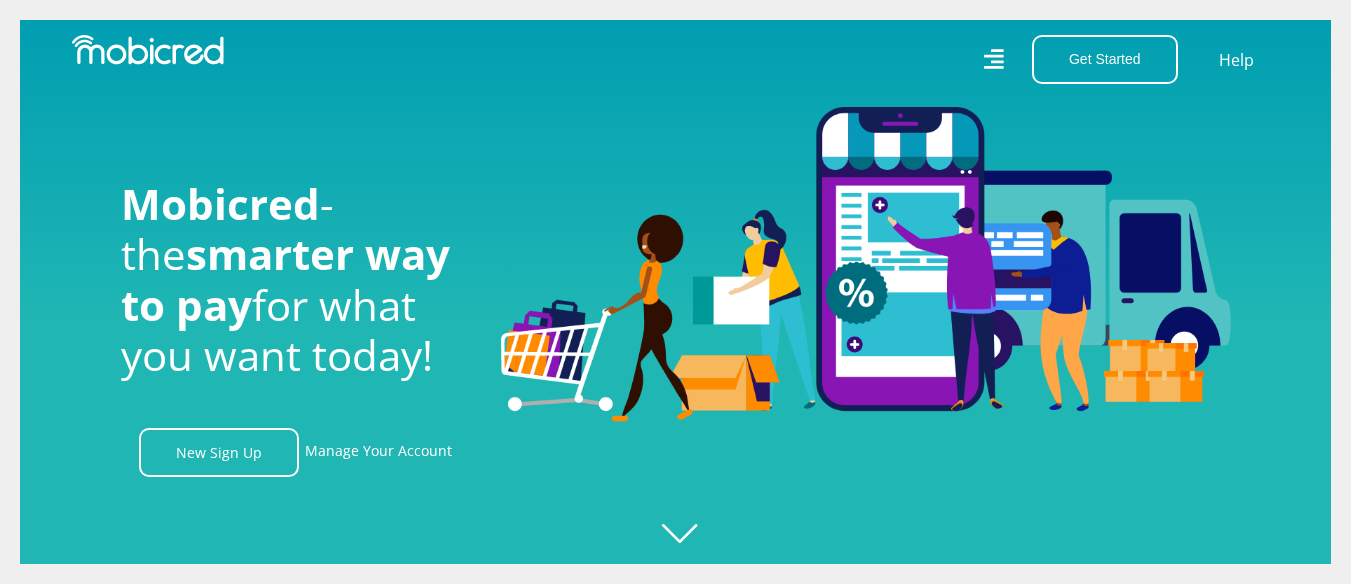 scroll, scrollTop: 0, scrollLeft: 0, axis: both 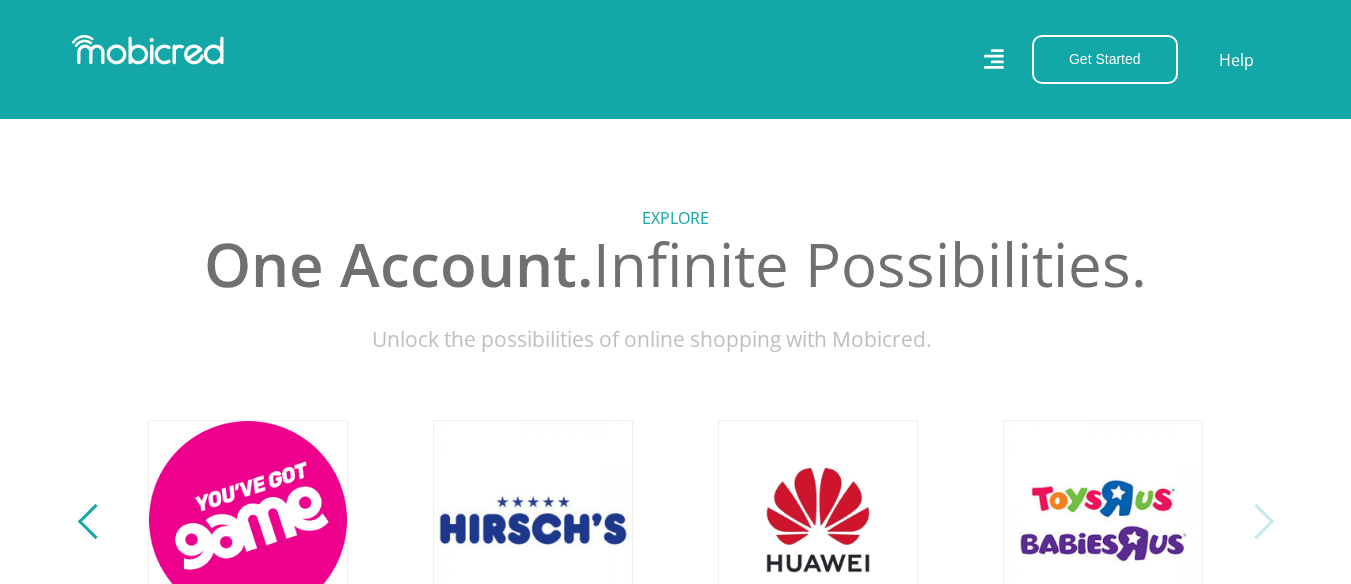 click 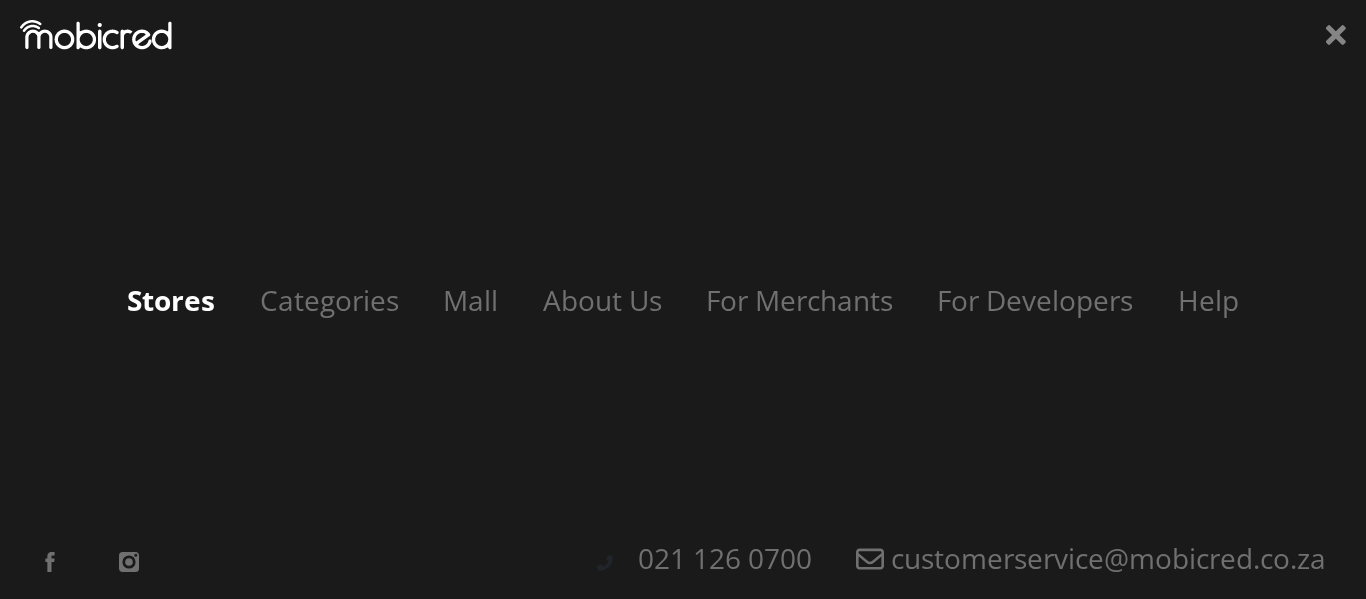 scroll, scrollTop: 0, scrollLeft: 0, axis: both 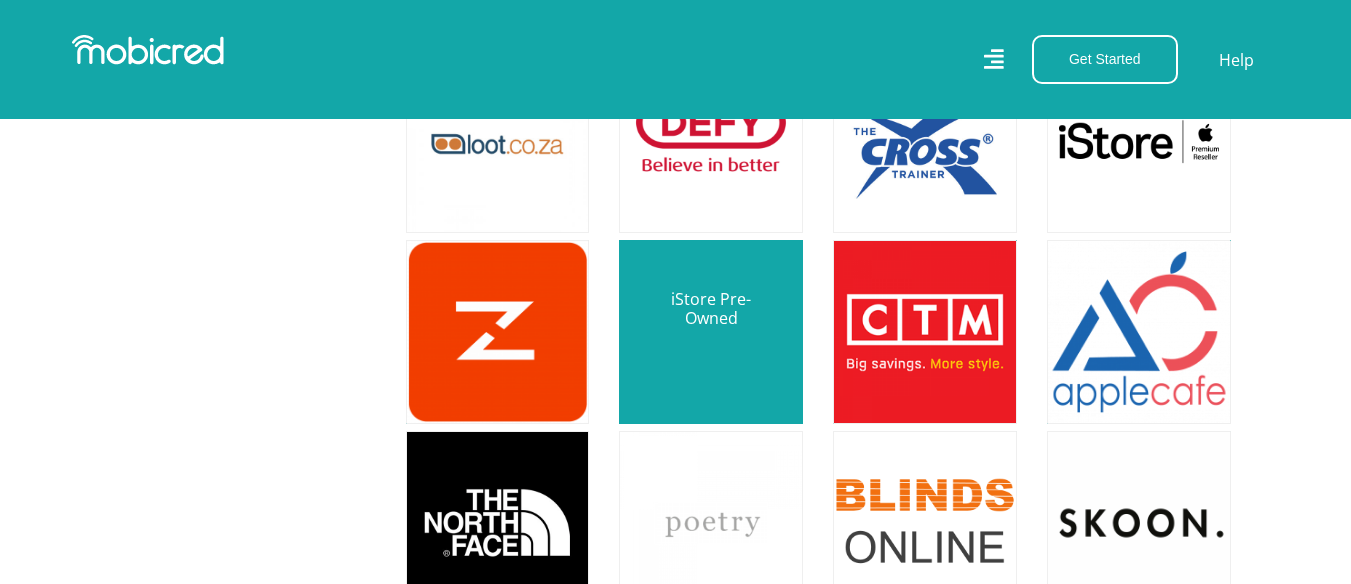 click at bounding box center (711, 332) 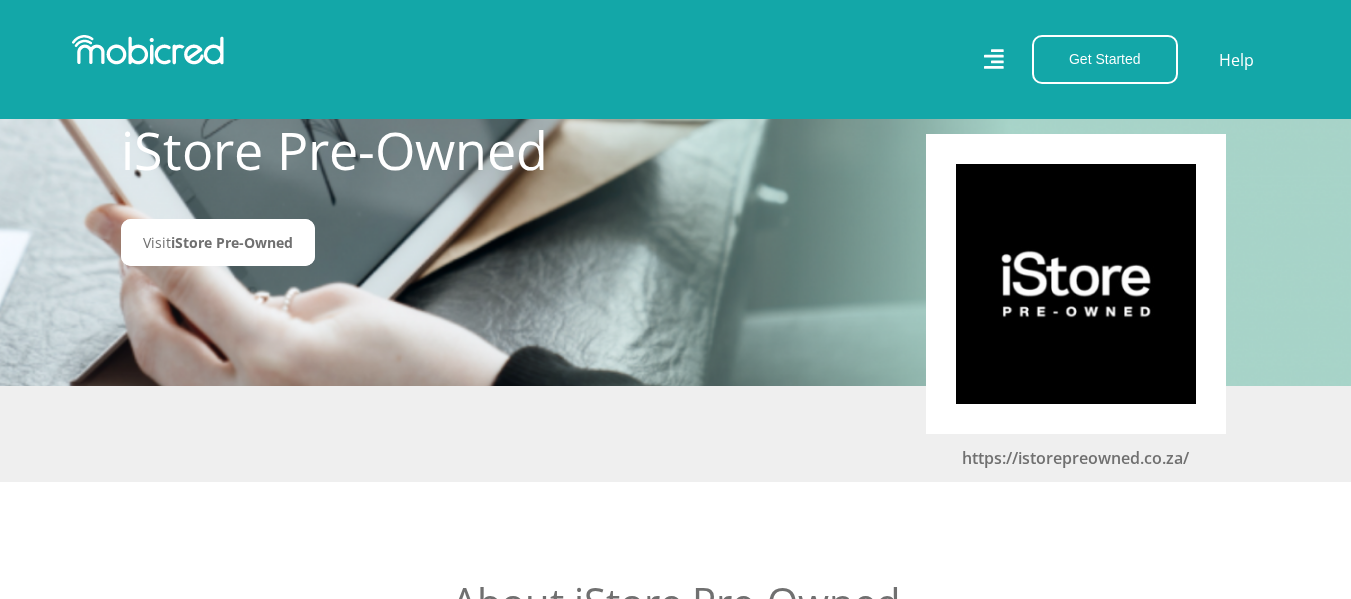 scroll, scrollTop: 115, scrollLeft: 0, axis: vertical 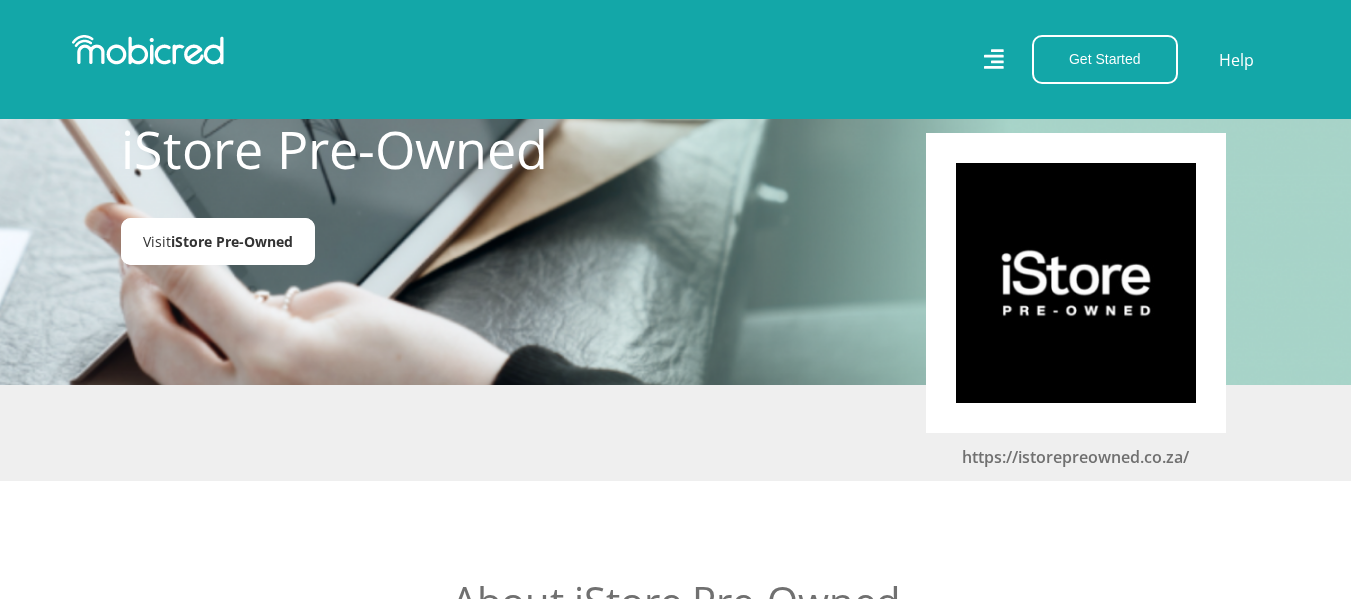 click on "iStore Pre-Owned" at bounding box center [232, 241] 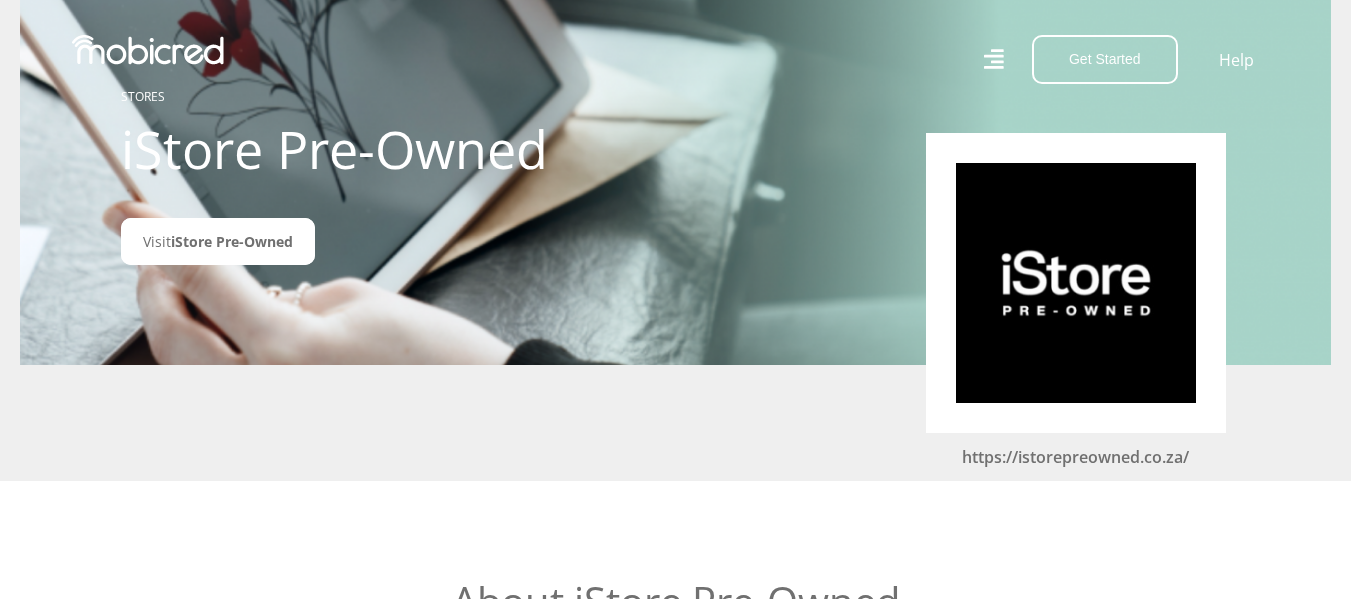 scroll, scrollTop: 0, scrollLeft: 0, axis: both 